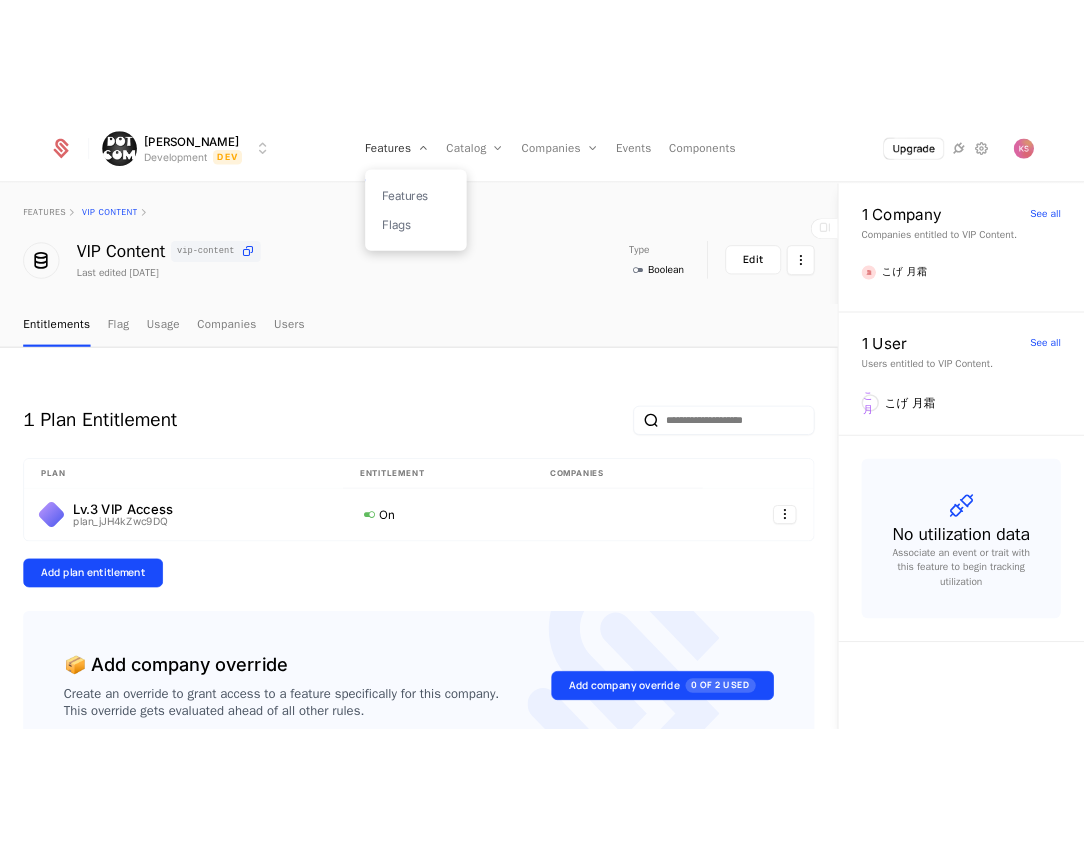 scroll, scrollTop: 0, scrollLeft: 0, axis: both 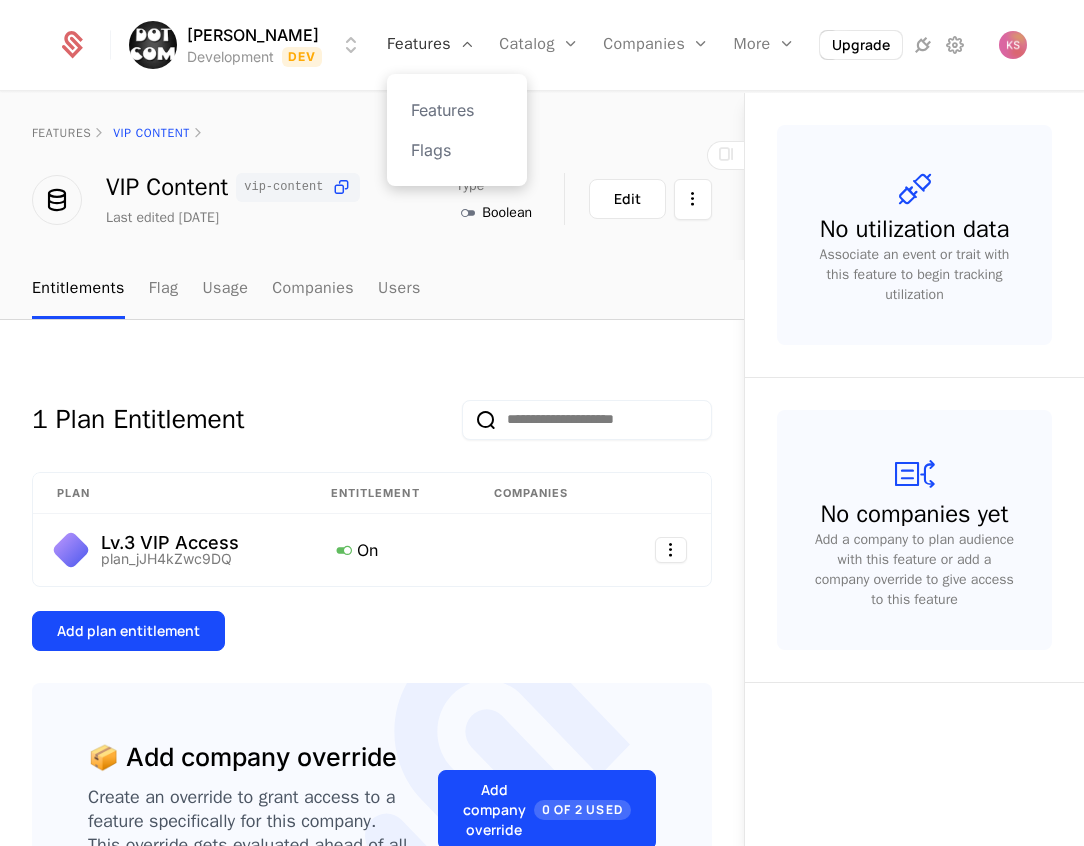 click on "Features" at bounding box center [431, 45] 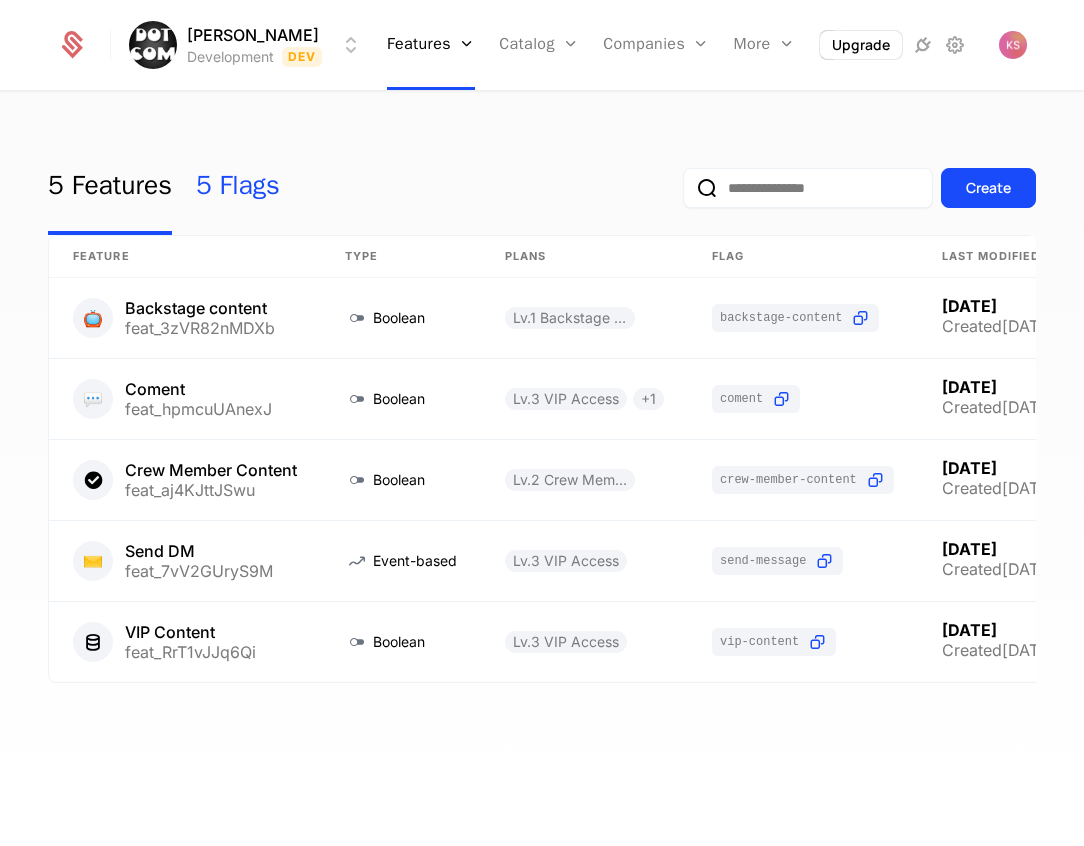 click on "5 Flags" at bounding box center [238, 188] 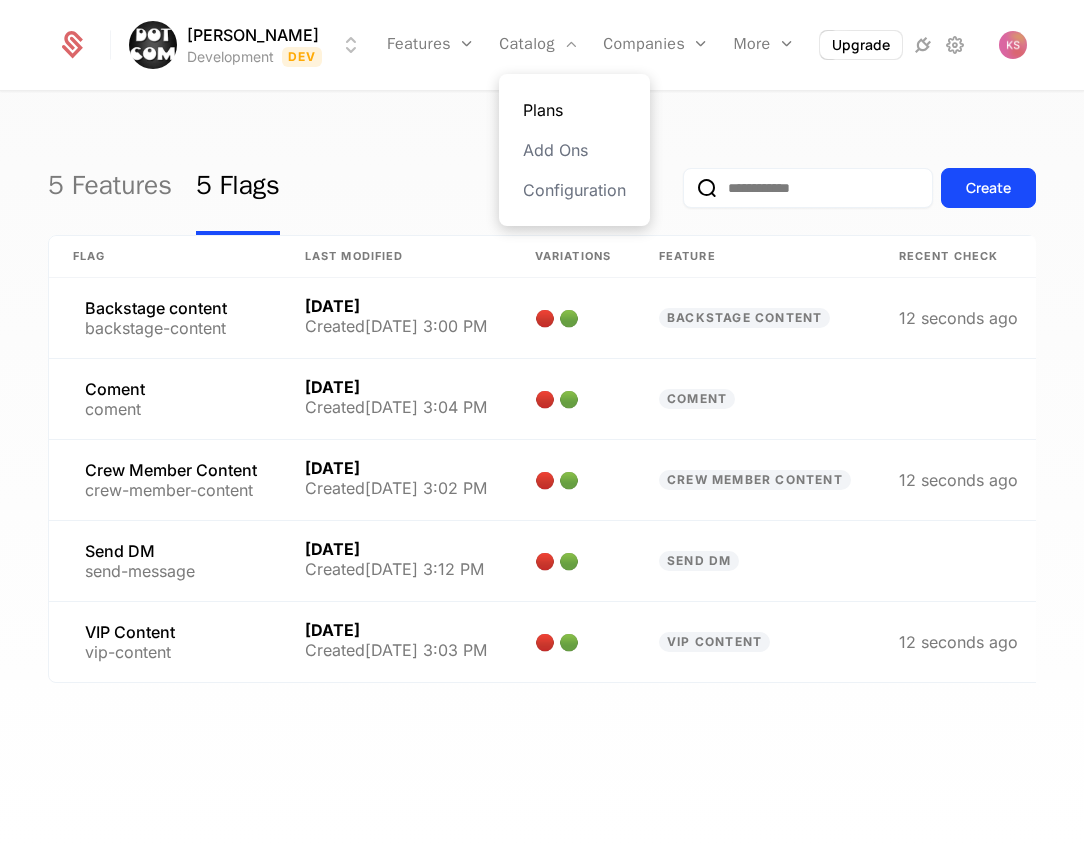 click on "Plans" at bounding box center [574, 110] 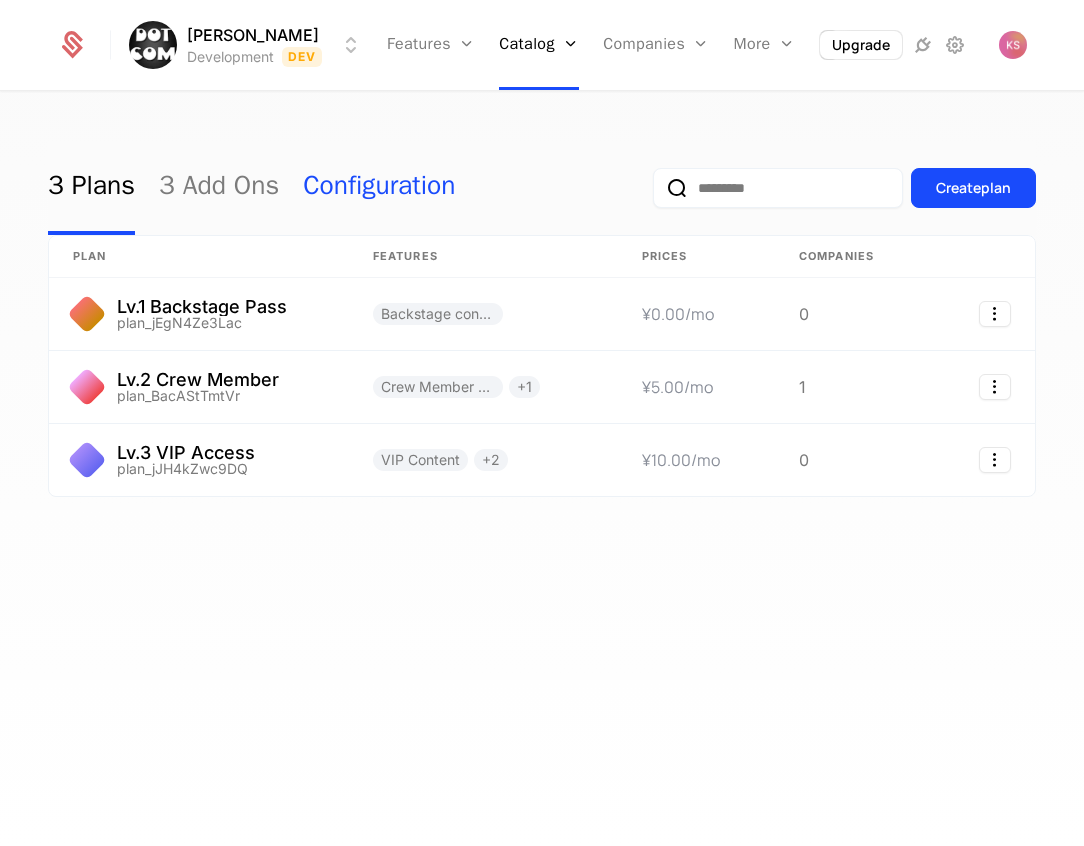 click on "Configuration" at bounding box center [379, 188] 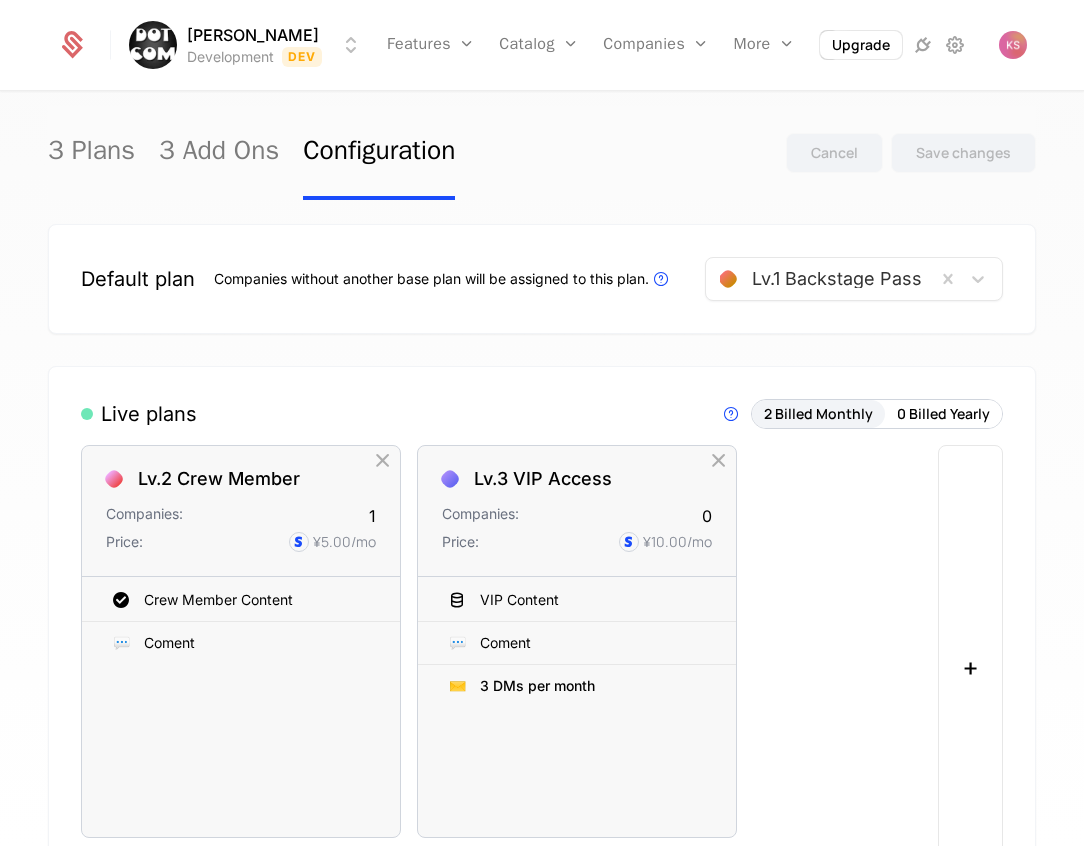 scroll, scrollTop: 0, scrollLeft: 0, axis: both 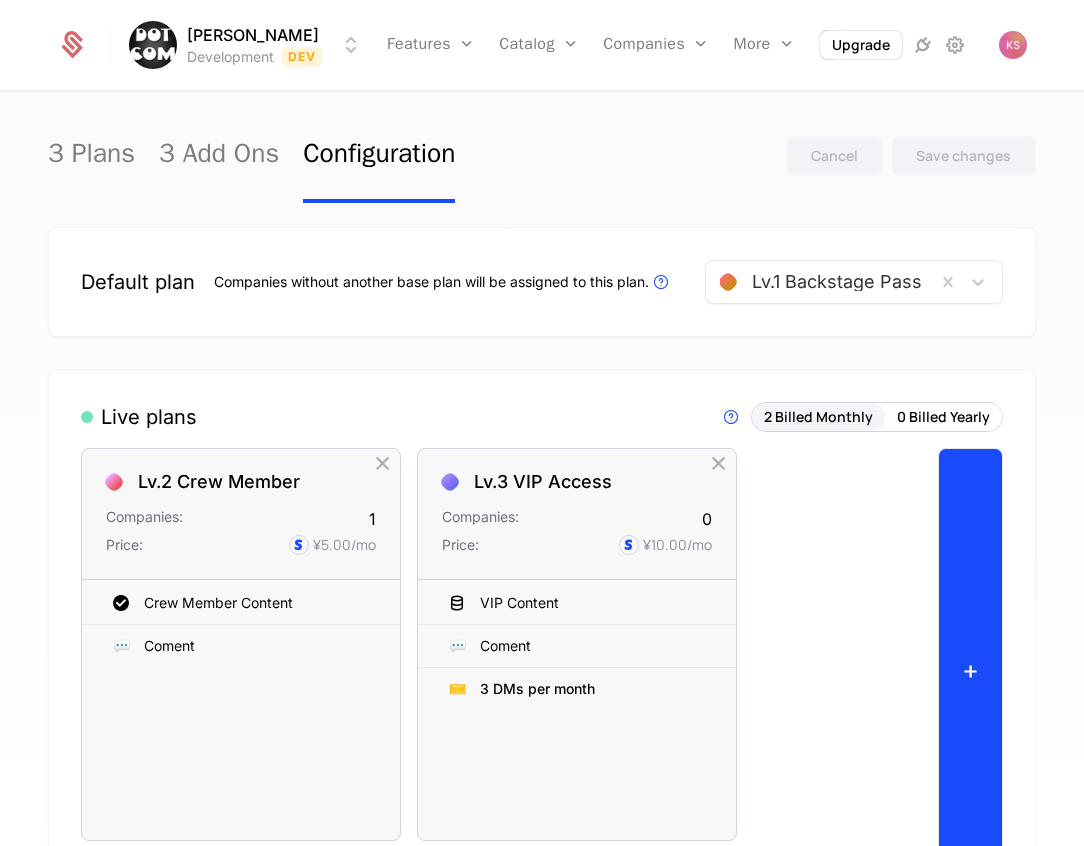 click on "+" at bounding box center [970, 670] 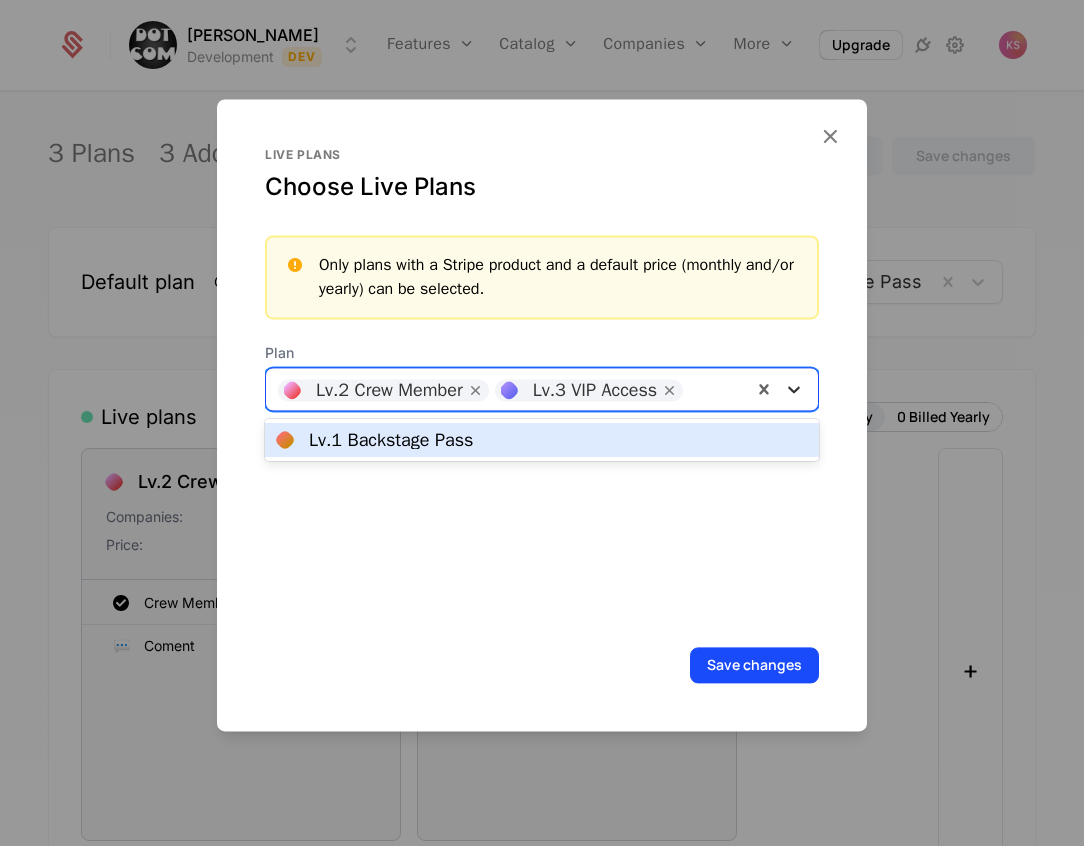 click 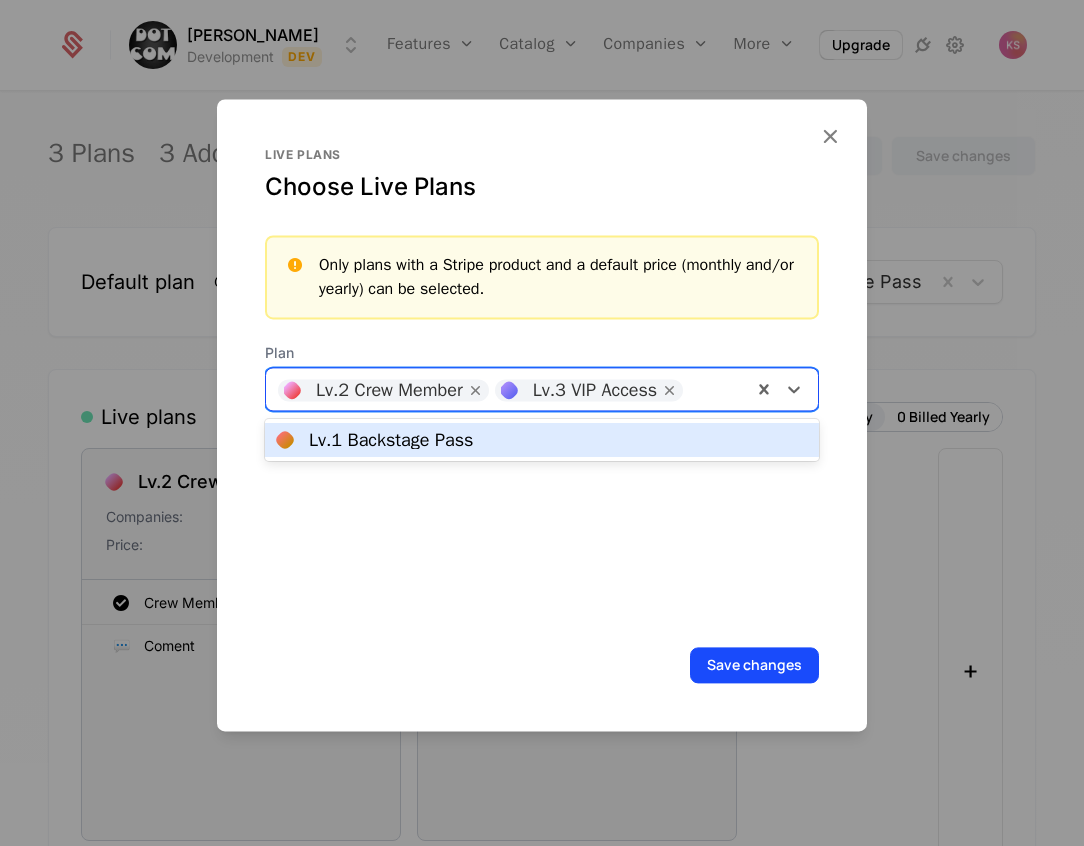 click on "Lv.1 Backstage Pass" at bounding box center (542, 440) 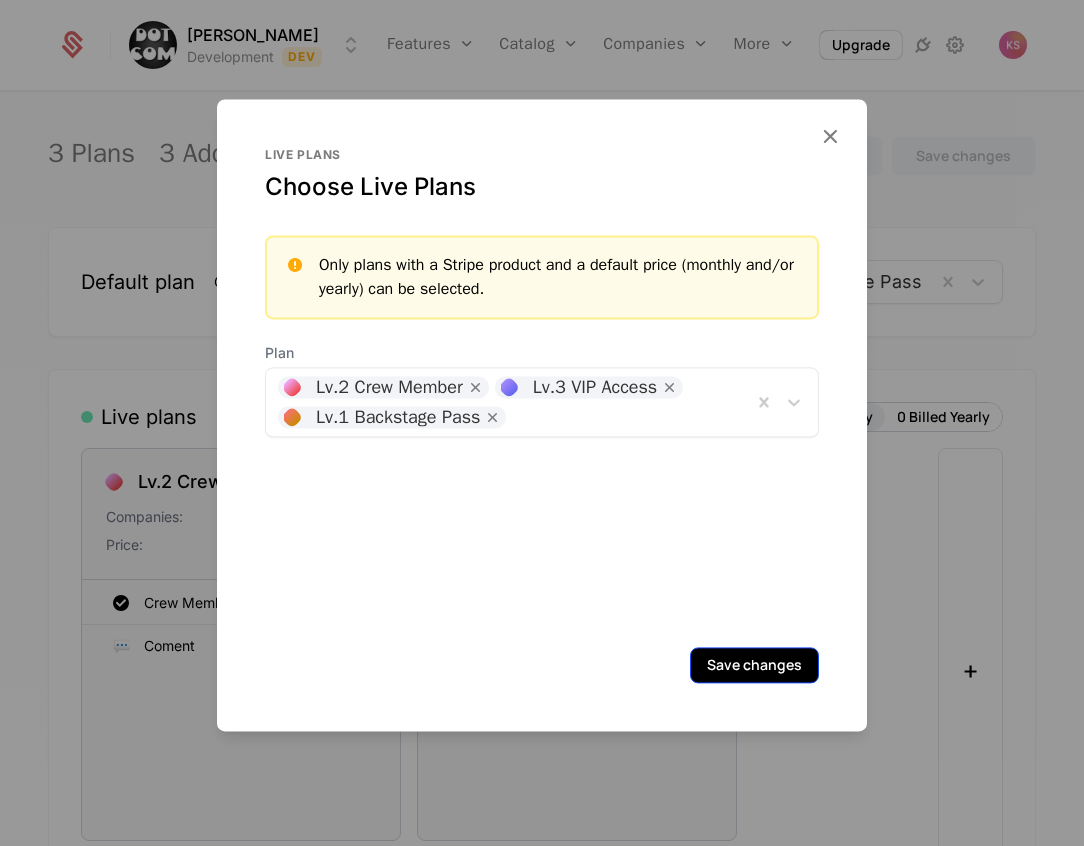 click on "Save changes" at bounding box center (754, 665) 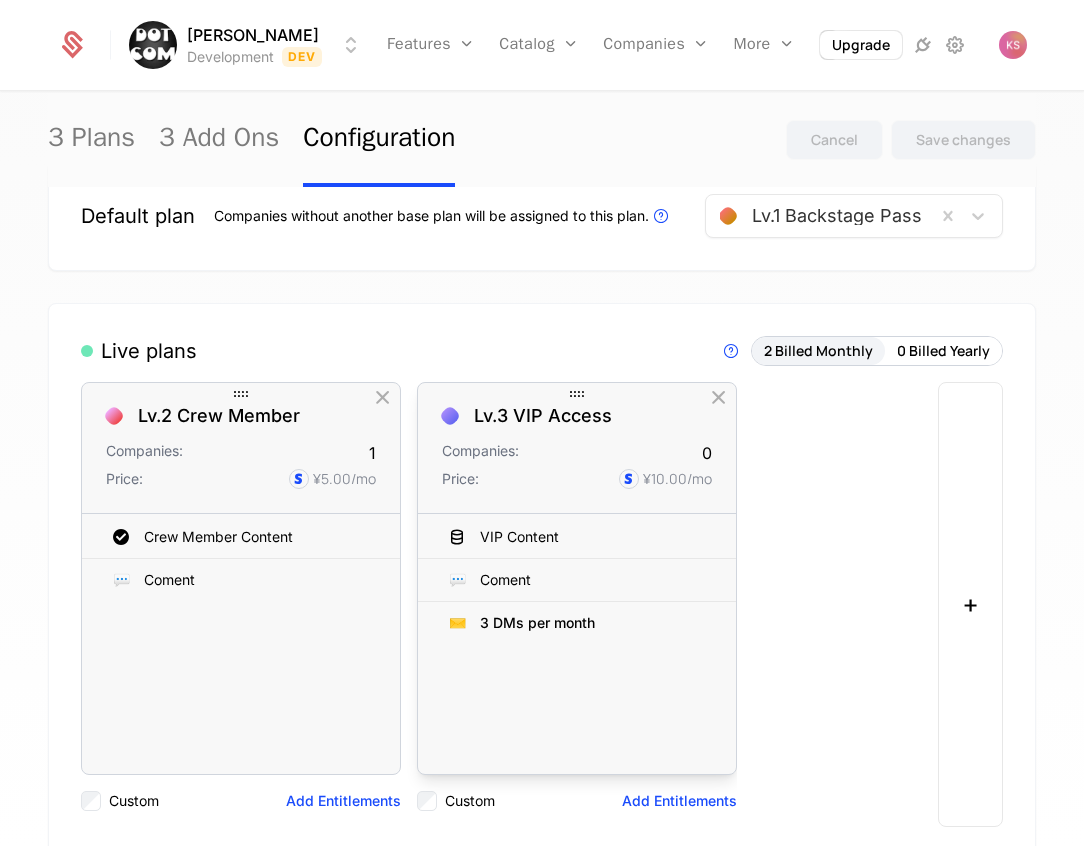 scroll, scrollTop: 0, scrollLeft: 0, axis: both 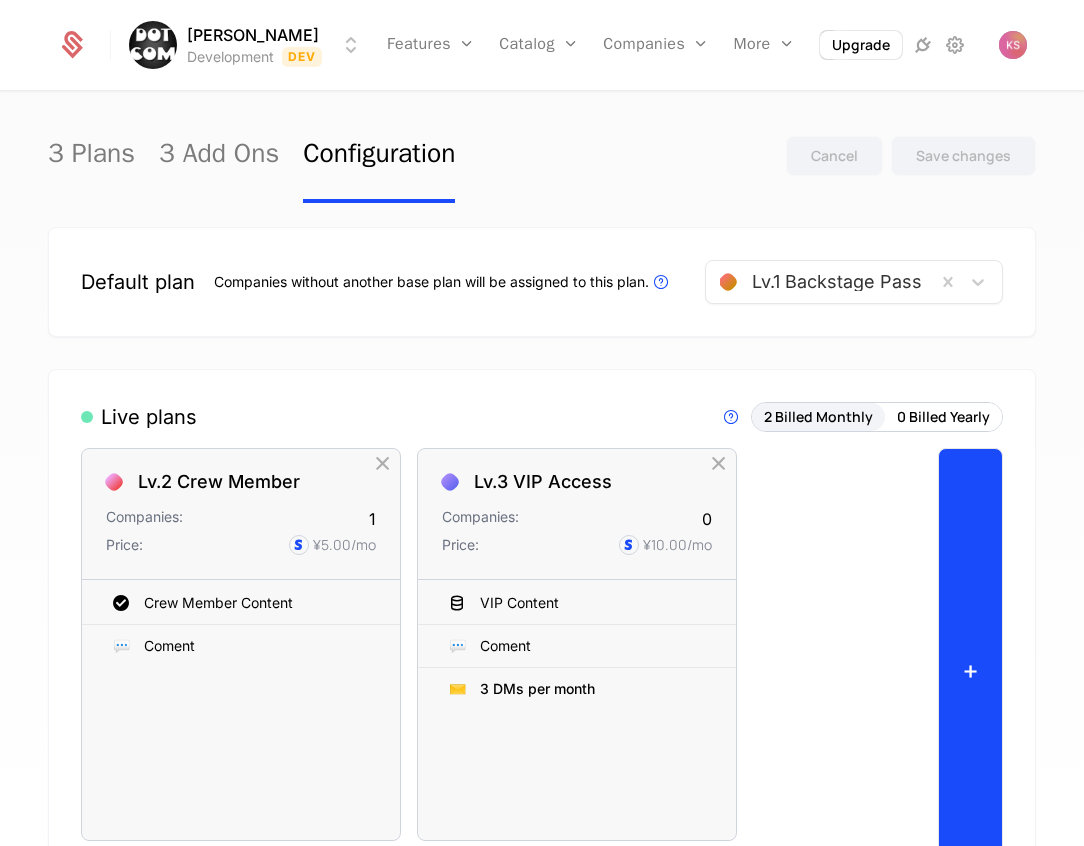 click on "+" at bounding box center [970, 670] 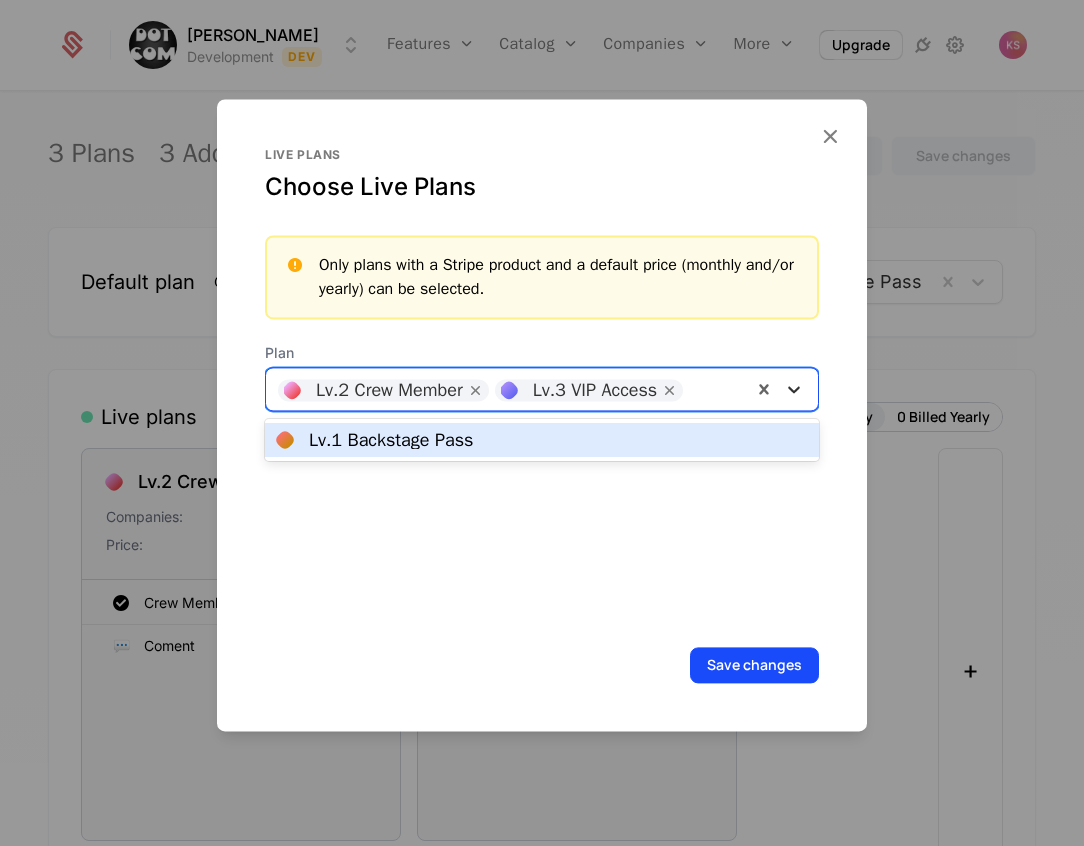 click at bounding box center (794, 389) 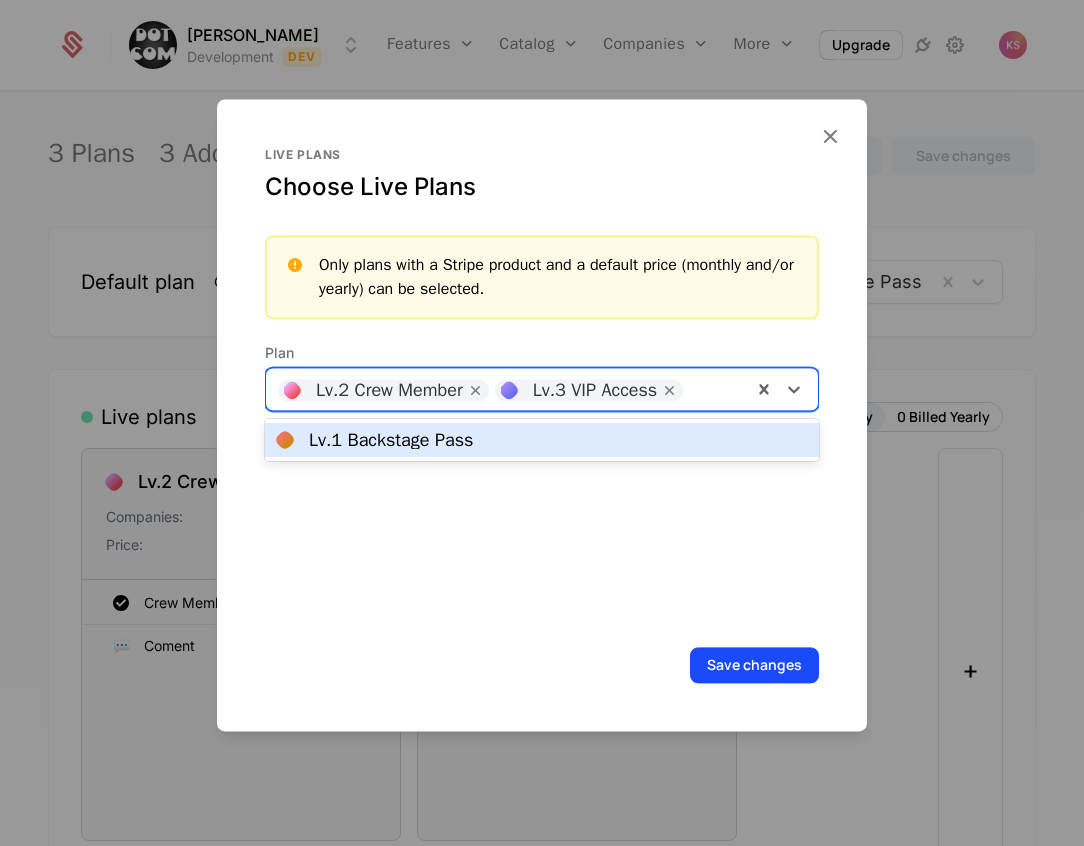 click on "Lv.1 Backstage Pass" at bounding box center [542, 440] 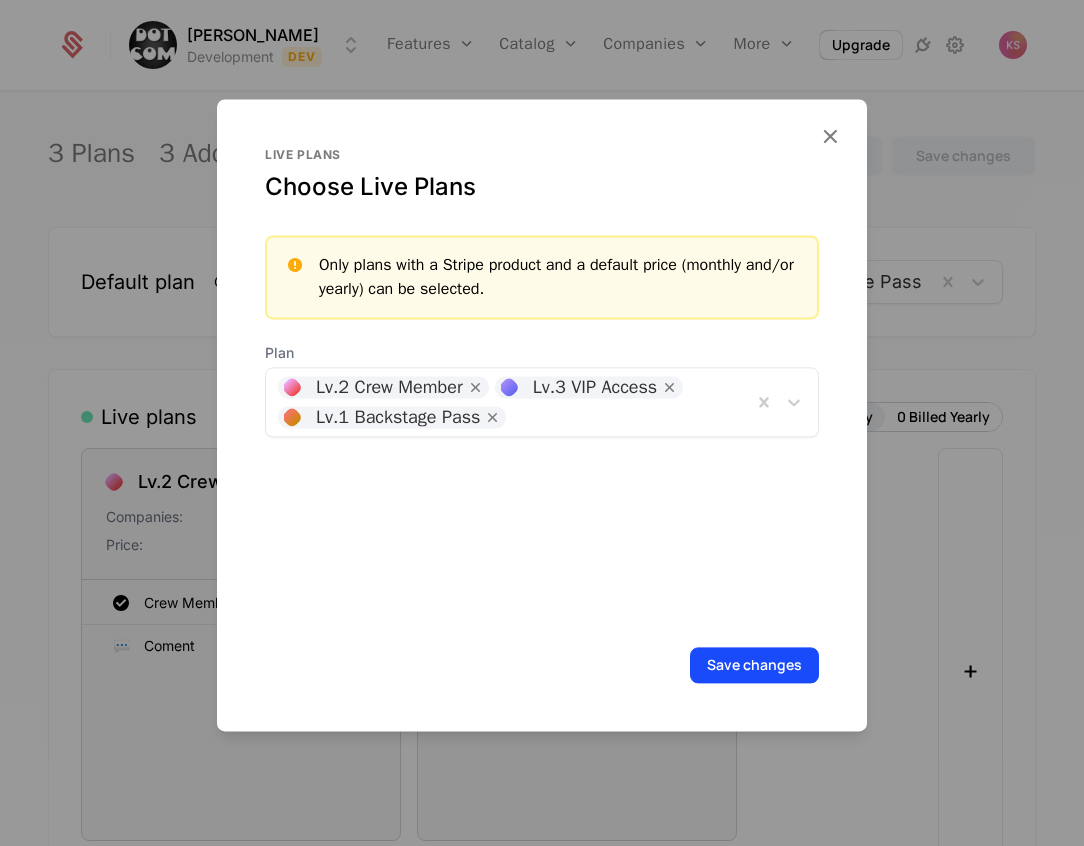 click on "Live plans Choose Live Plans Only plans with a Stripe product and a default price (monthly and/or yearly) can be selected. Plan Lv.2 Crew Member Lv.3 VIP Access Lv.1 Backstage Pass" at bounding box center [542, 385] 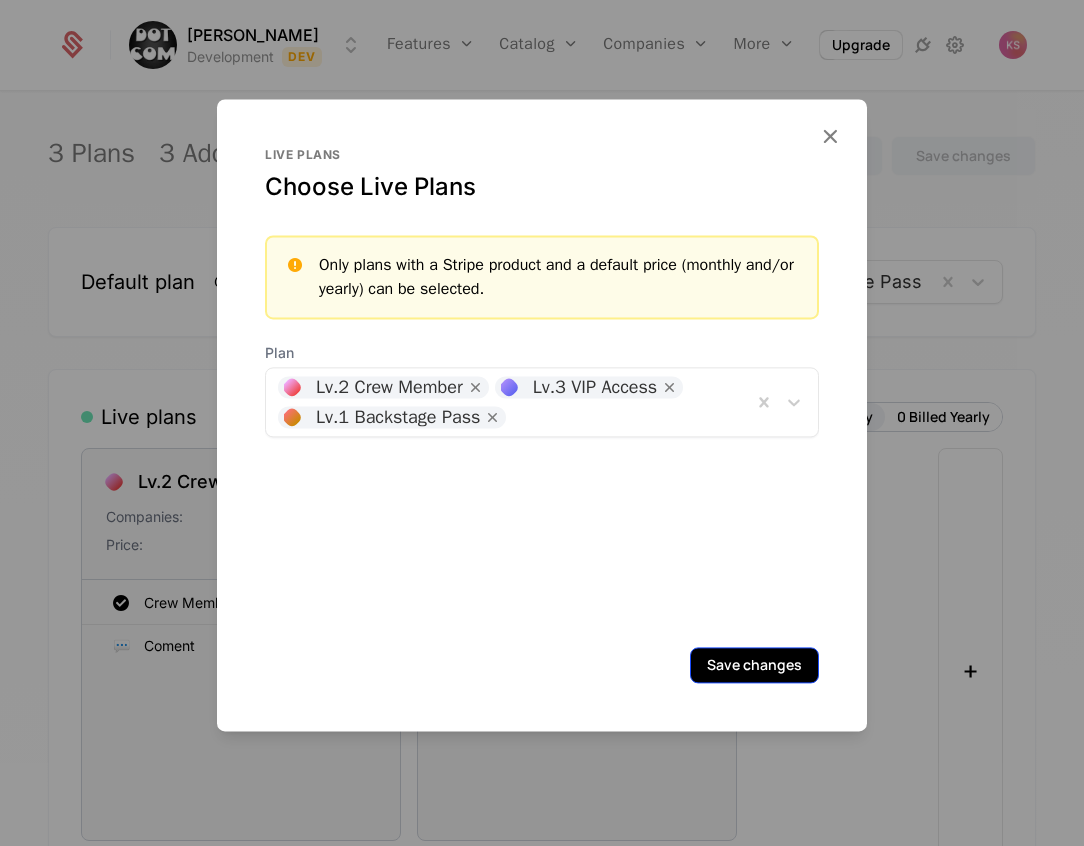 click on "Save changes" at bounding box center [754, 665] 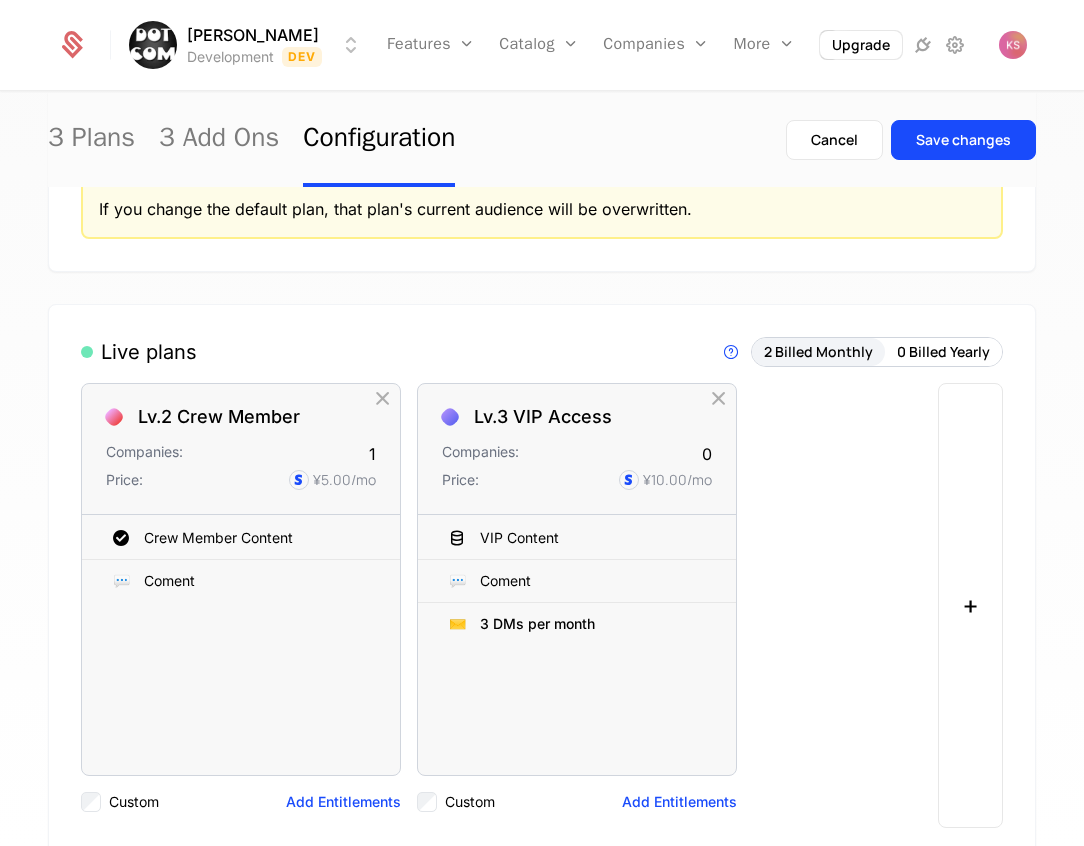scroll, scrollTop: 209, scrollLeft: 0, axis: vertical 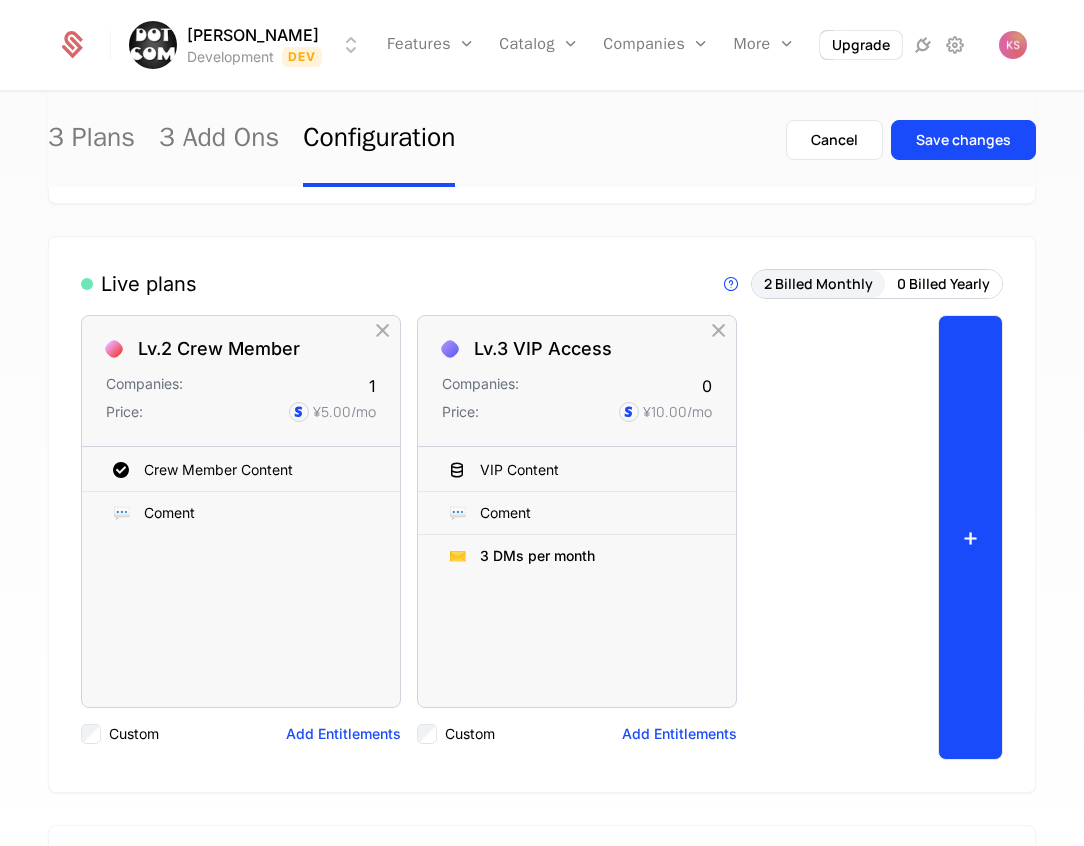 click on "+" at bounding box center (970, 537) 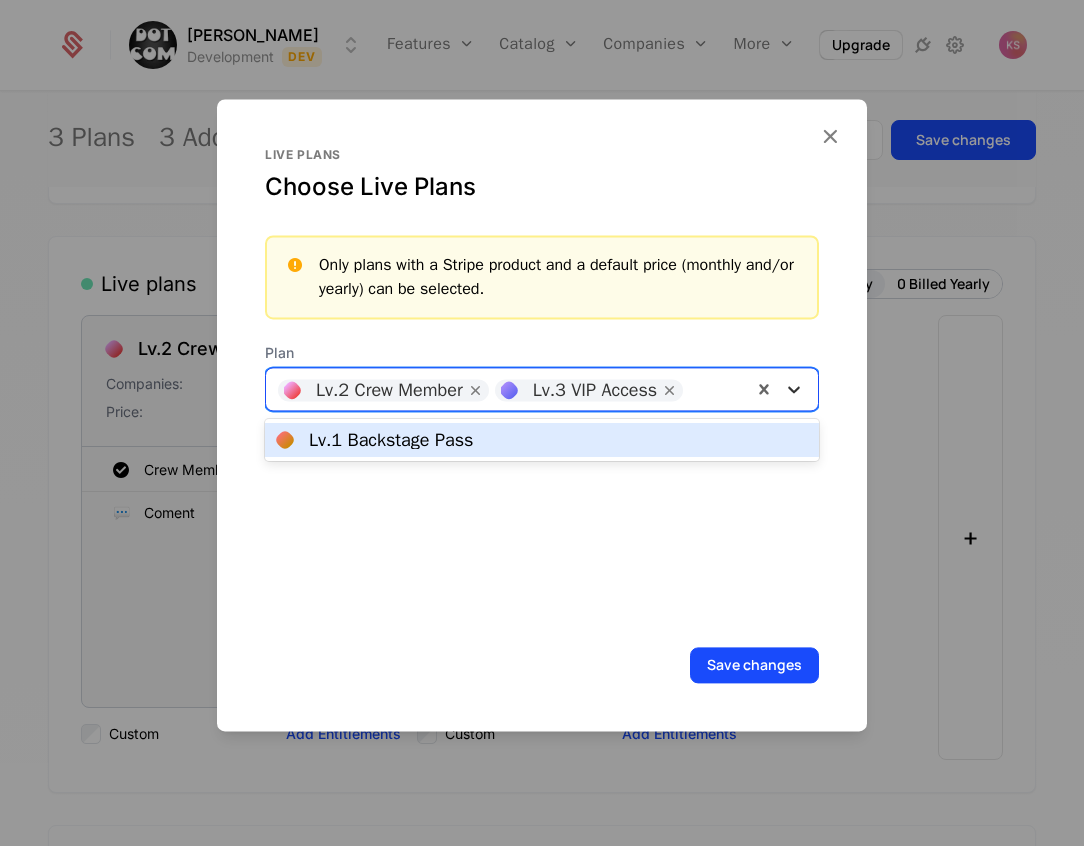 click 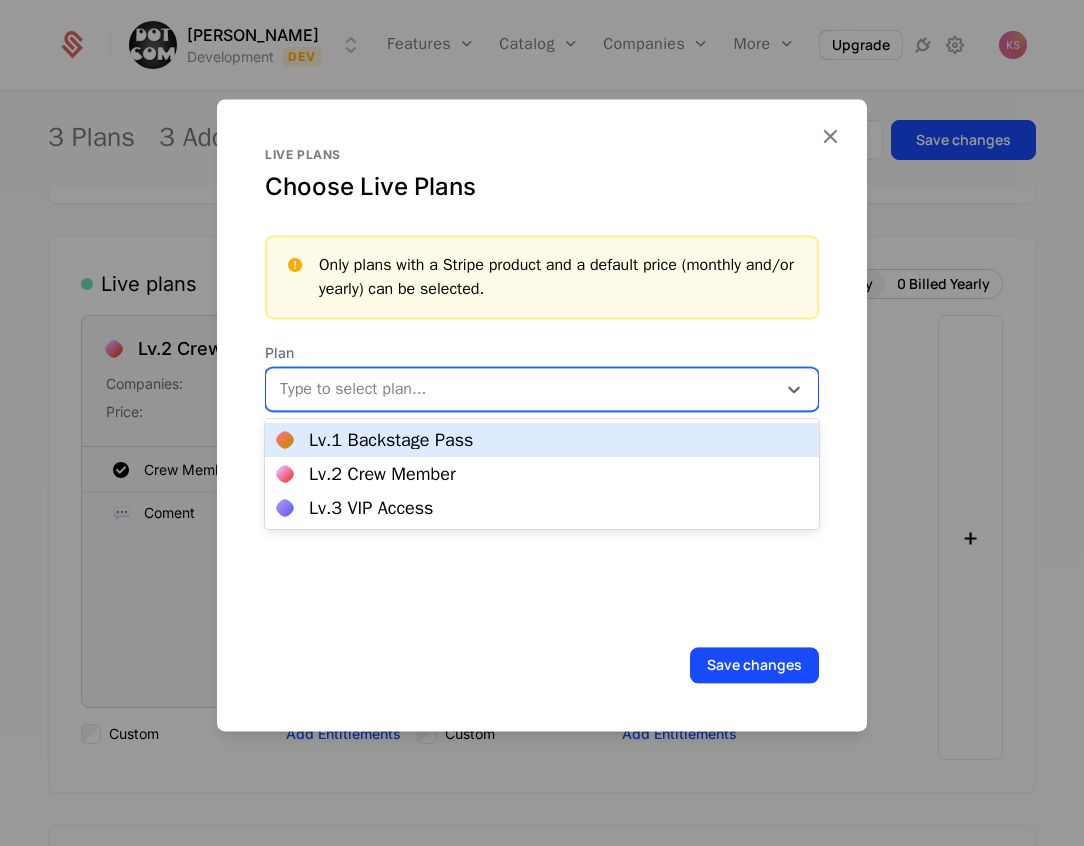 click on "Lv.1 Backstage Pass" at bounding box center [542, 440] 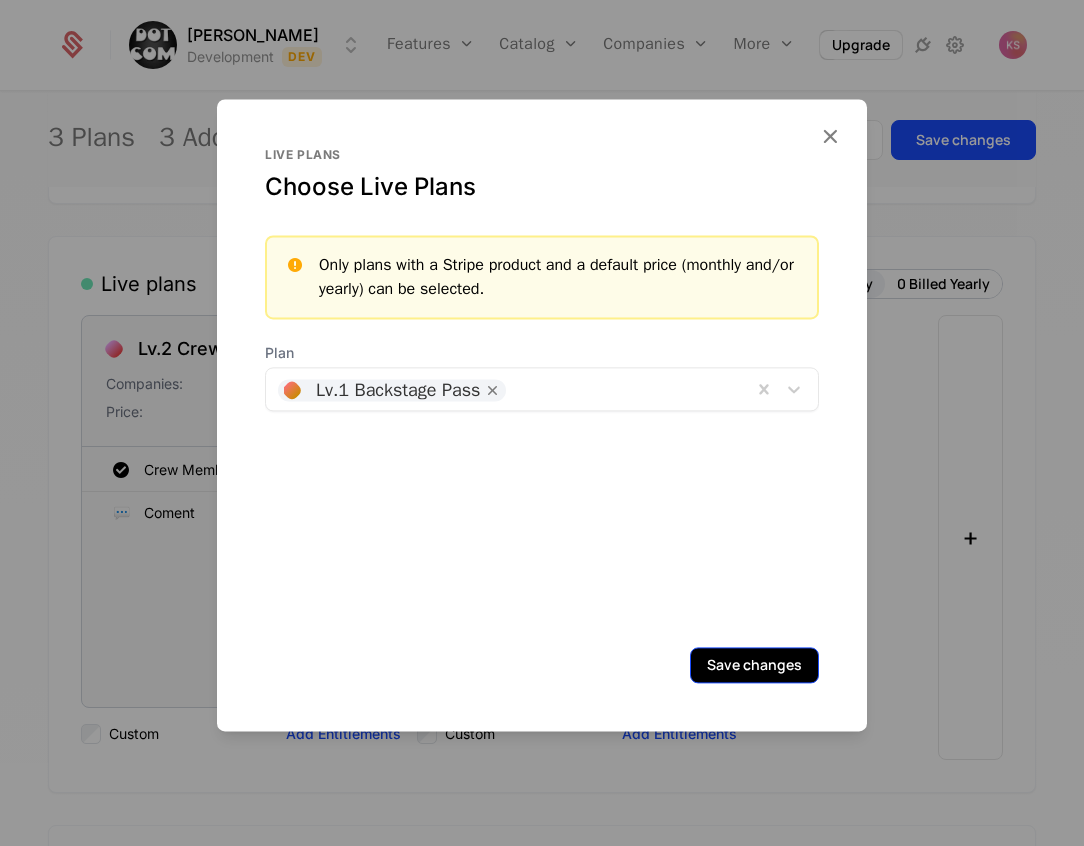 click on "Save changes" at bounding box center (754, 665) 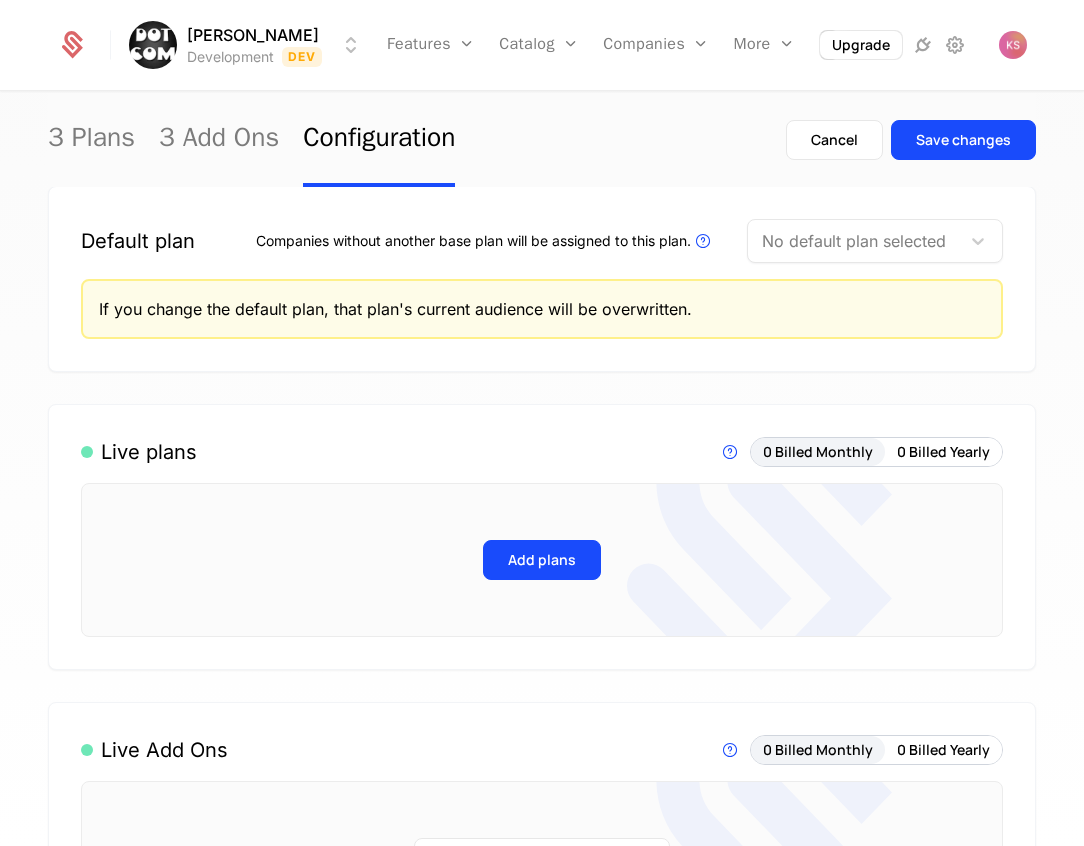 scroll, scrollTop: 16, scrollLeft: 0, axis: vertical 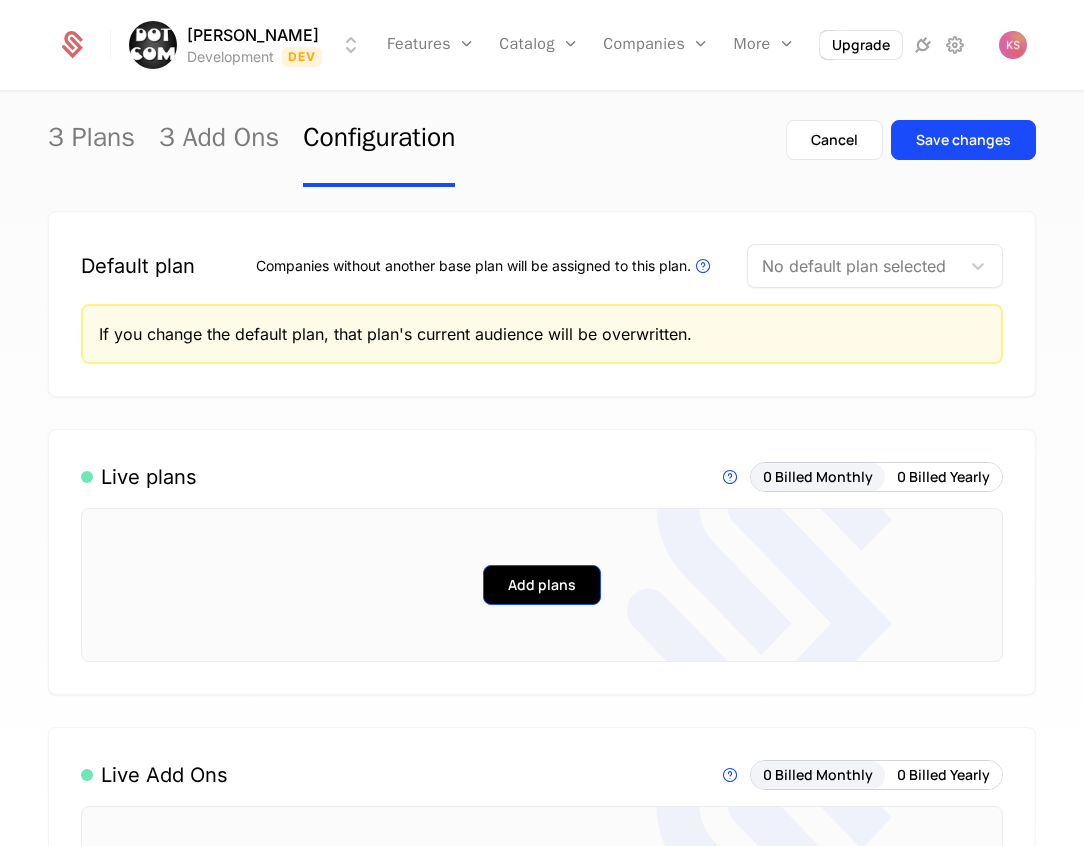 click on "Add plans" at bounding box center [542, 585] 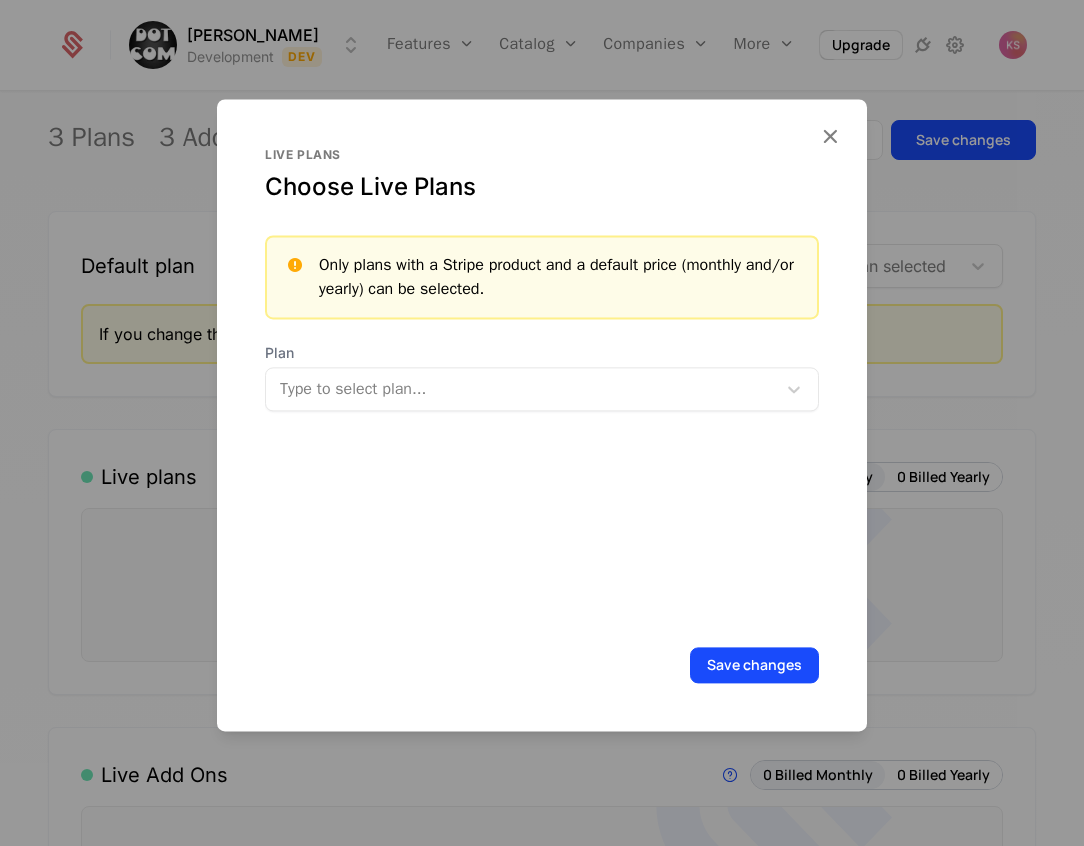click at bounding box center [523, 389] 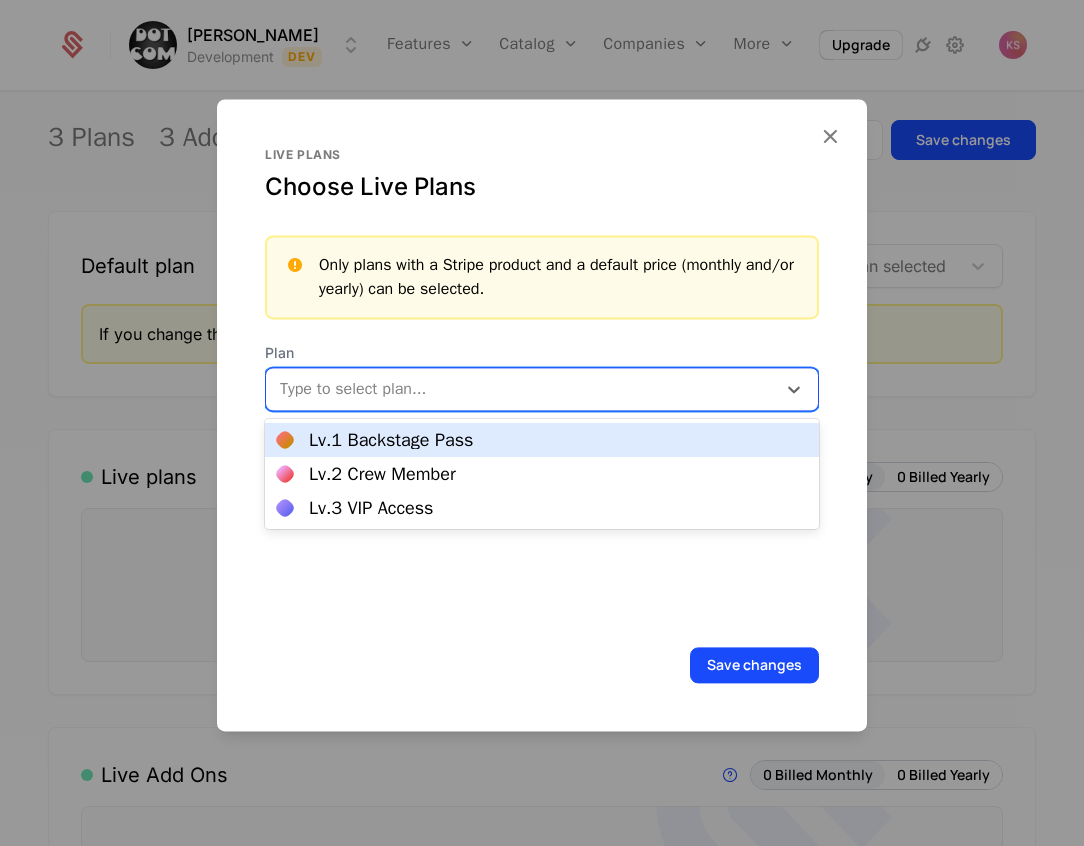 click on "Lv.1 Backstage Pass" at bounding box center [542, 440] 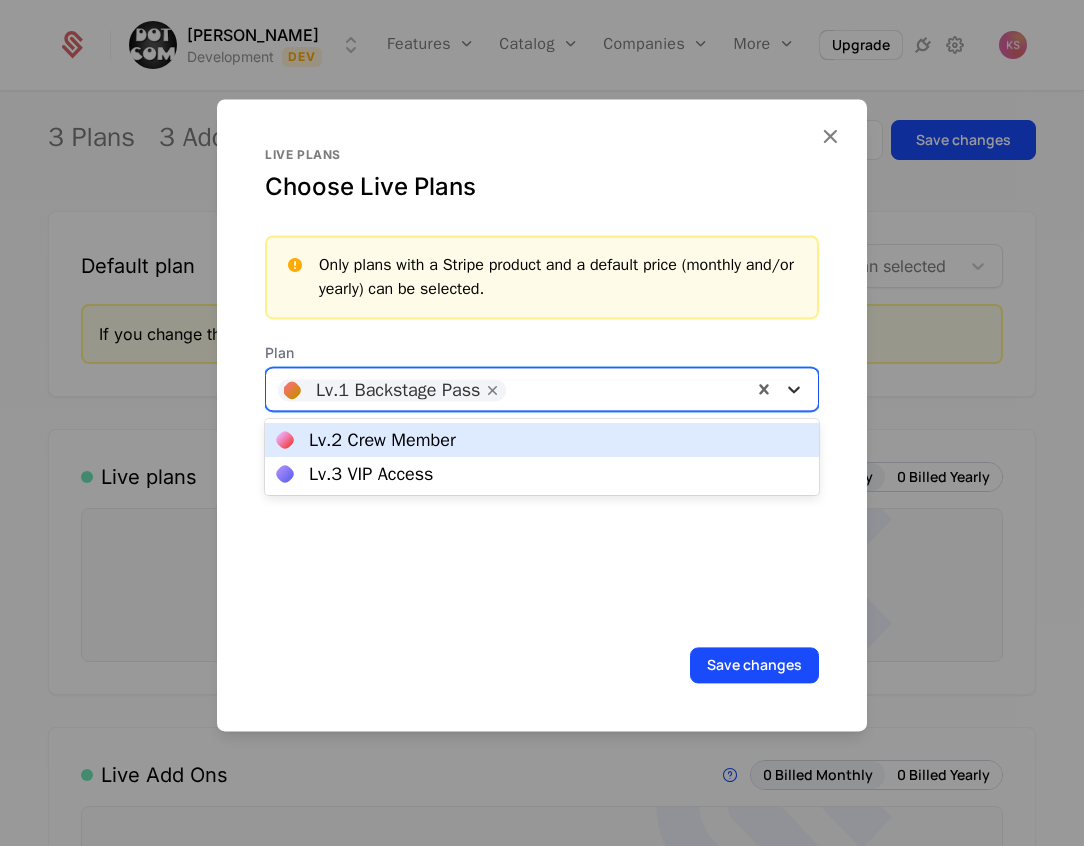 click at bounding box center [794, 389] 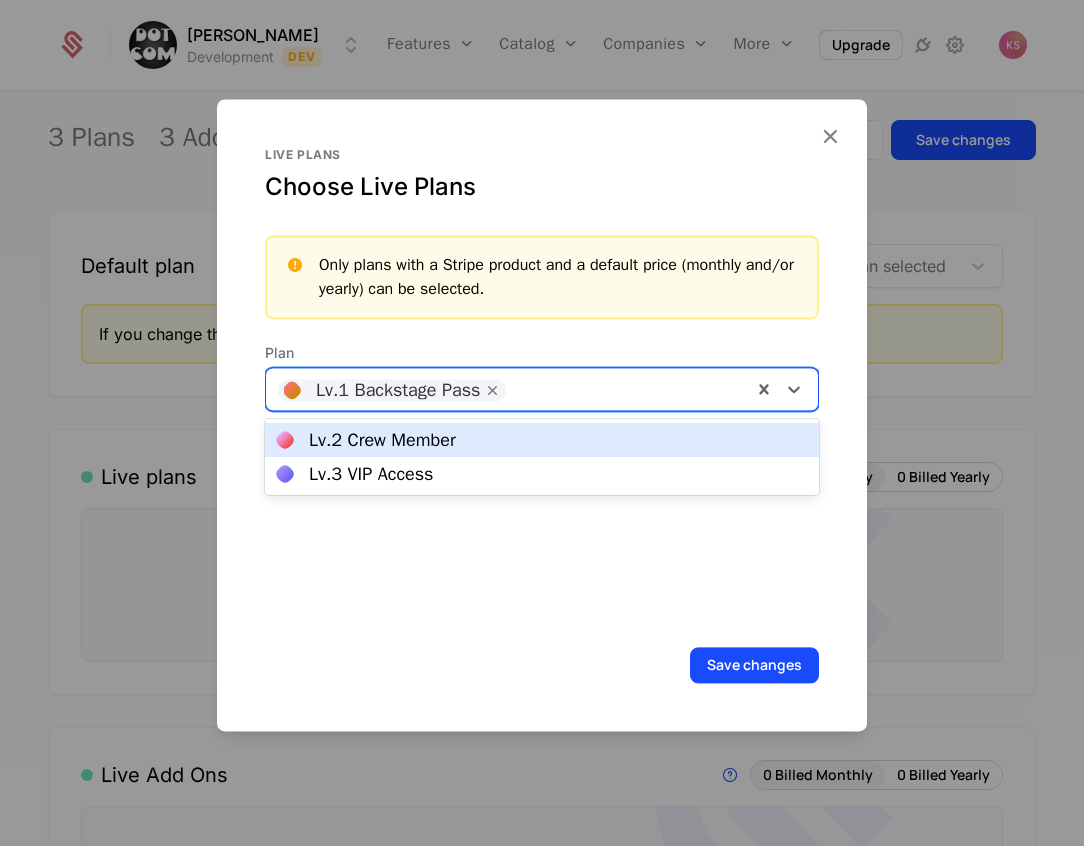 click on "Lv.2 Crew Member" at bounding box center (542, 440) 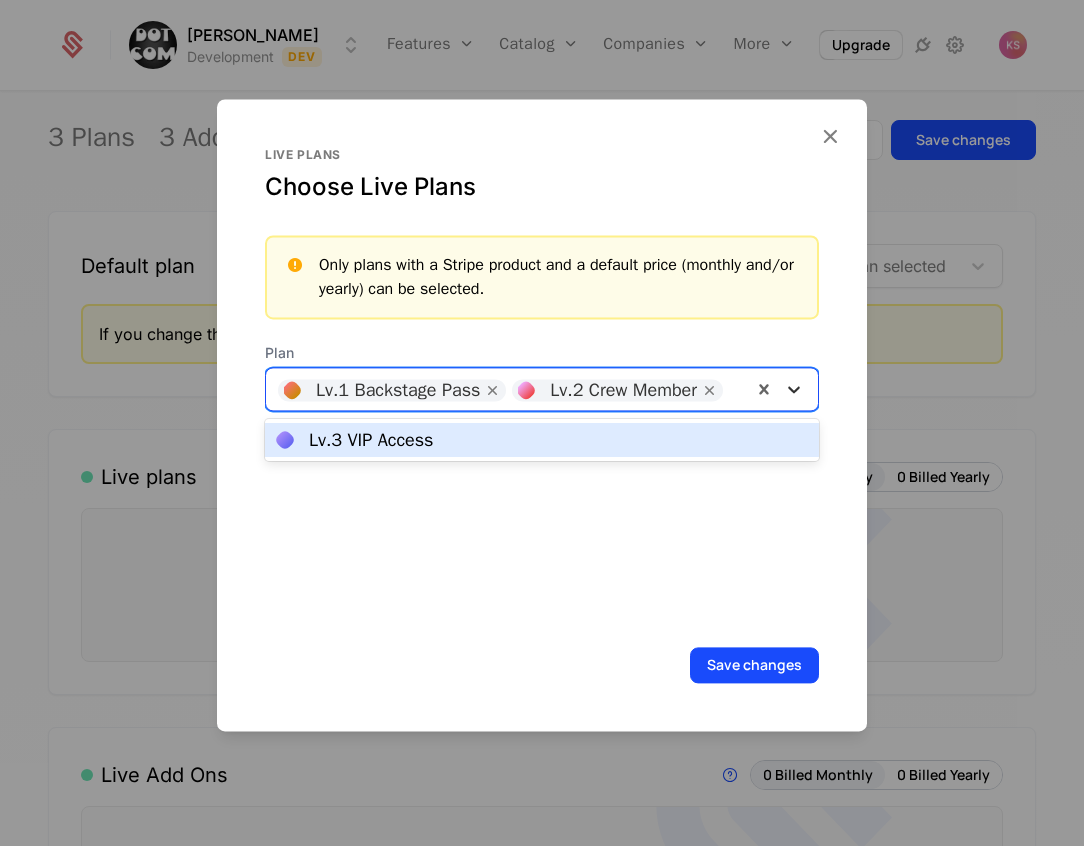 click 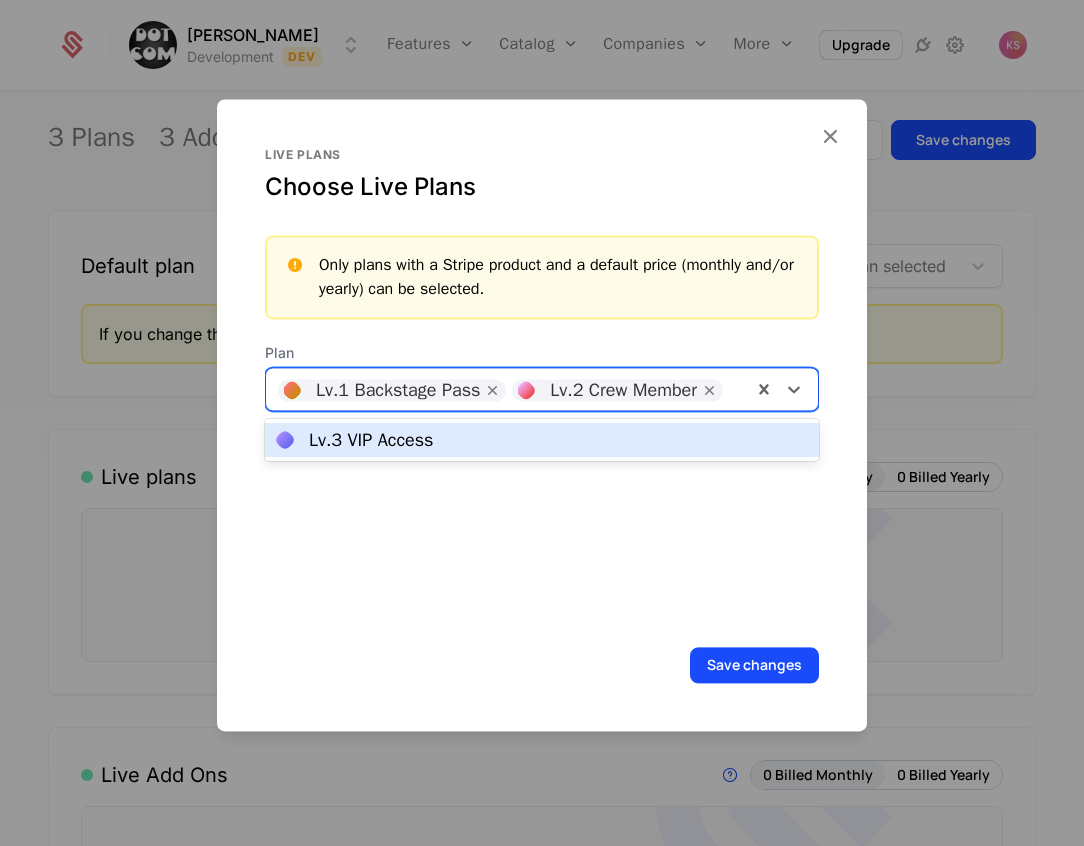 click on "Lv.3 VIP Access" at bounding box center [542, 440] 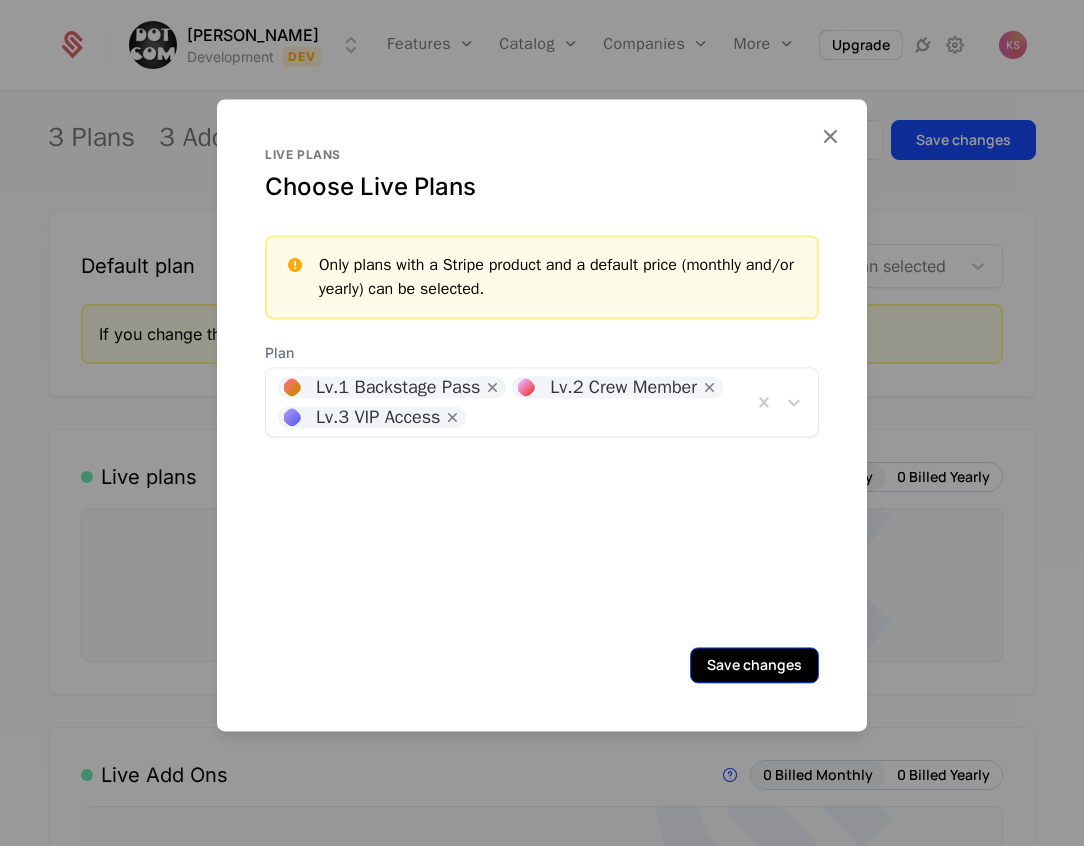 click on "Save changes" at bounding box center [754, 665] 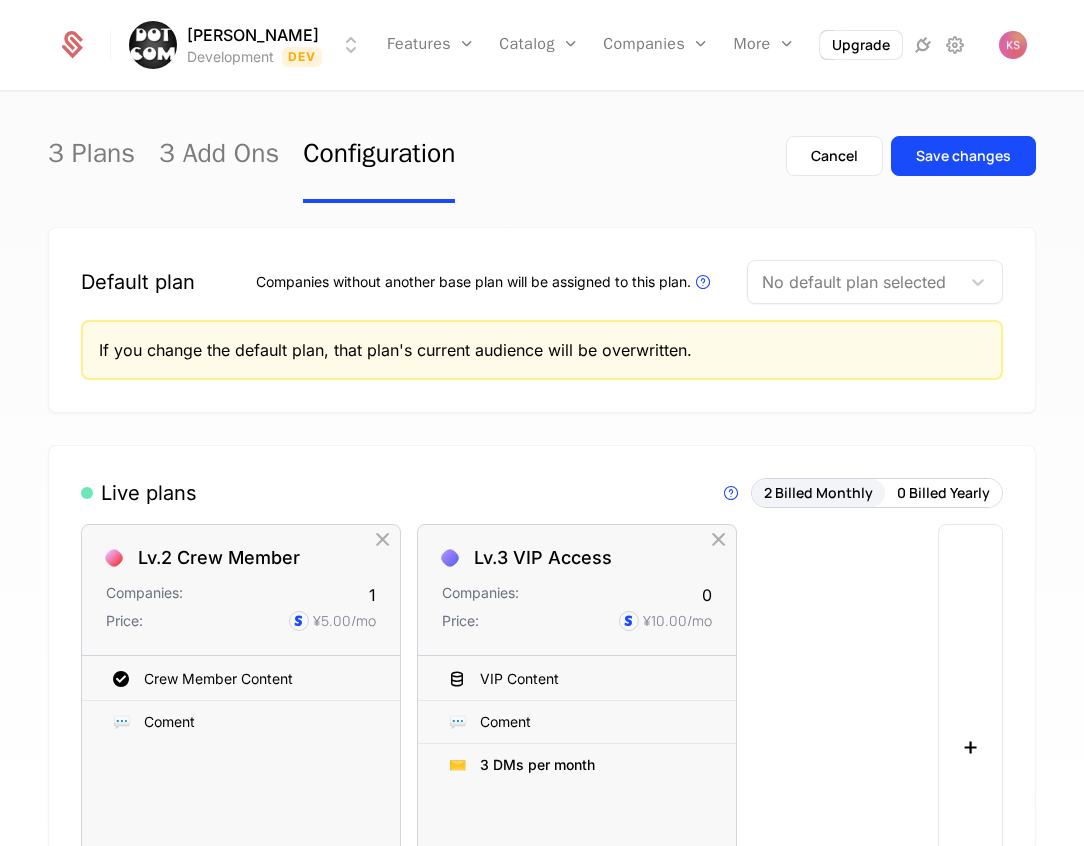 scroll, scrollTop: 2, scrollLeft: 0, axis: vertical 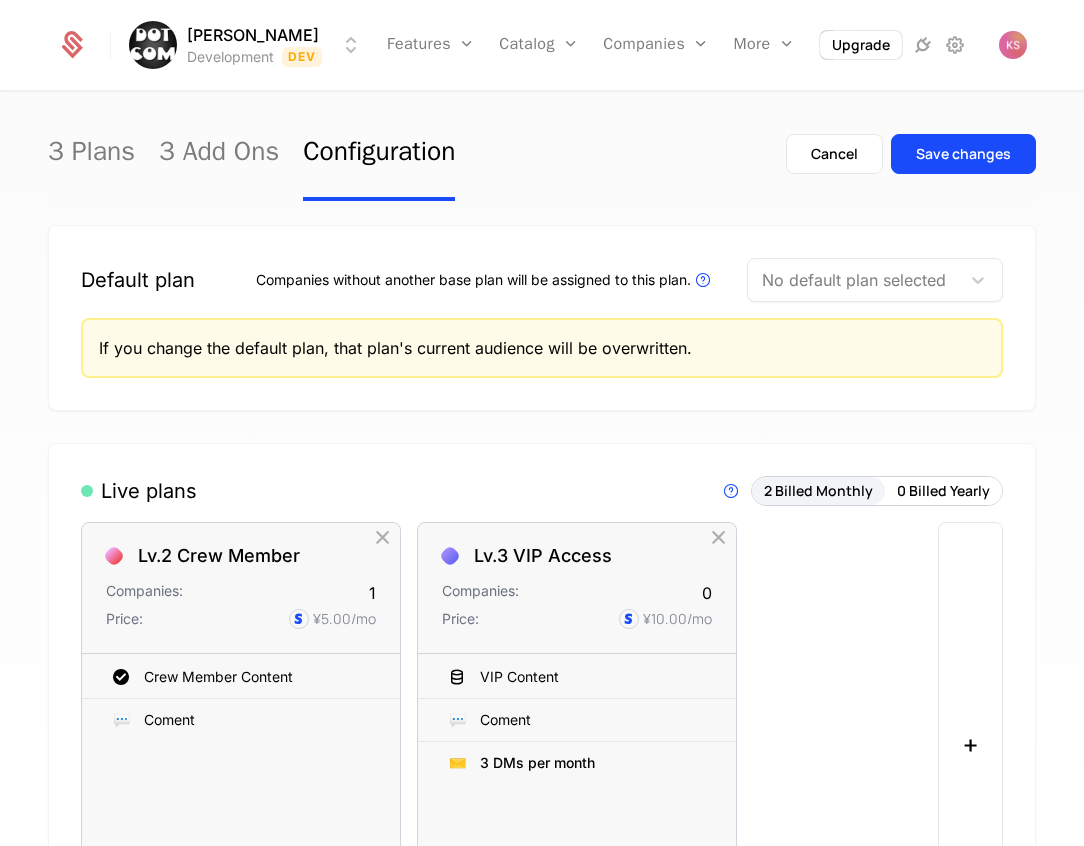 click on "Default plan Companies without another base plan will be assigned to this plan. Plans that are linked to paid billing products cannot be selected as the default plan No default plan selected If you change the default plan, that plan's current audience will be overwritten." at bounding box center (542, 318) 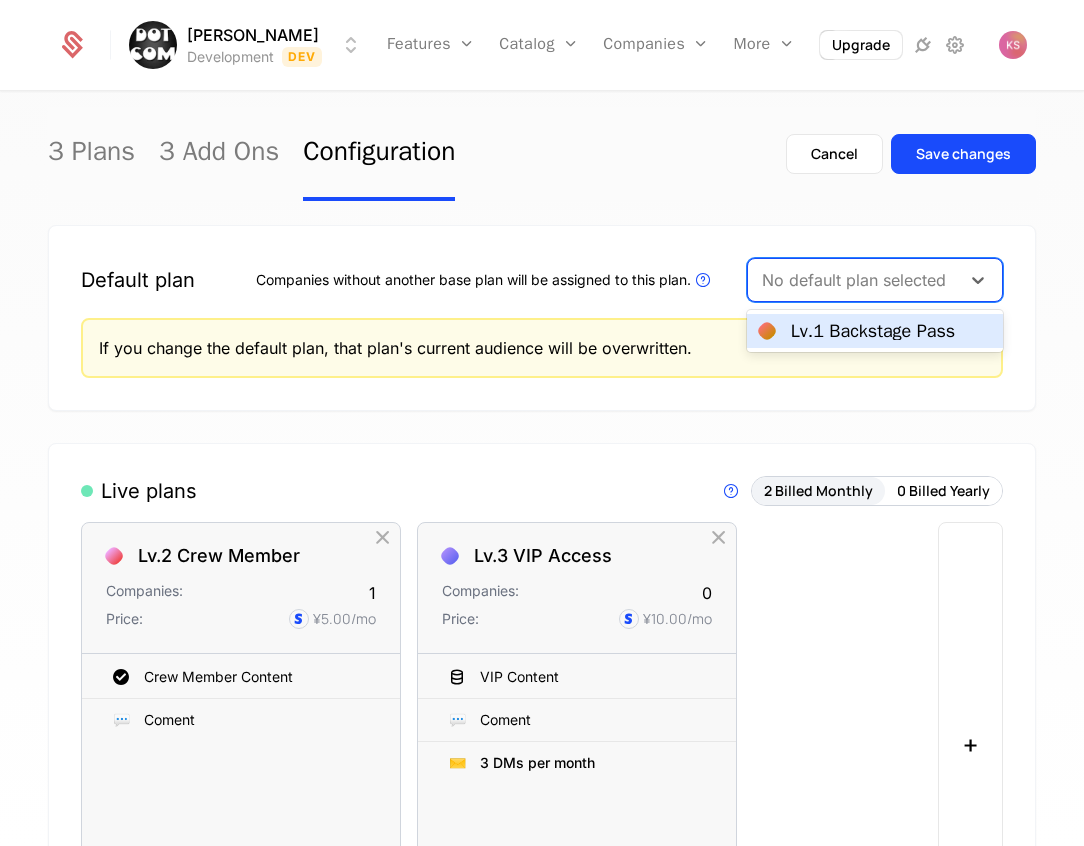 click on "Lv.1 Backstage Pass" at bounding box center [873, 331] 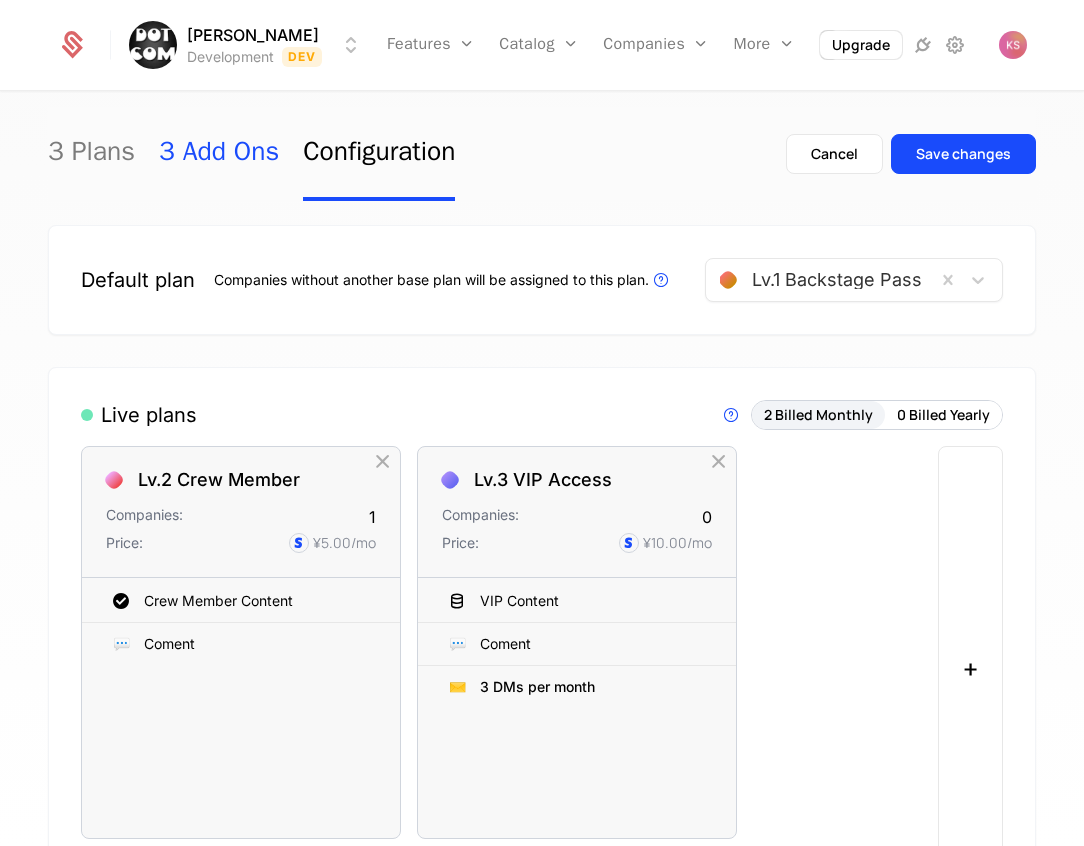 click on "3 Add Ons" at bounding box center [219, 154] 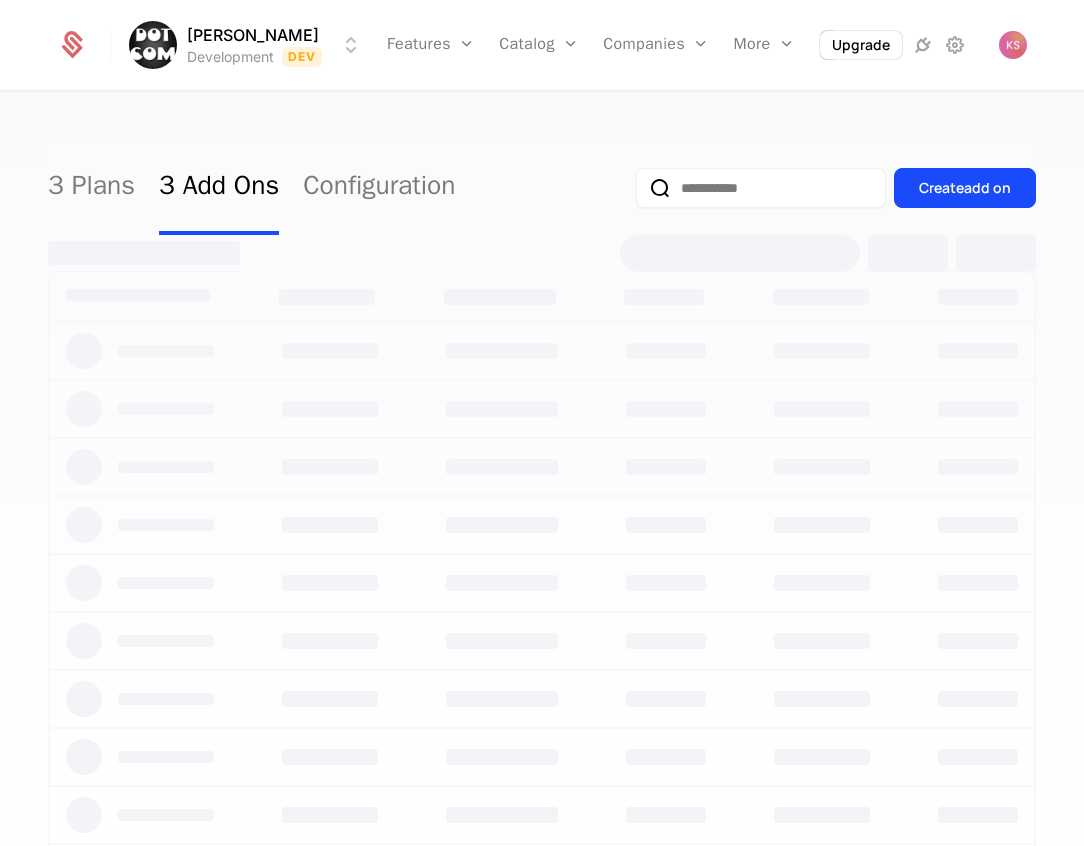 click on "3 Plans 3 Add Ons Configuration Create  add on" at bounding box center (542, 475) 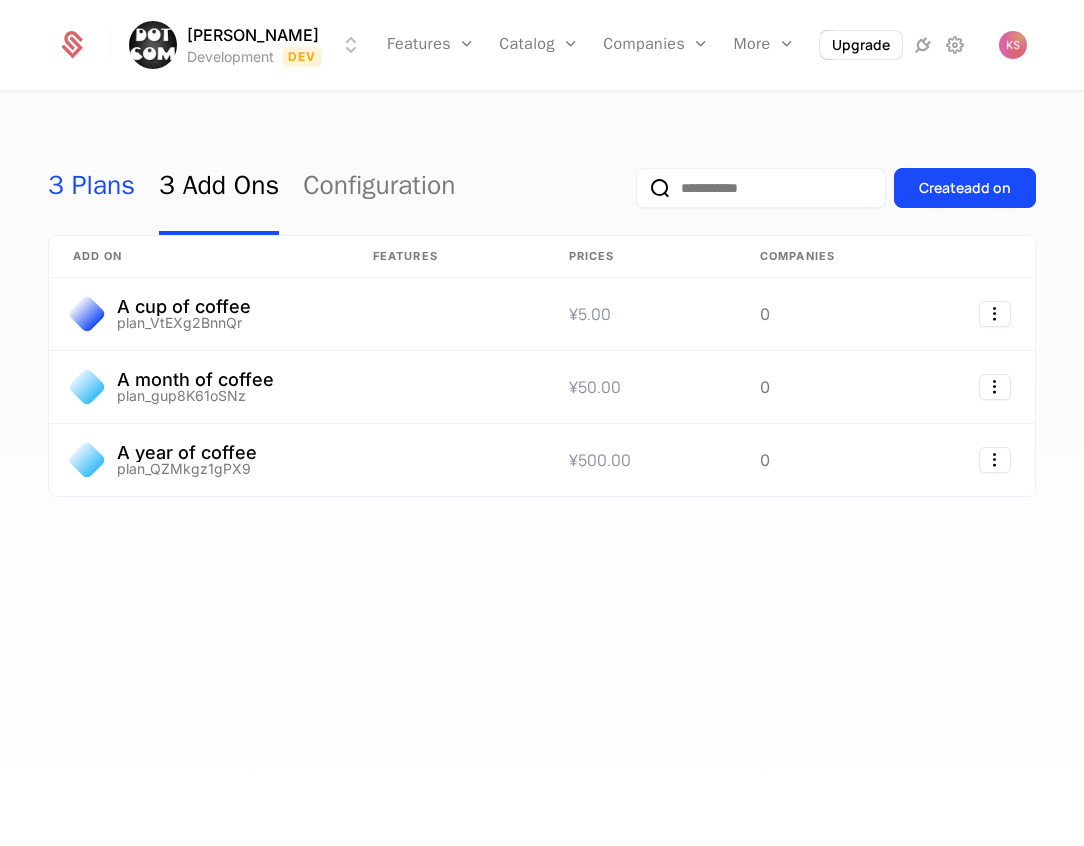 click on "3 Plans" at bounding box center [91, 188] 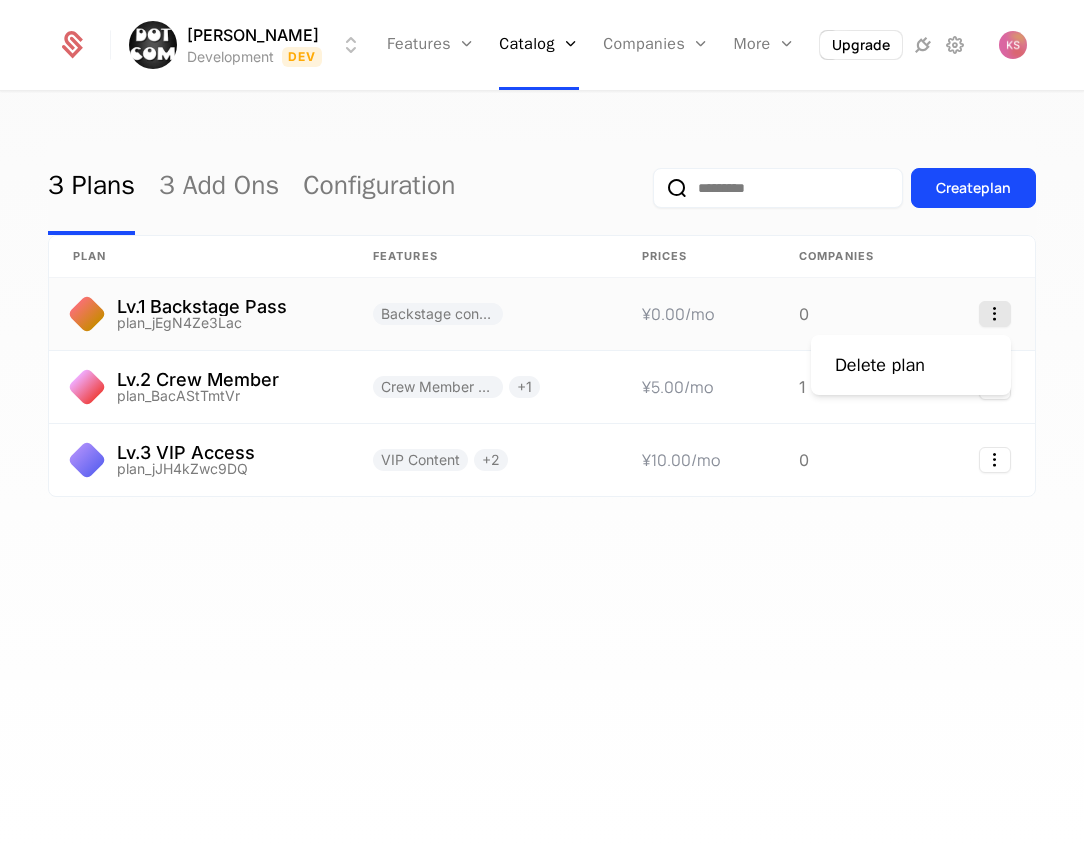 click on "Kei Sakurai Development Dev Features Features Flags Catalog Plans Add Ons Configuration Companies Companies Users More Events Components Upgrade 3 Plans 3 Add Ons Configuration Create  plan plan Features Prices Companies Lv.1 Backstage Pass plan_jEgN4Ze3Lac Backstage content ¥0.00 /mo 0 Lv.2 Crew Member plan_BacAStTmtVr Crew Member Content + 1 ¥5.00 /mo 1 Lv.3 VIP Access plan_jJH4kZwc9DQ VIP Content + 2 ¥10.00 /mo 0
Best Viewed on Desktop You're currently viewing this on a  mobile device . For the best experience,   we recommend using a desktop or larger screens , as the application isn't fully optimized for smaller resolutions just yet. Got it  Delete plan" at bounding box center [542, 423] 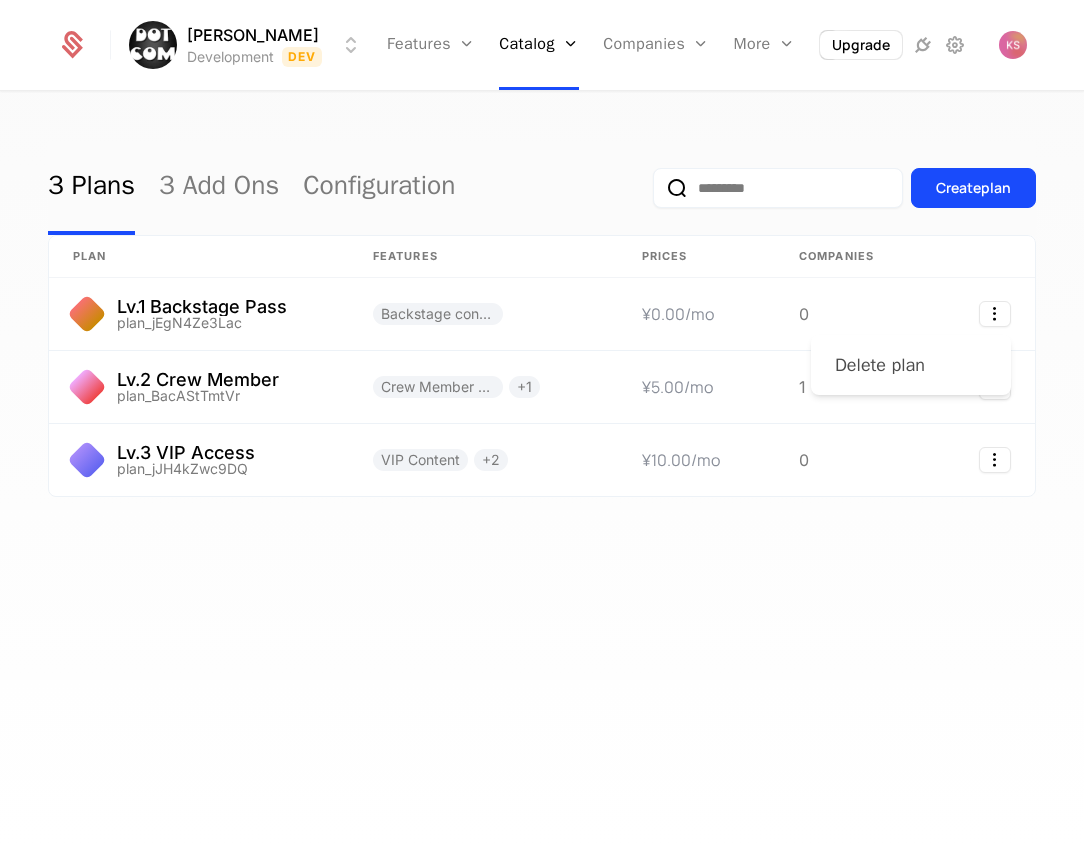 click on "Delete plan" at bounding box center (880, 365) 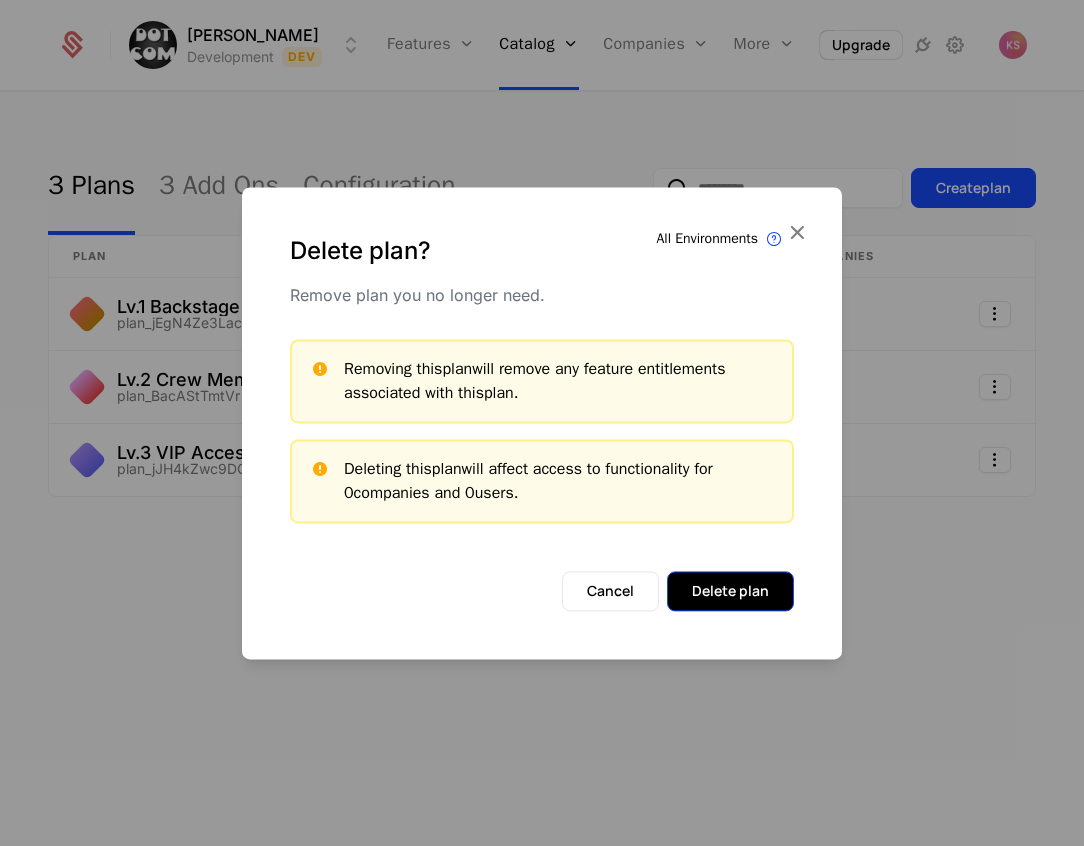 click on "Delete plan" at bounding box center (730, 591) 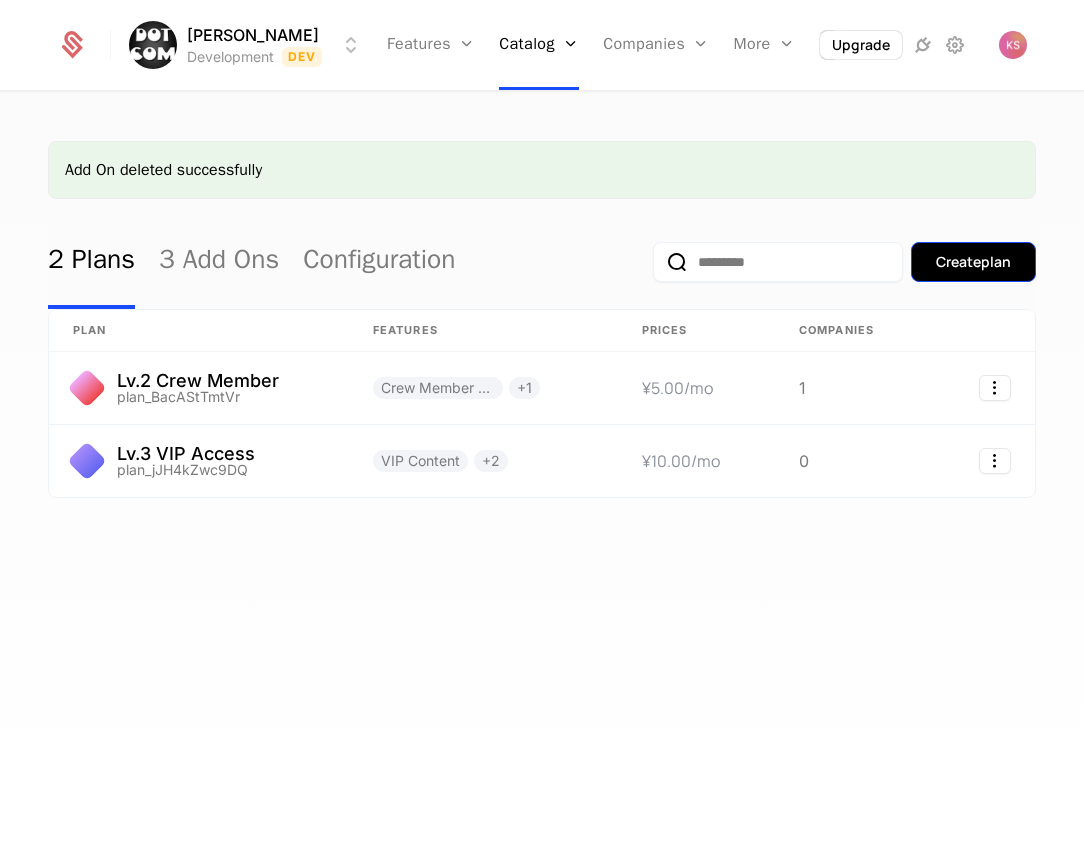 click on "Create  plan" at bounding box center [973, 262] 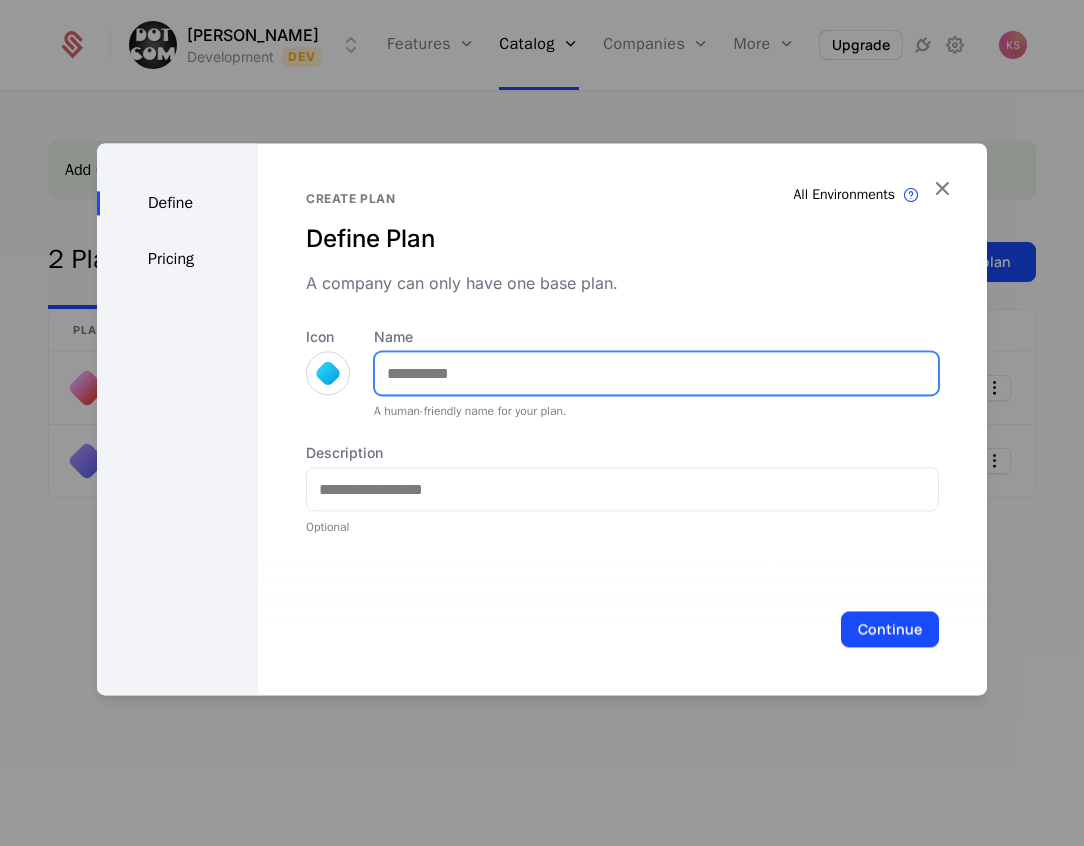 click on "Name" at bounding box center [656, 373] 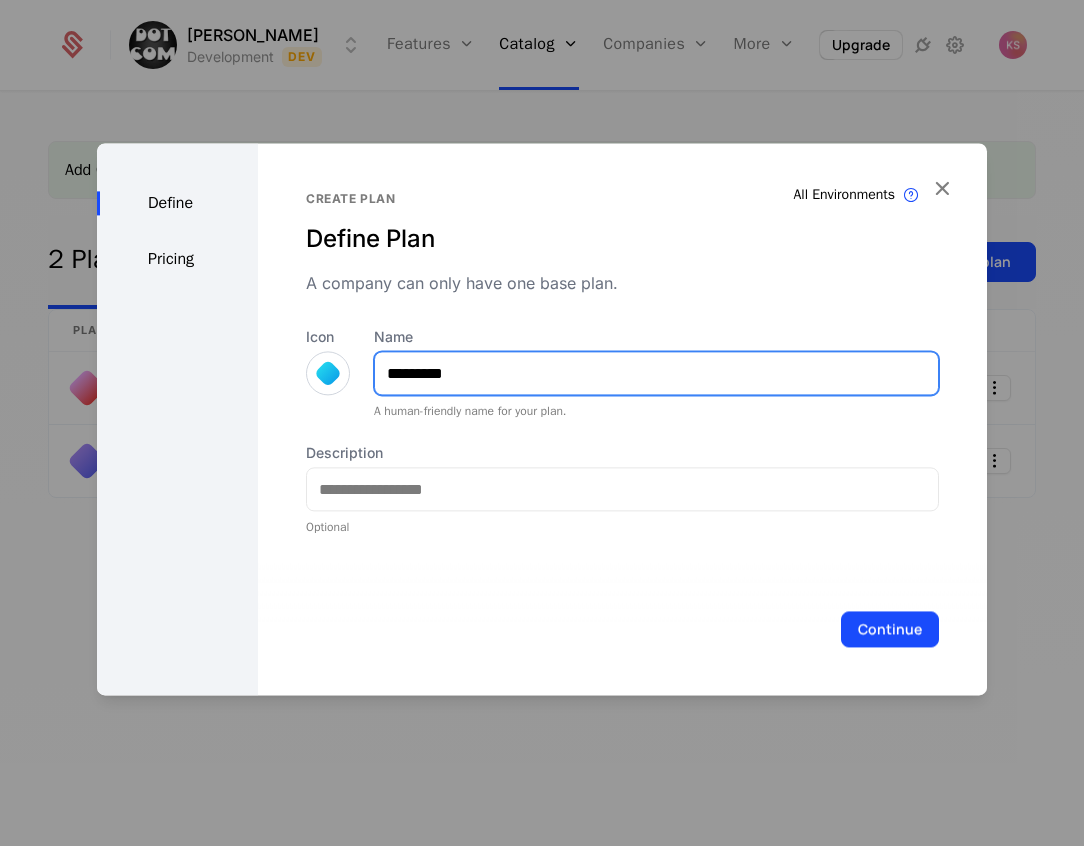 type on "*********" 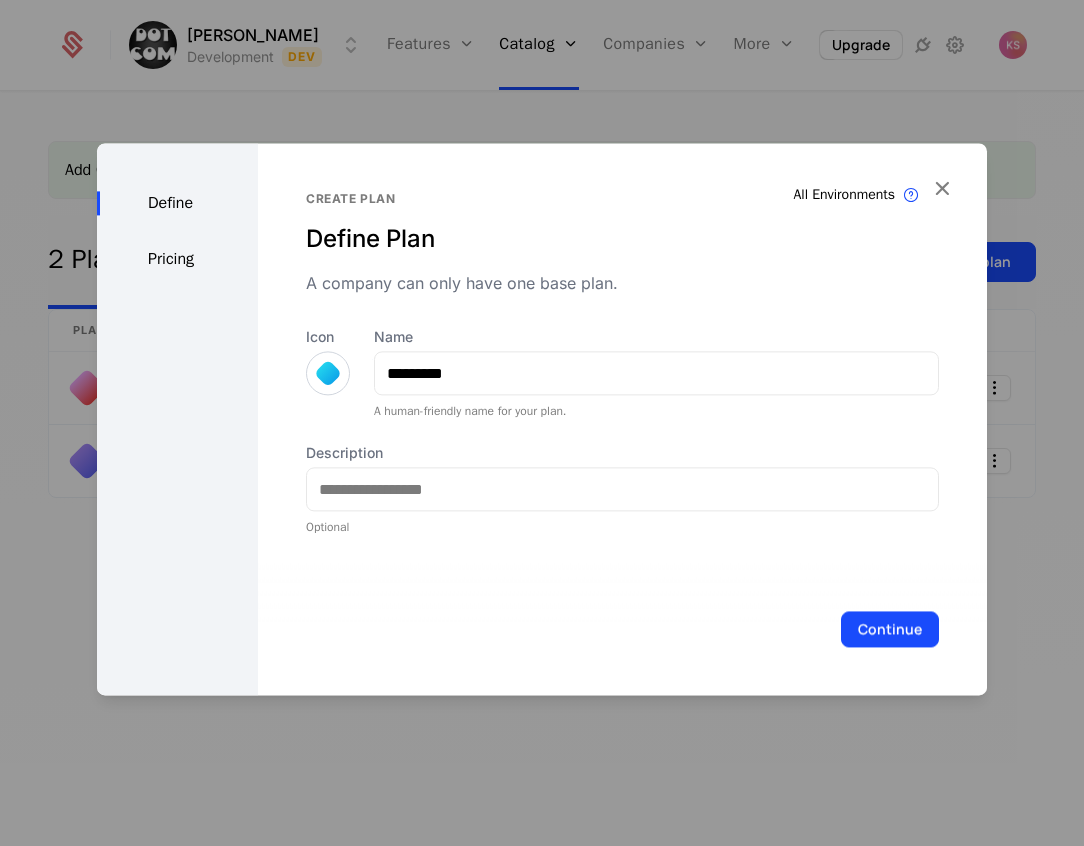 click on "Define Pricing" at bounding box center (177, 419) 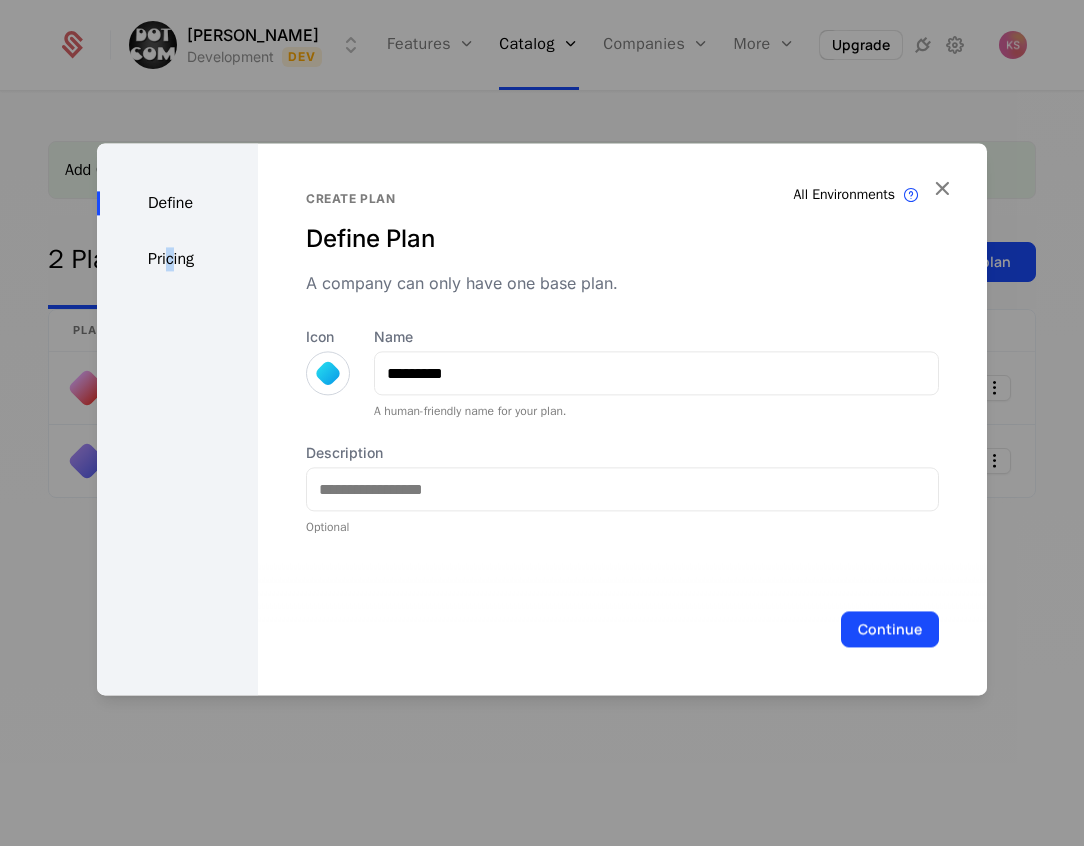 click on "Pricing" at bounding box center (177, 259) 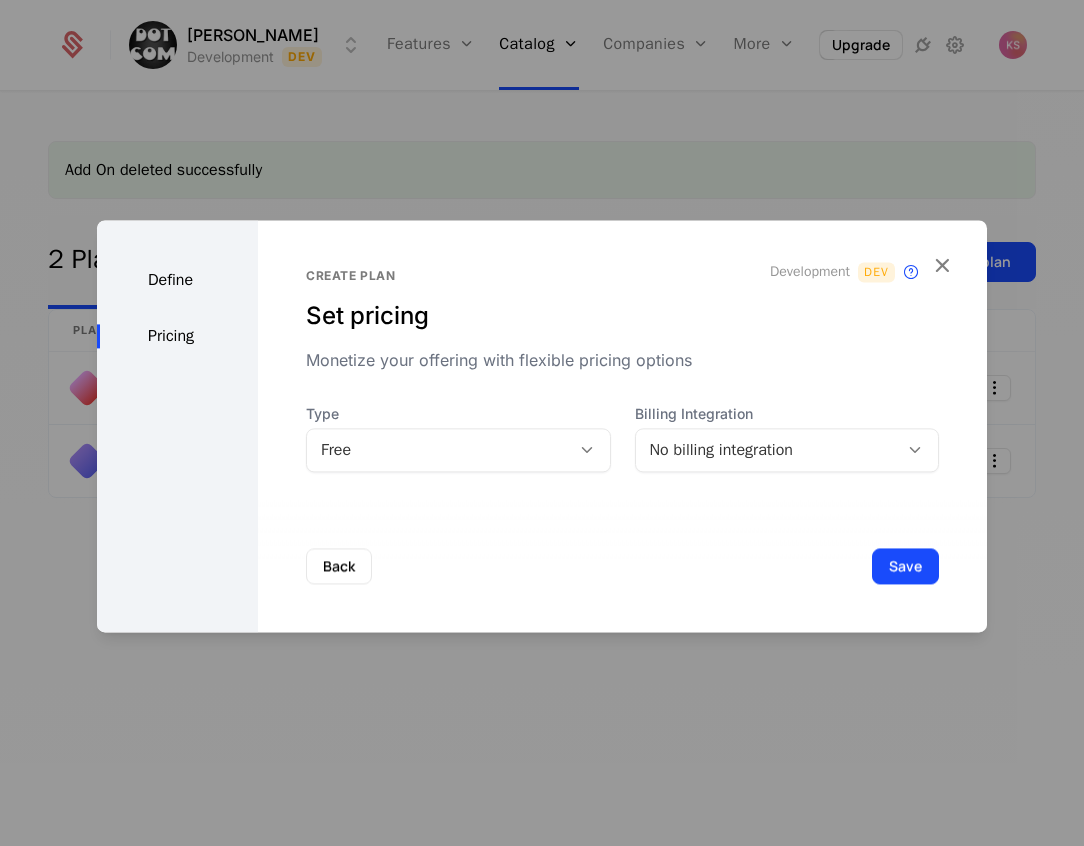 click on "Back Save" at bounding box center [622, 566] 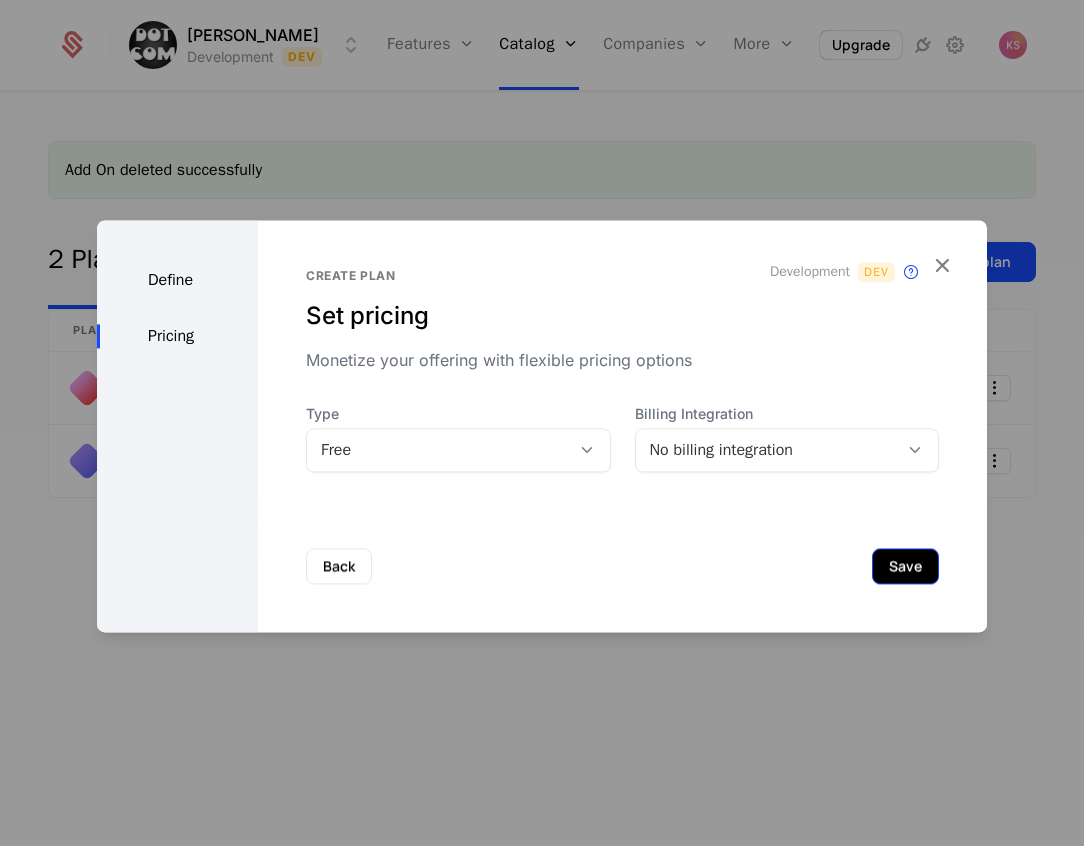 click on "Save" at bounding box center (905, 566) 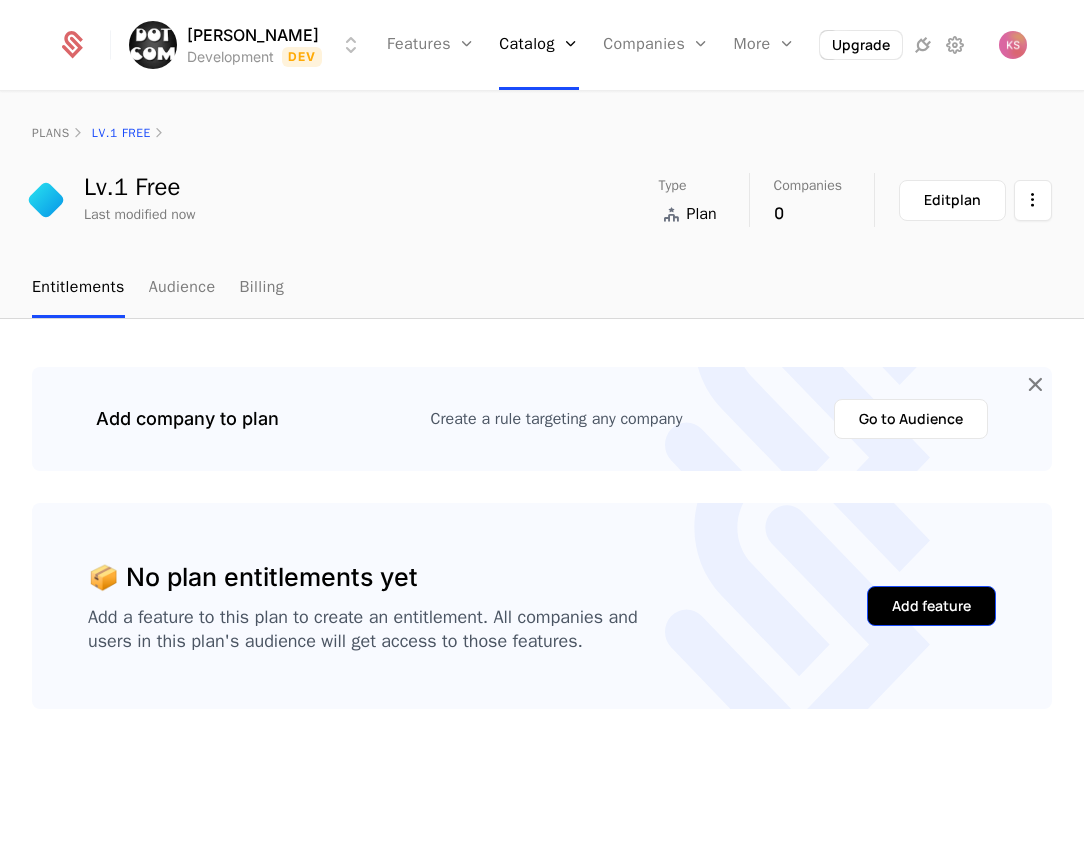 click on "Add feature" at bounding box center (931, 606) 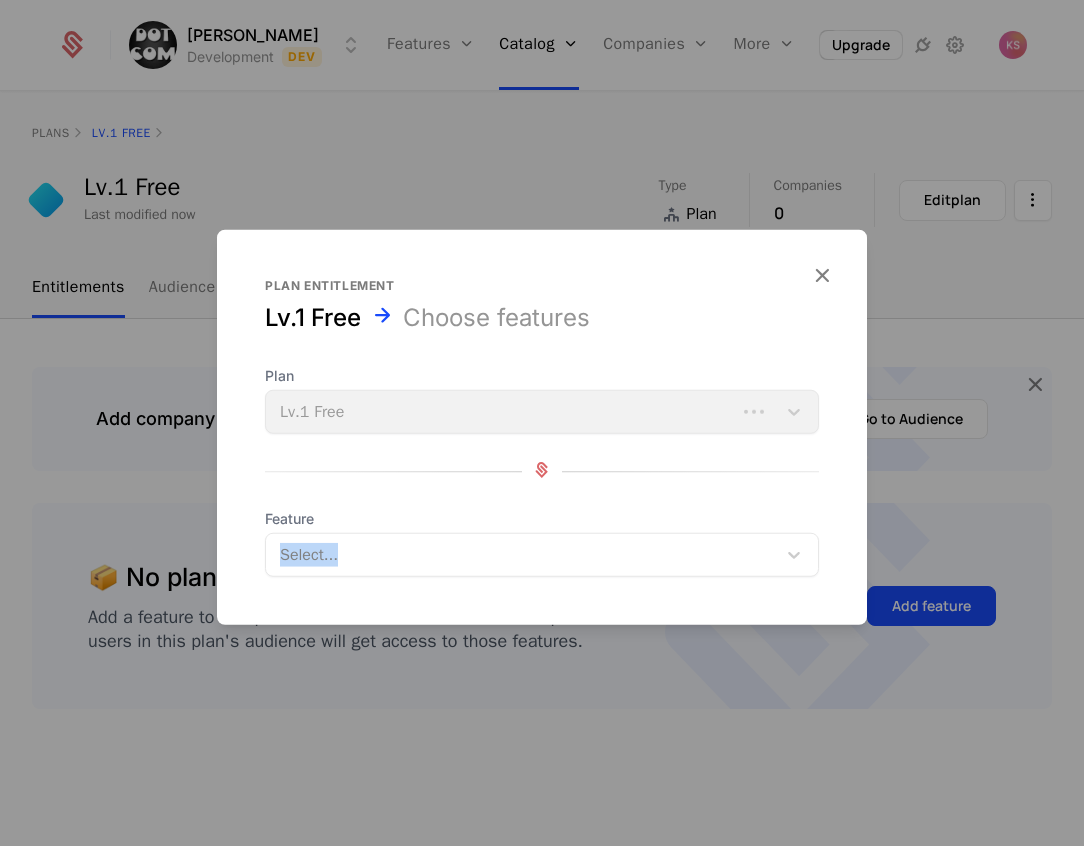 drag, startPoint x: 398, startPoint y: 524, endPoint x: 405, endPoint y: 555, distance: 31.780497 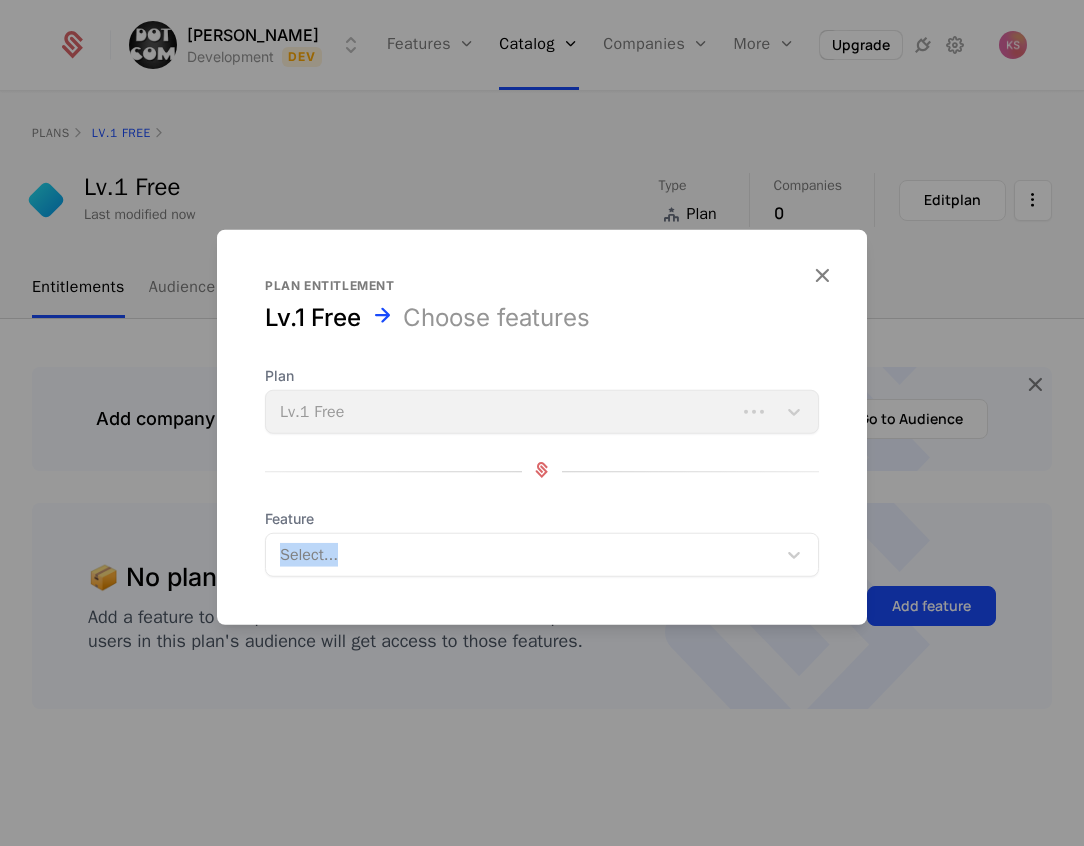 click on "Feature Select..." at bounding box center [542, 543] 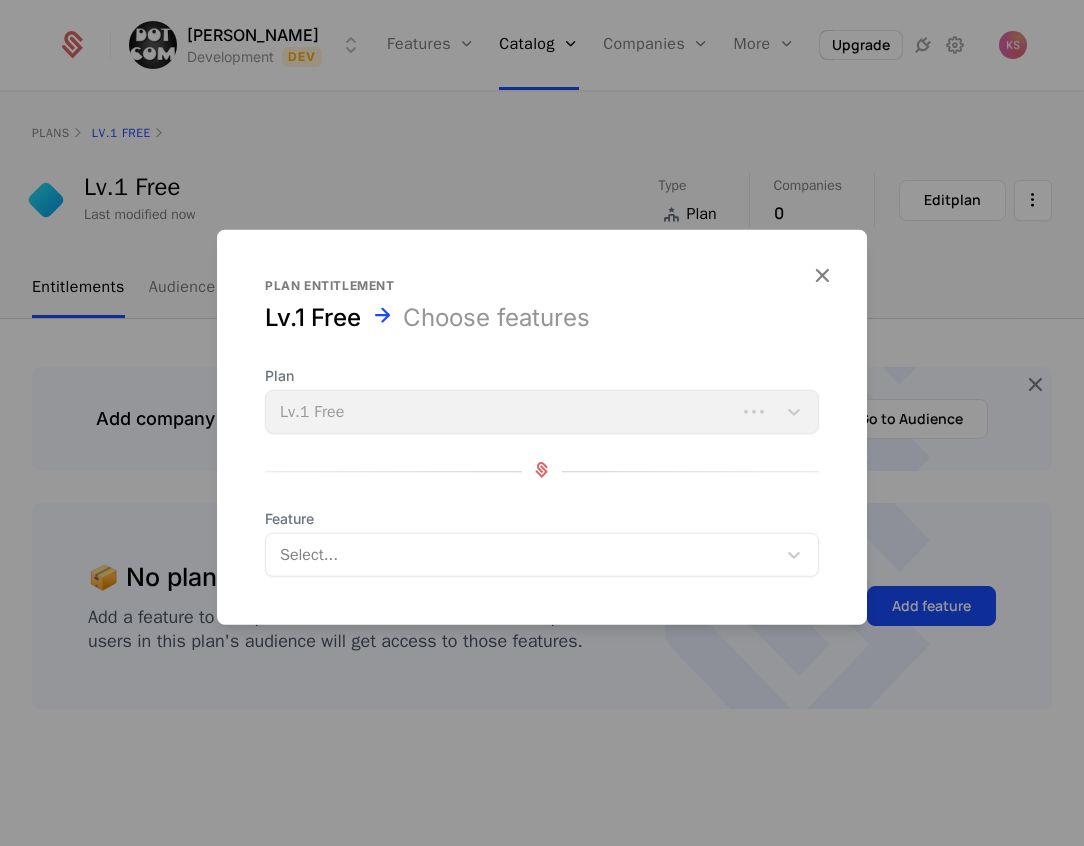 click at bounding box center (523, 555) 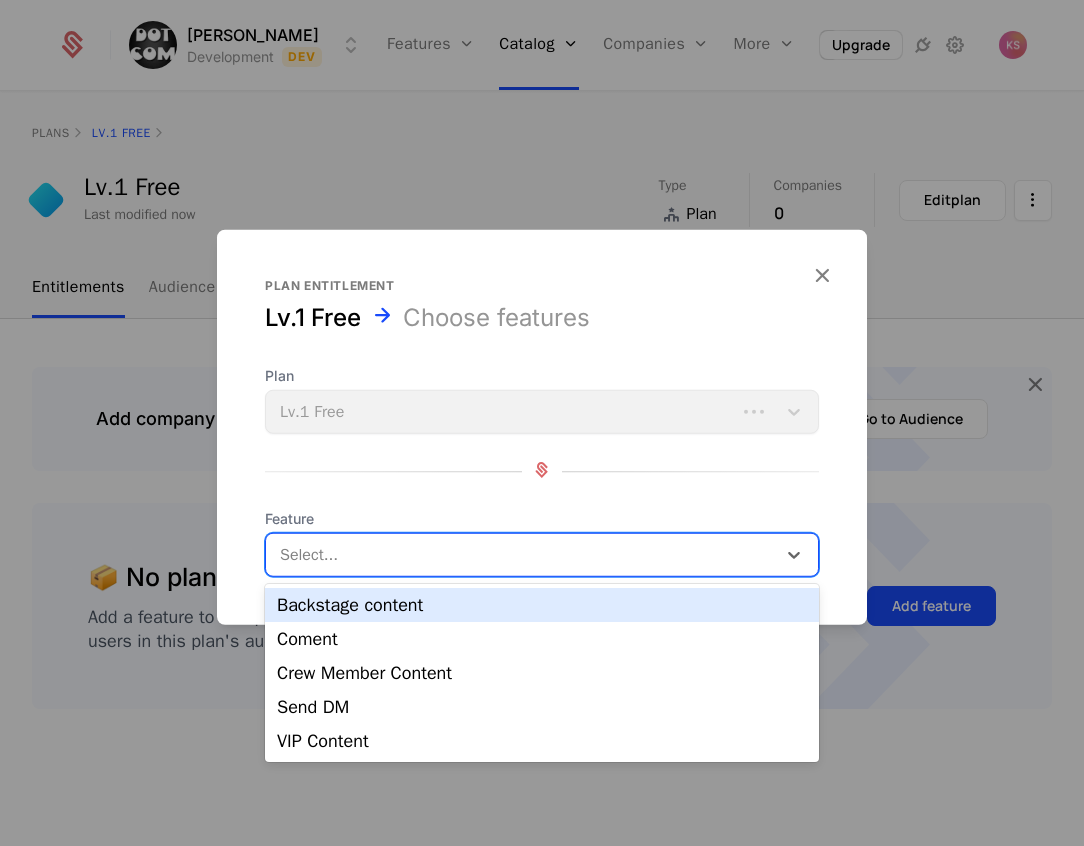 click on "Backstage content" at bounding box center (542, 605) 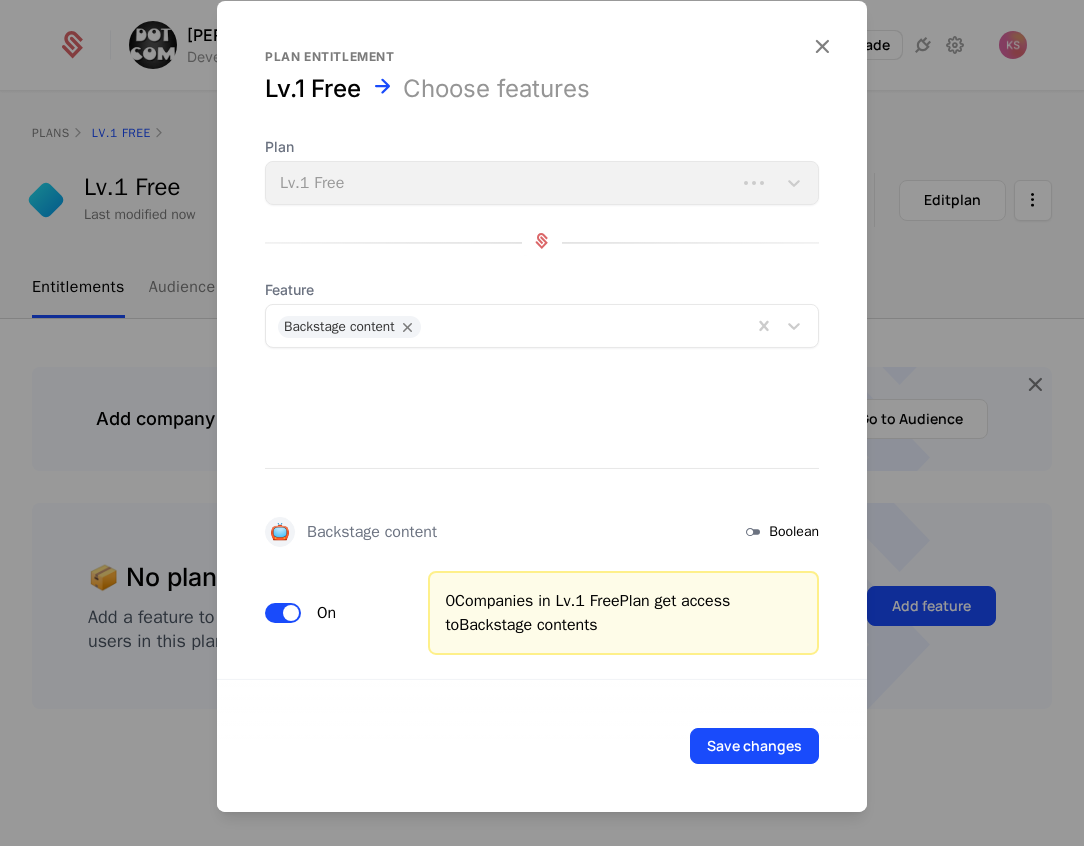 click on "Save changes" at bounding box center [542, 745] 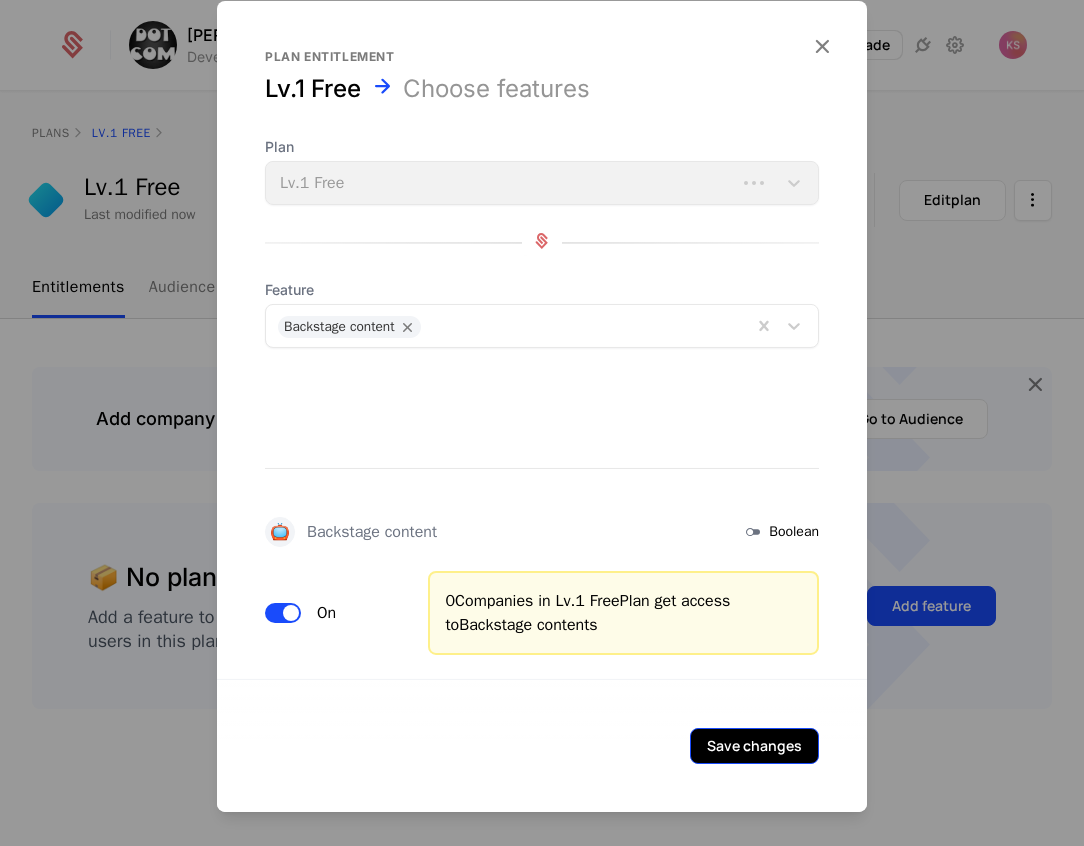 click on "Save changes" at bounding box center (754, 746) 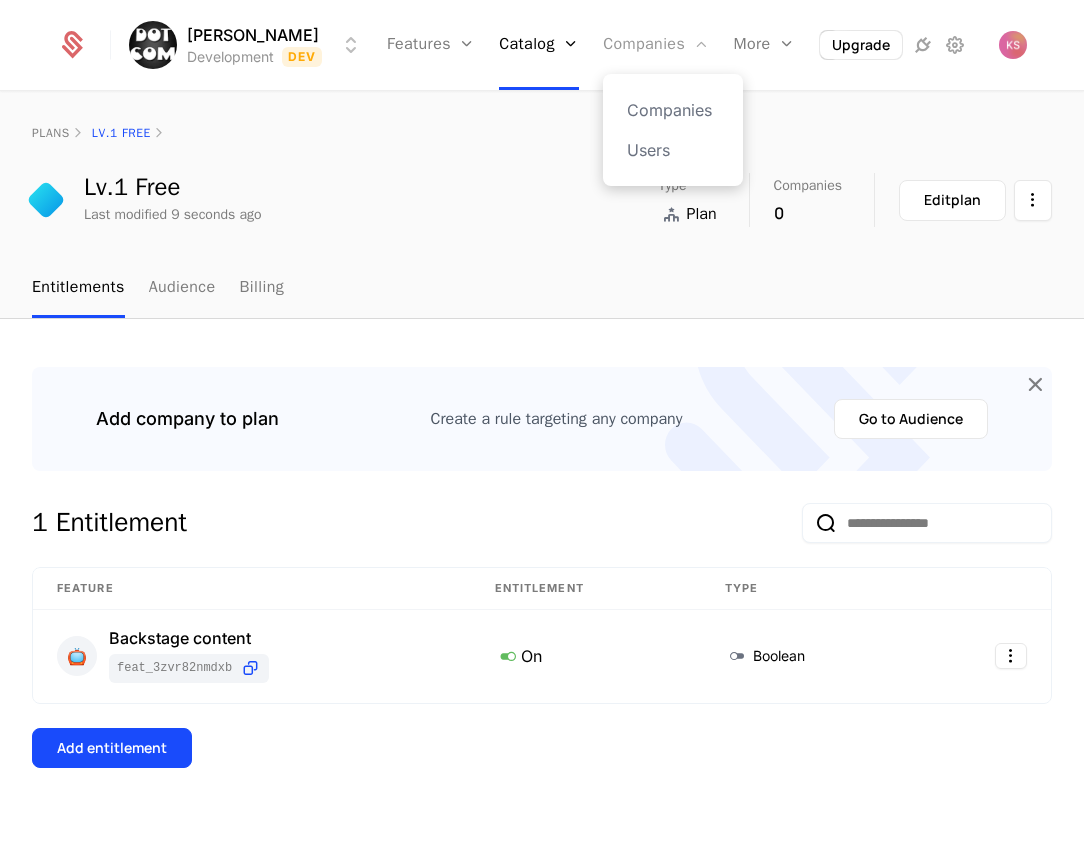 click on "Companies" at bounding box center [656, 45] 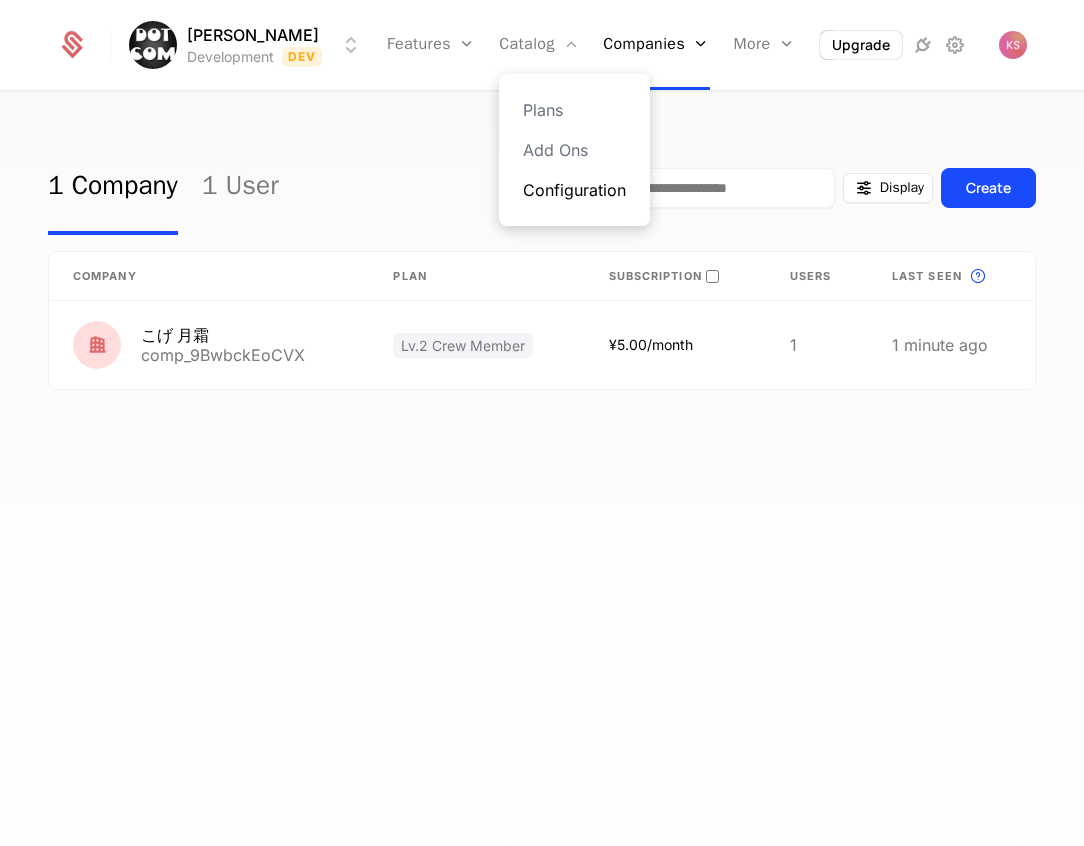 click on "Configuration" at bounding box center (574, 190) 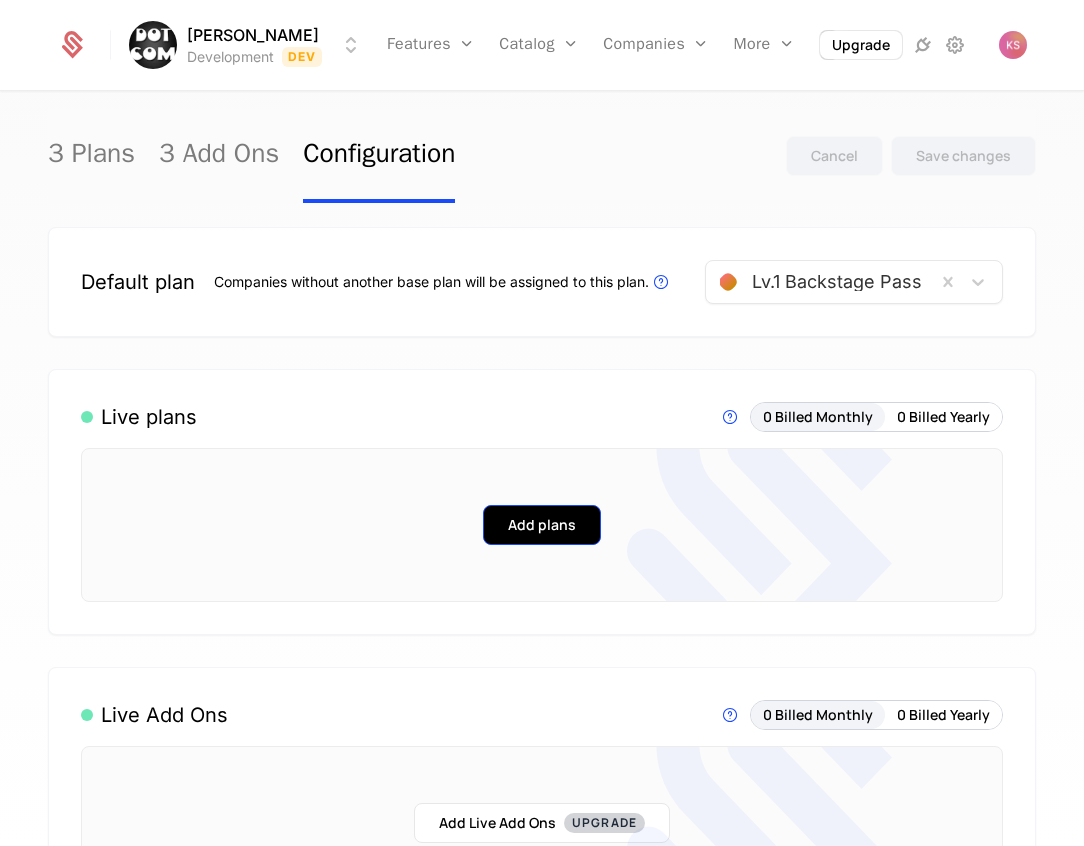 click on "Add plans" at bounding box center [542, 525] 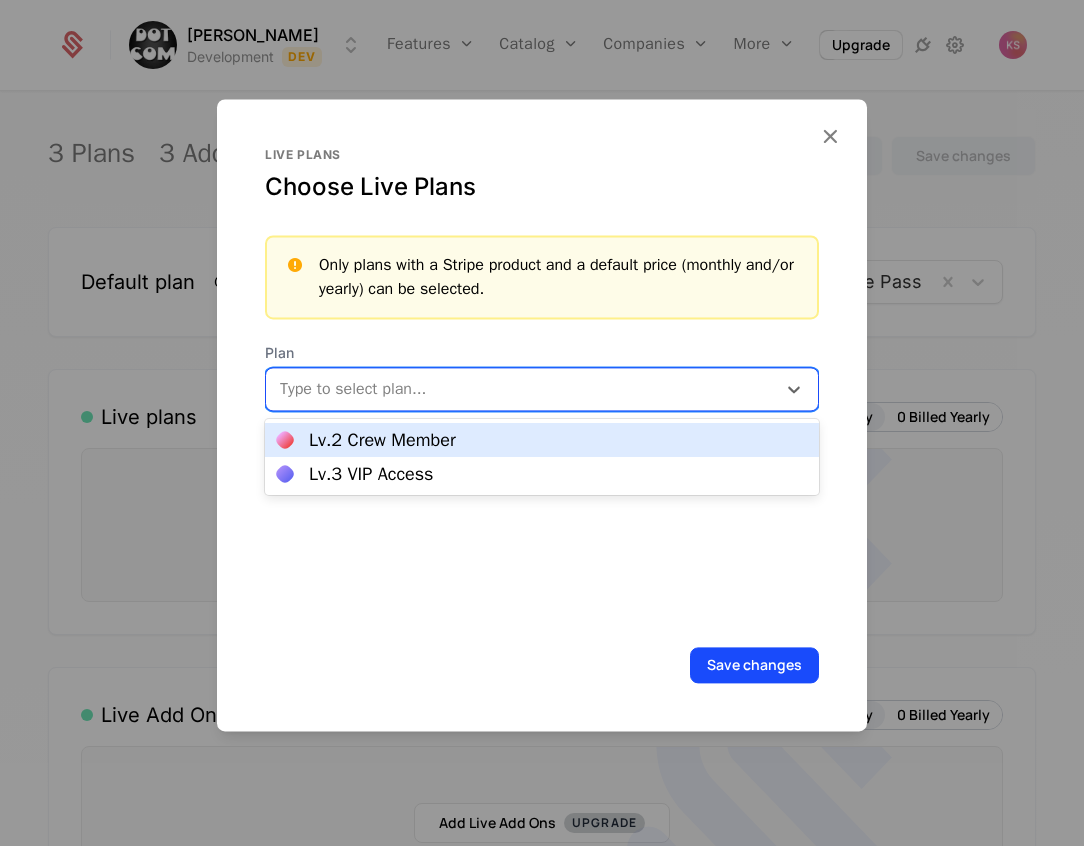 click at bounding box center (523, 389) 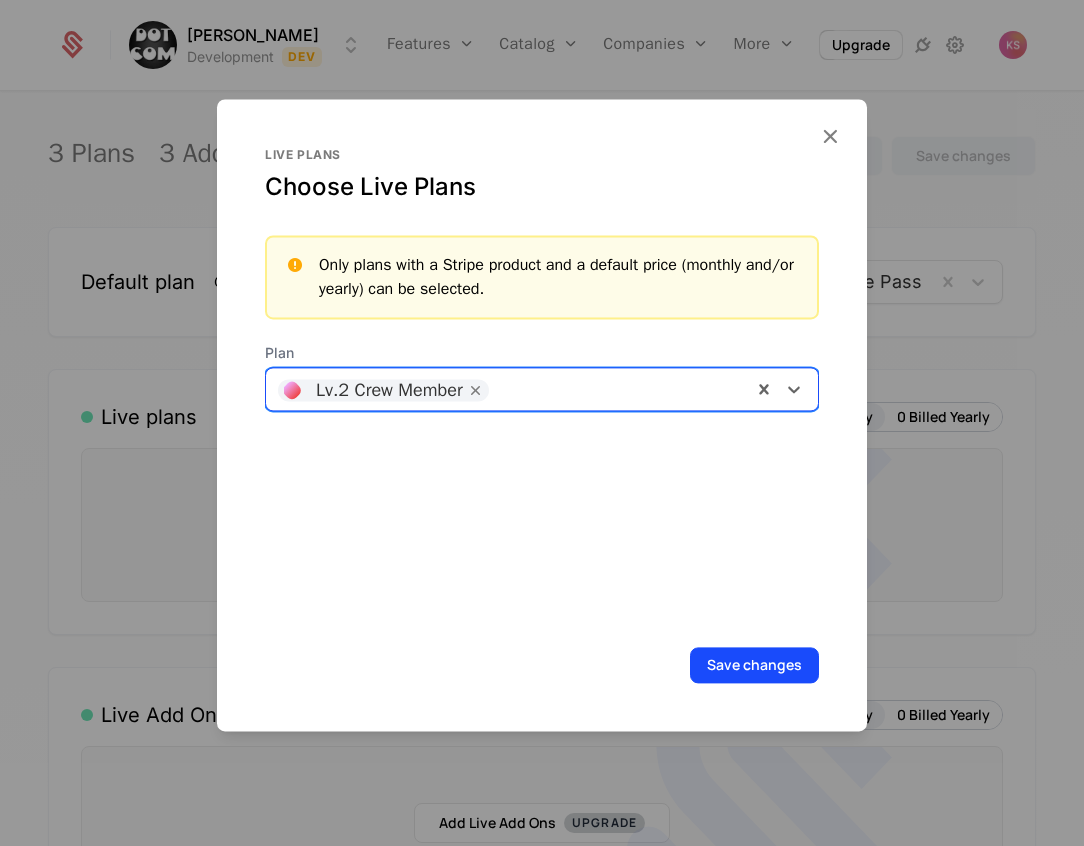 click at bounding box center [619, 387] 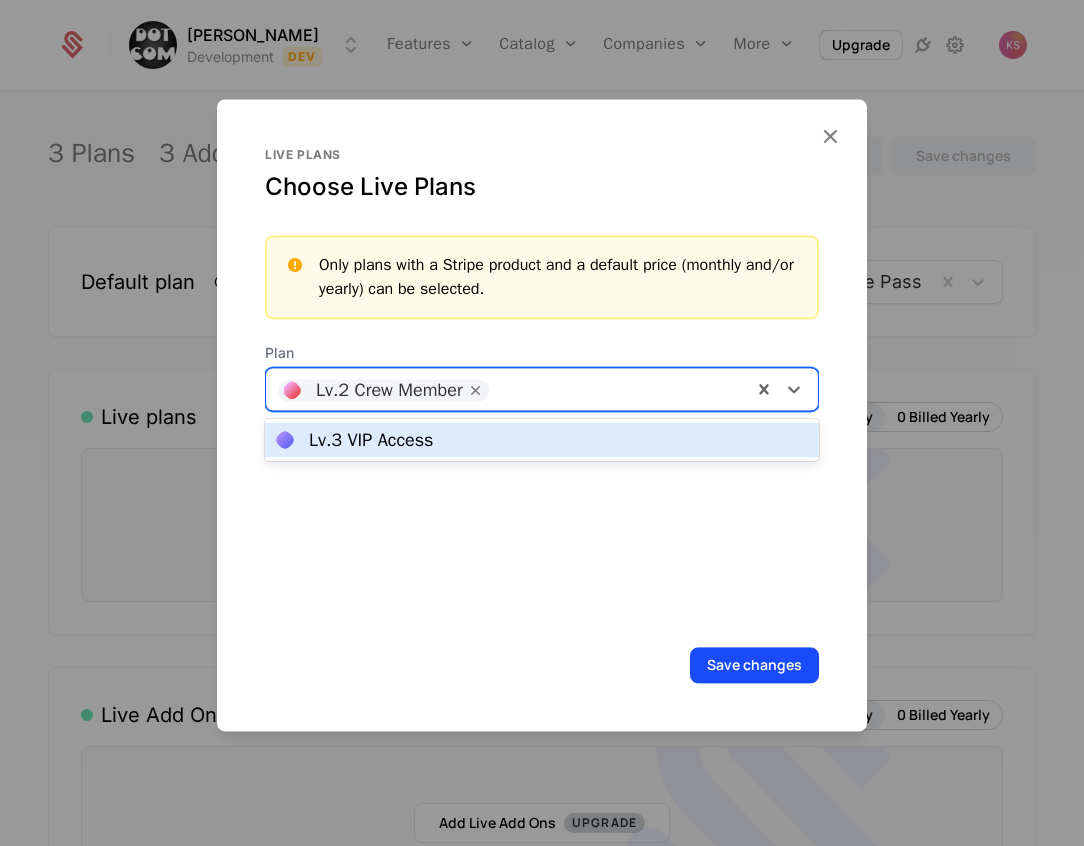 click on "Lv.3 VIP Access" at bounding box center [542, 440] 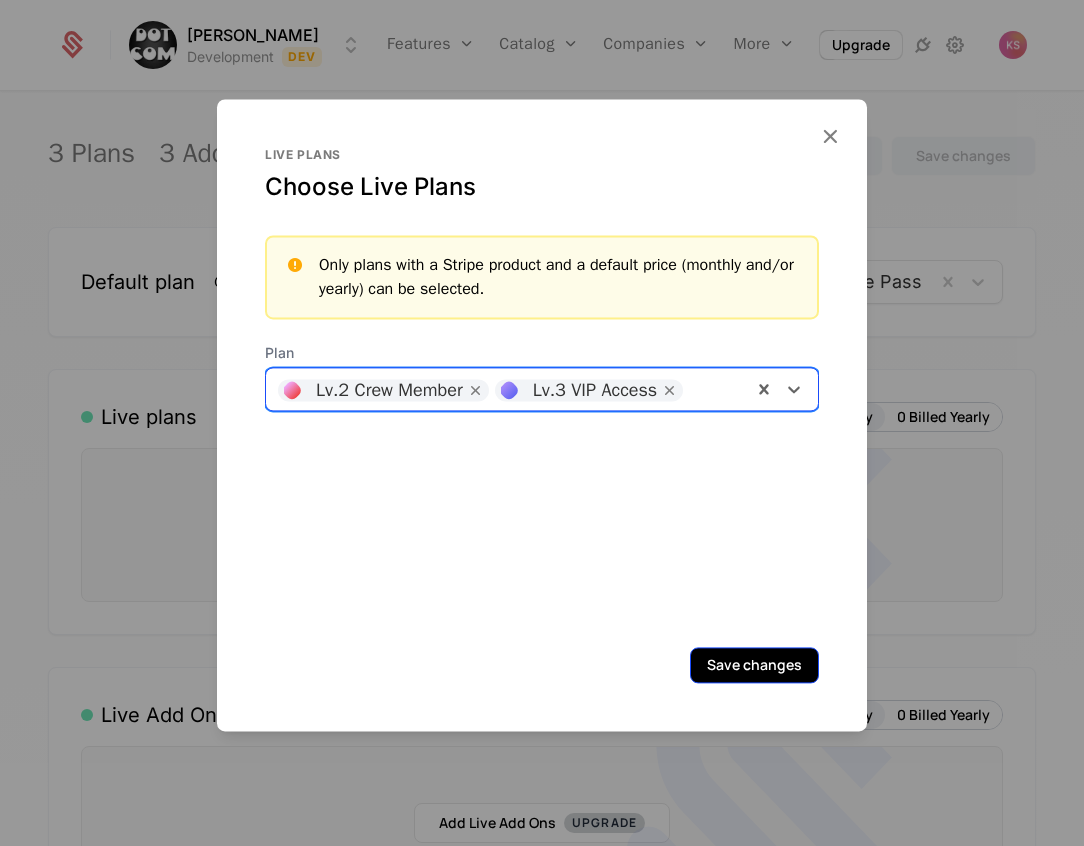 click on "Live plans Choose Live Plans Only plans with a Stripe product and a default price (monthly and/or yearly) can be selected. Plan option [object Object], selected. Lv.2 Crew Member Lv.3 VIP Access Save changes" at bounding box center (542, 415) 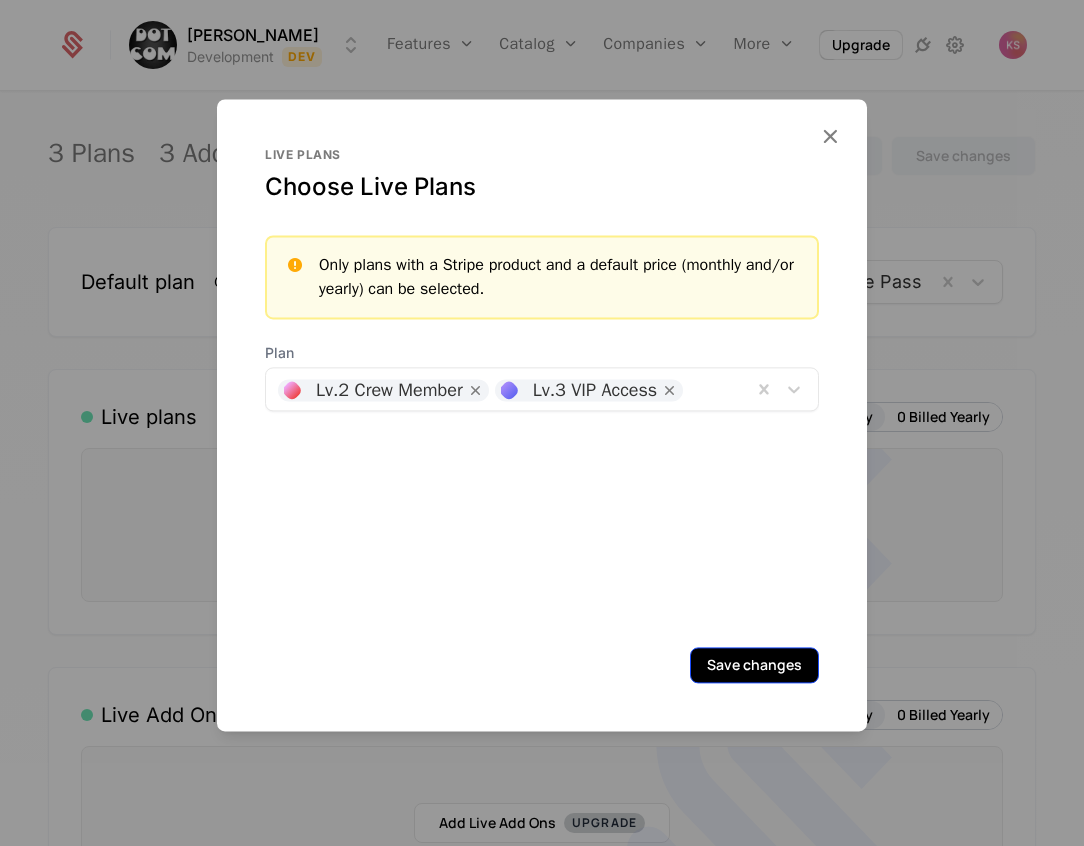 click on "Save changes" at bounding box center (754, 665) 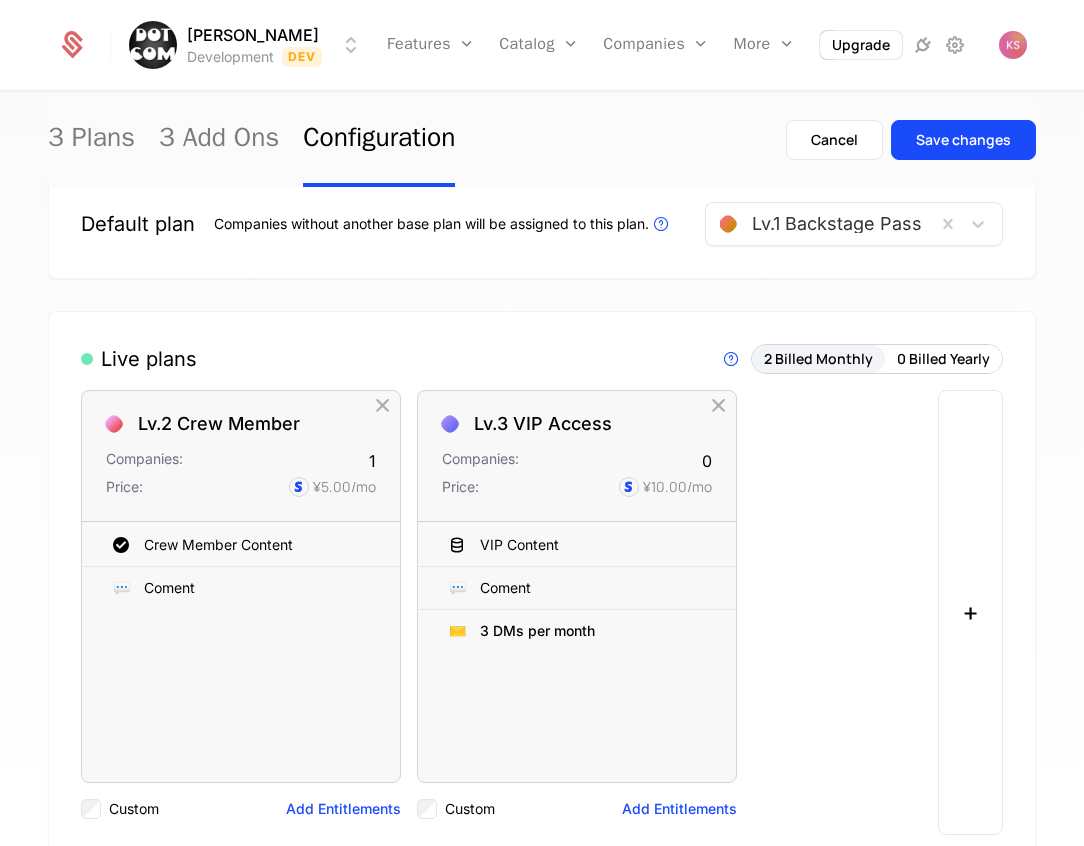 scroll, scrollTop: 51, scrollLeft: 0, axis: vertical 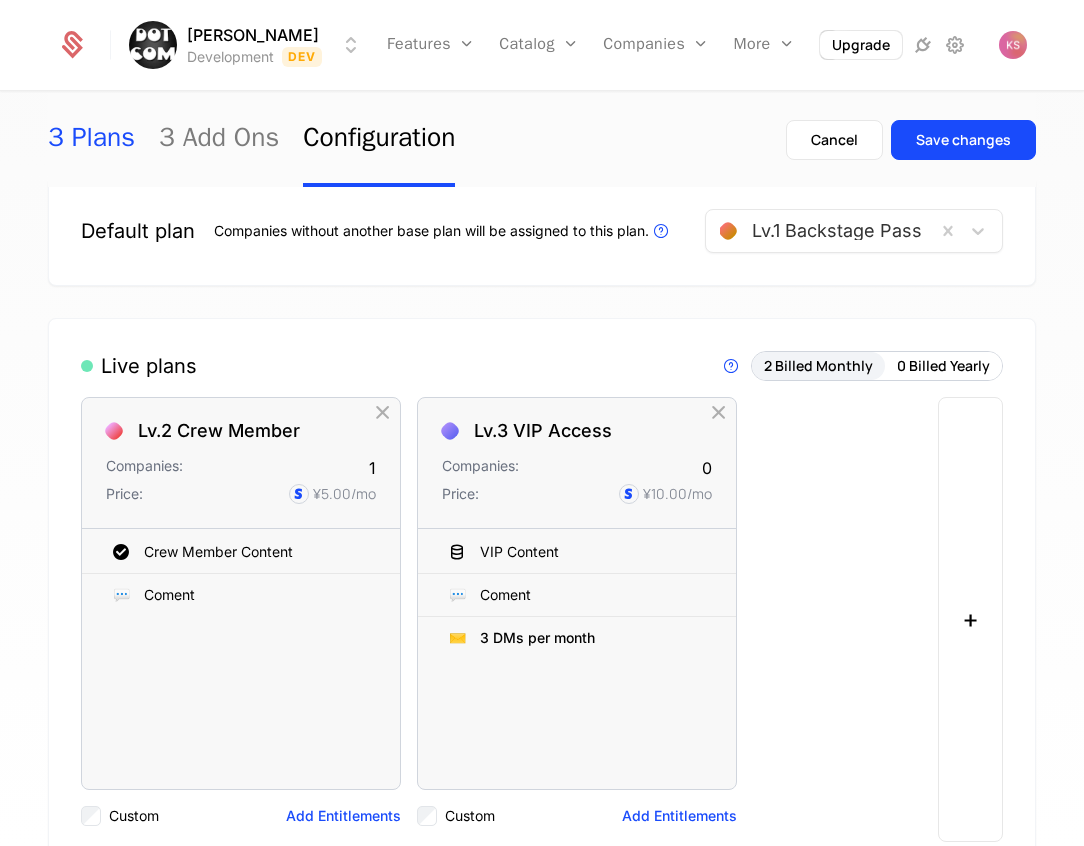 click on "3 Plans" at bounding box center (91, 140) 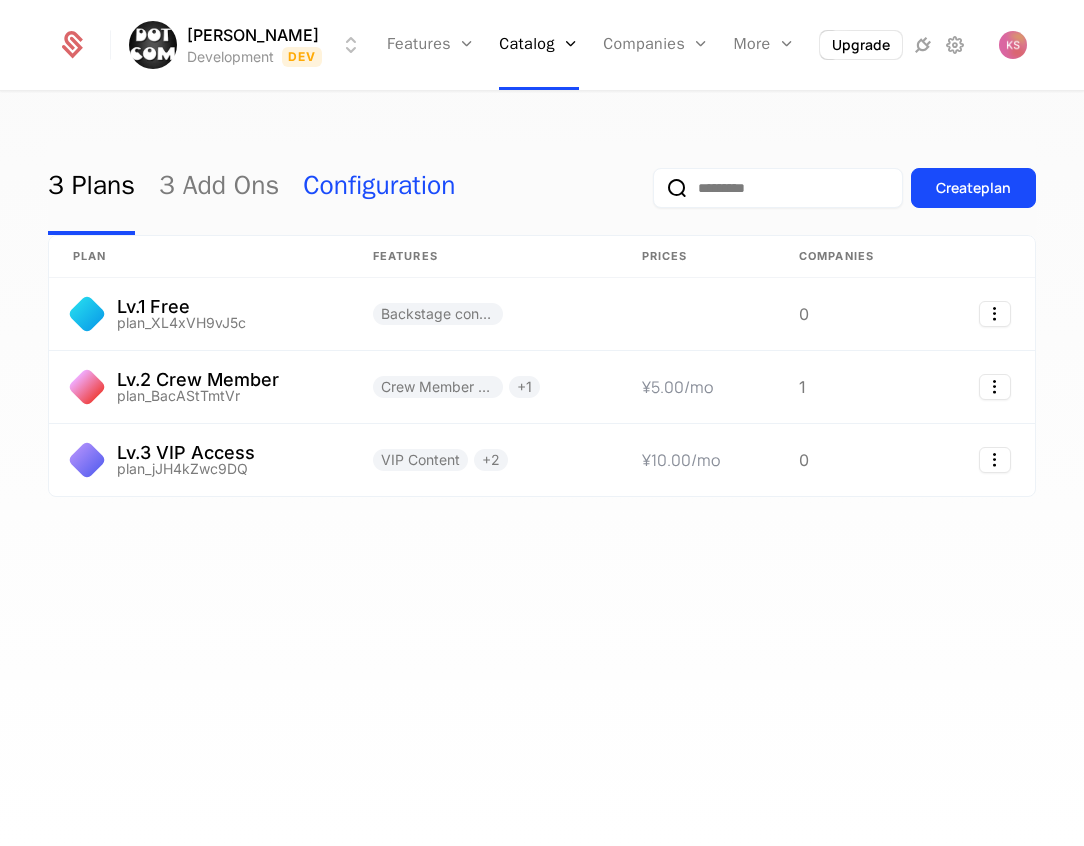 click on "Configuration" at bounding box center (379, 188) 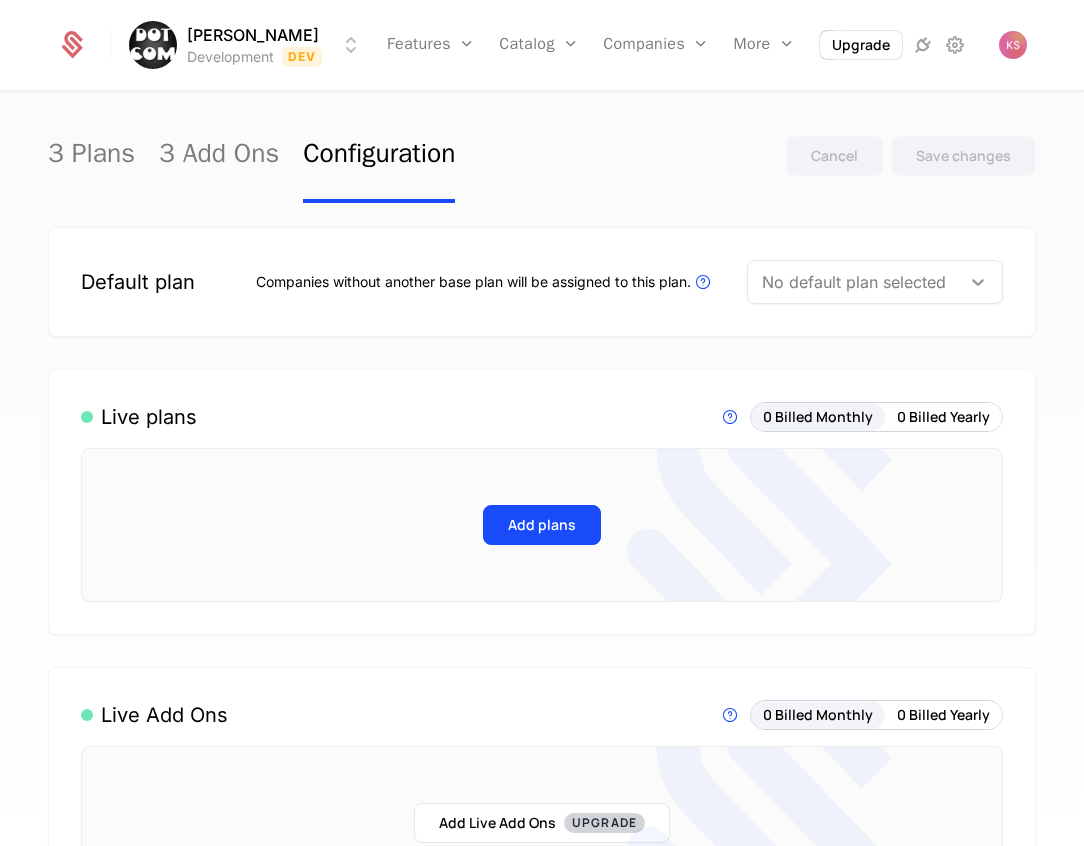 click 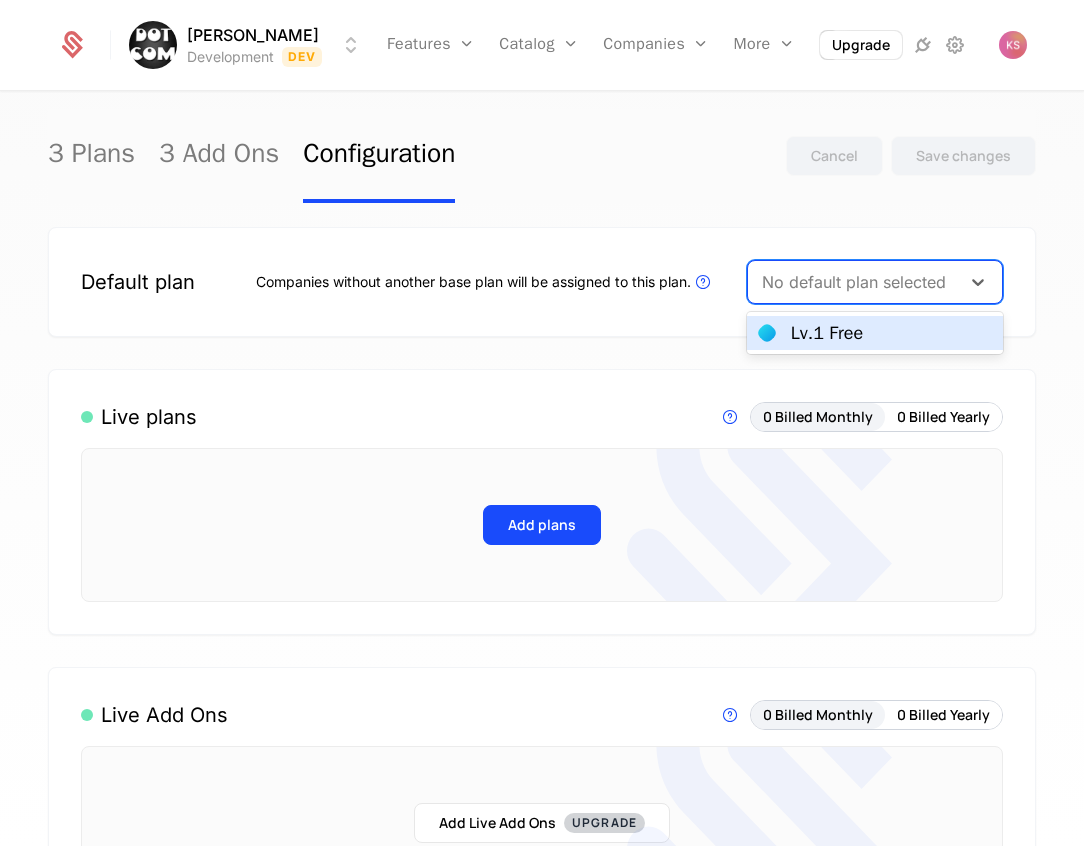 click on "Lv.1 Free" at bounding box center (875, 333) 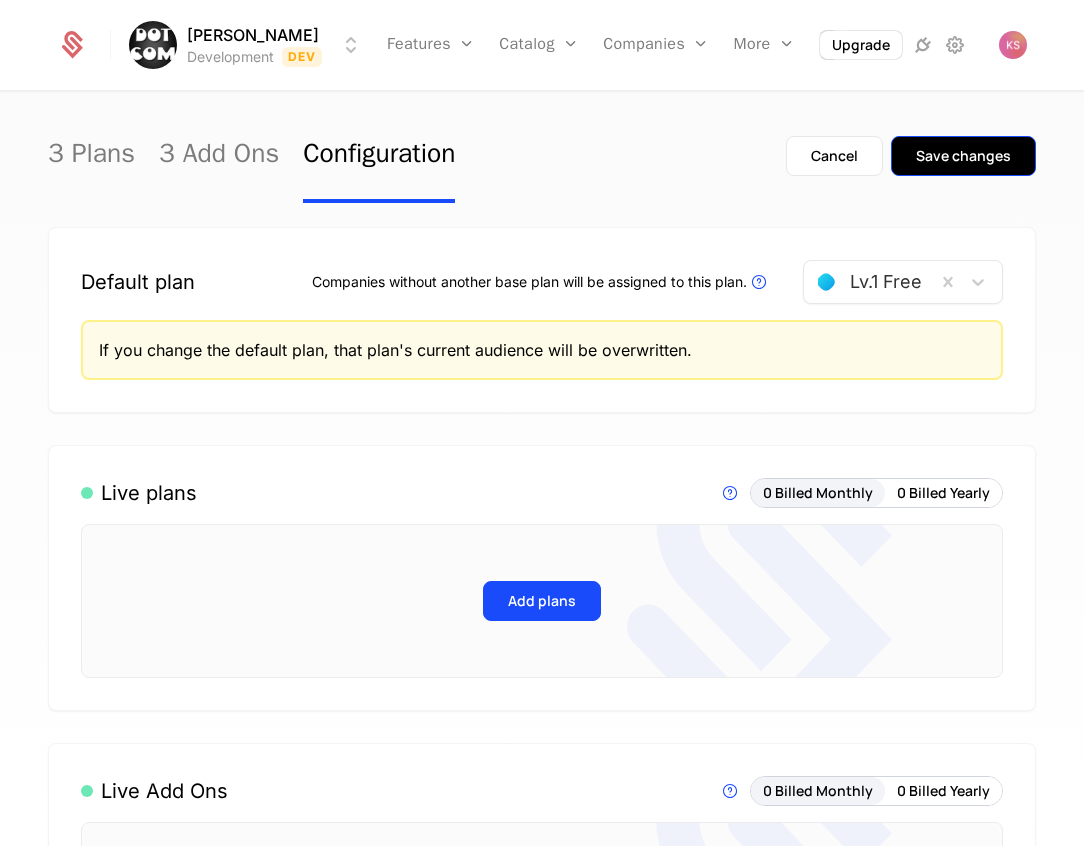 click on "Save changes" at bounding box center [963, 156] 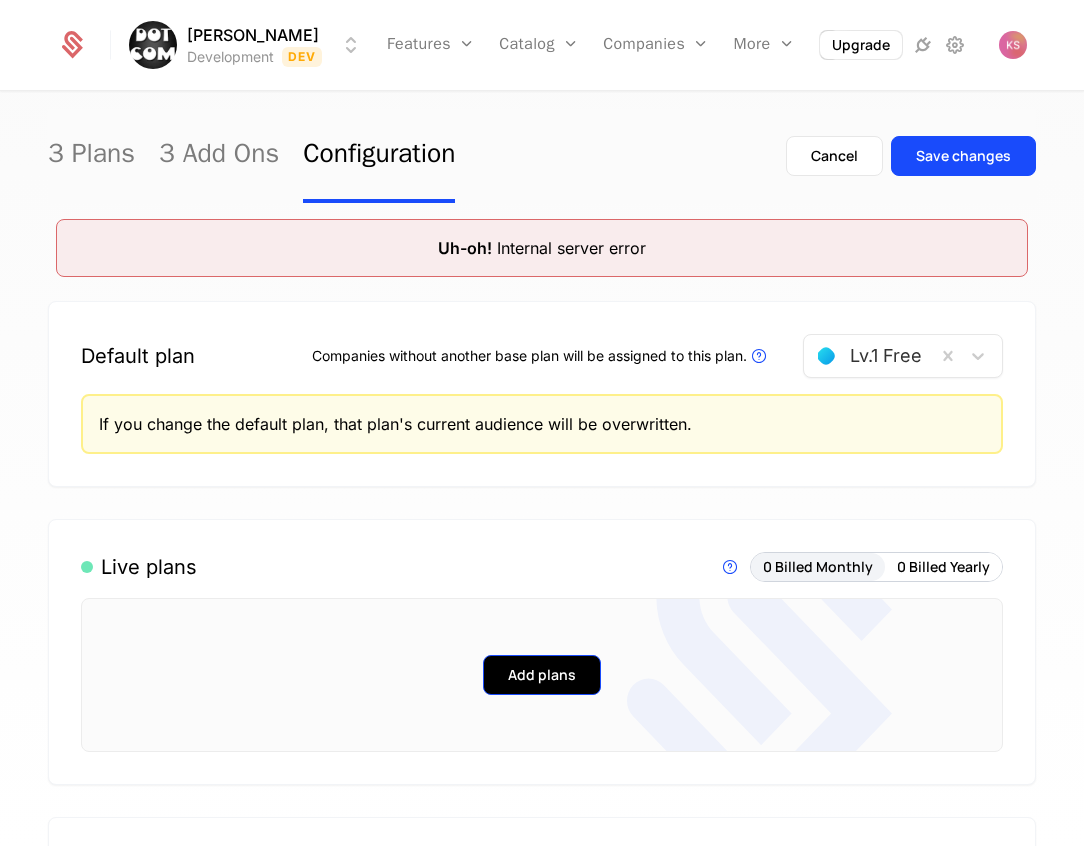 click on "Add plans" at bounding box center (542, 675) 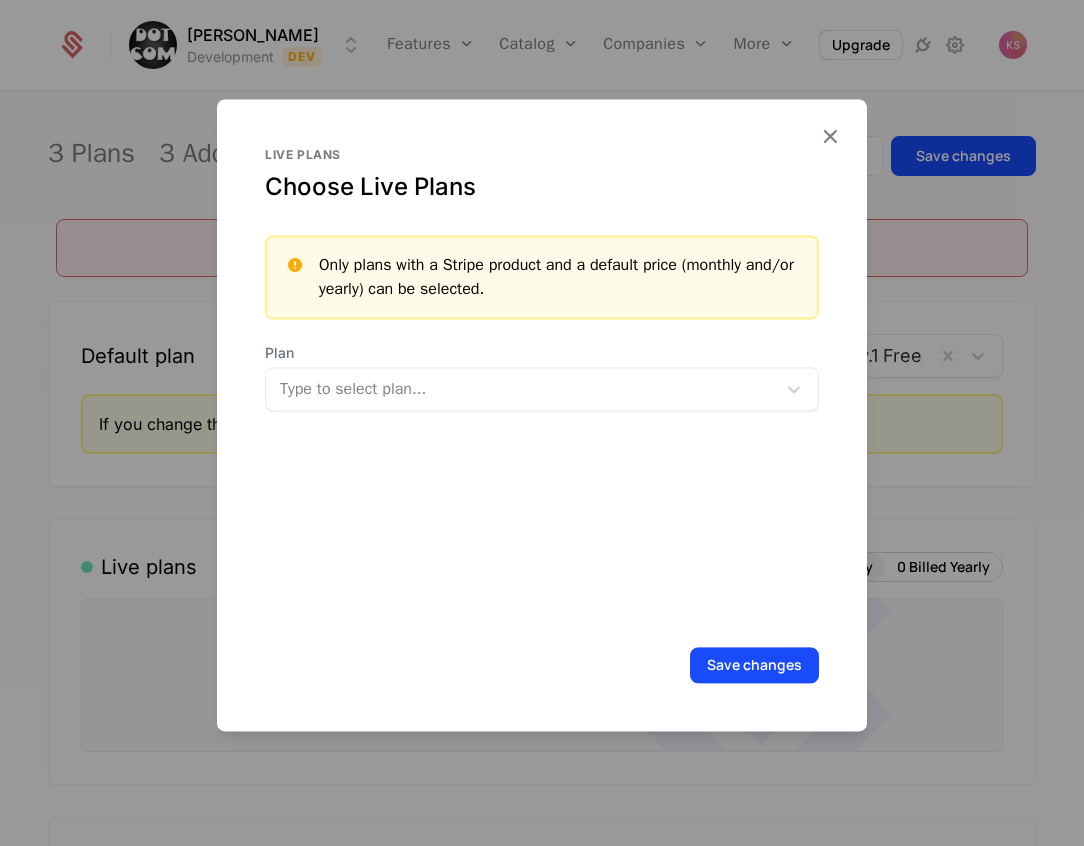 click at bounding box center [523, 389] 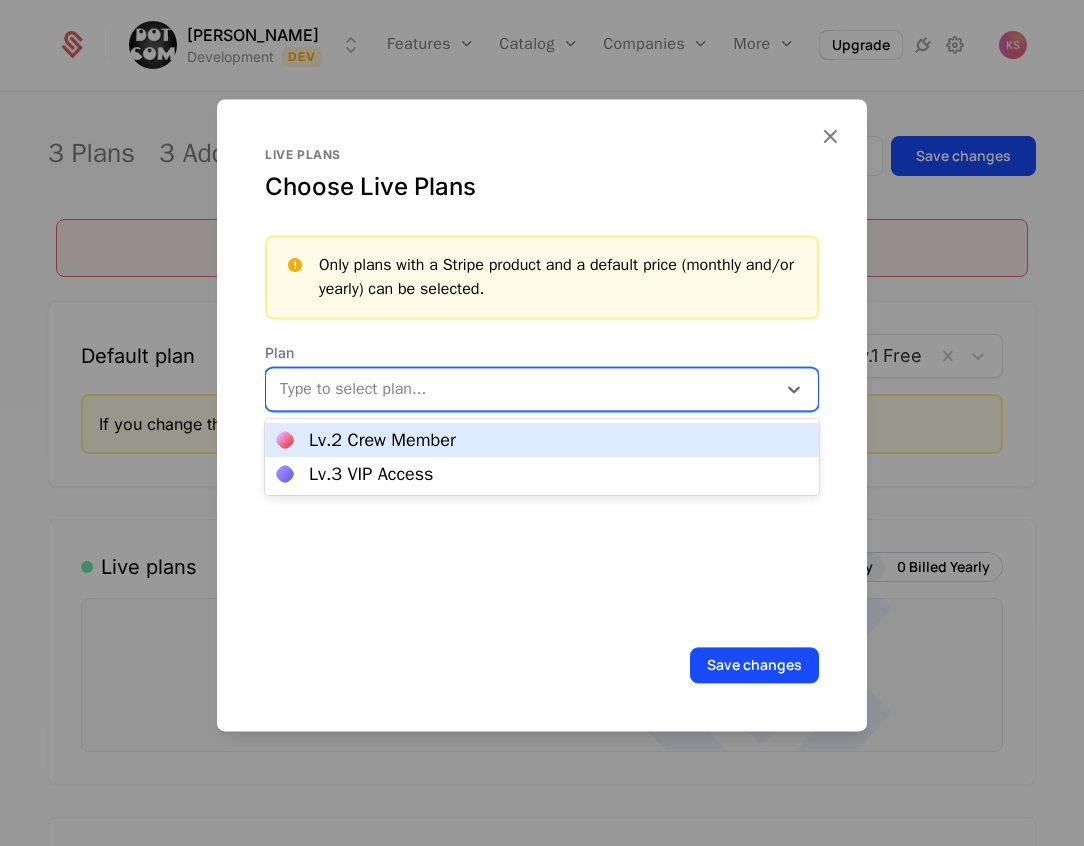 click on "Lv.2 Crew Member" at bounding box center (542, 440) 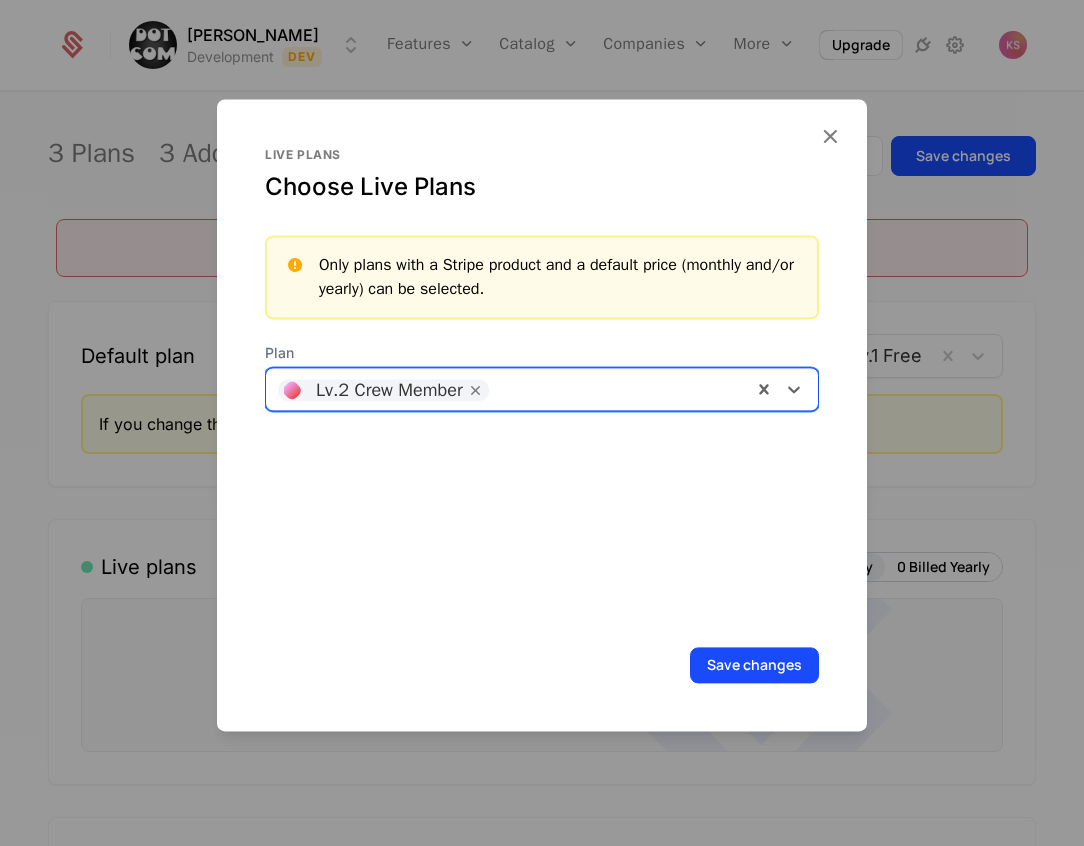 click at bounding box center (619, 387) 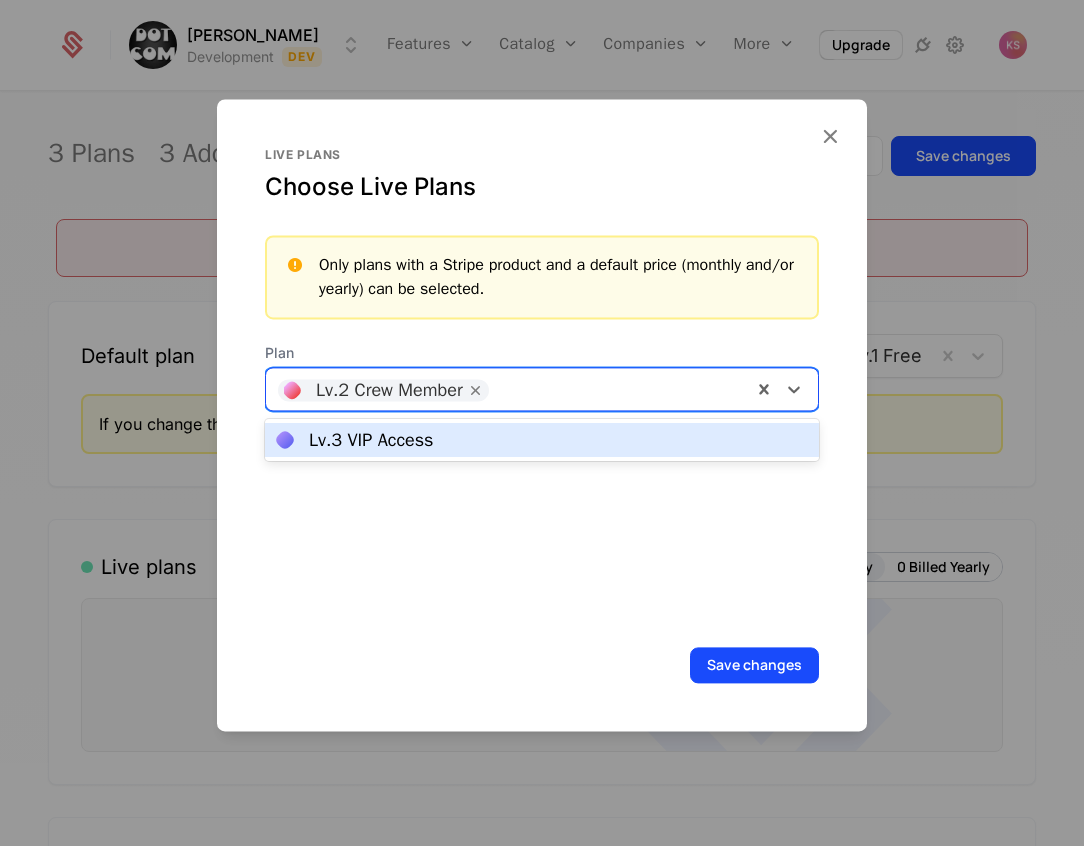click on "Lv.3 VIP Access" at bounding box center [542, 440] 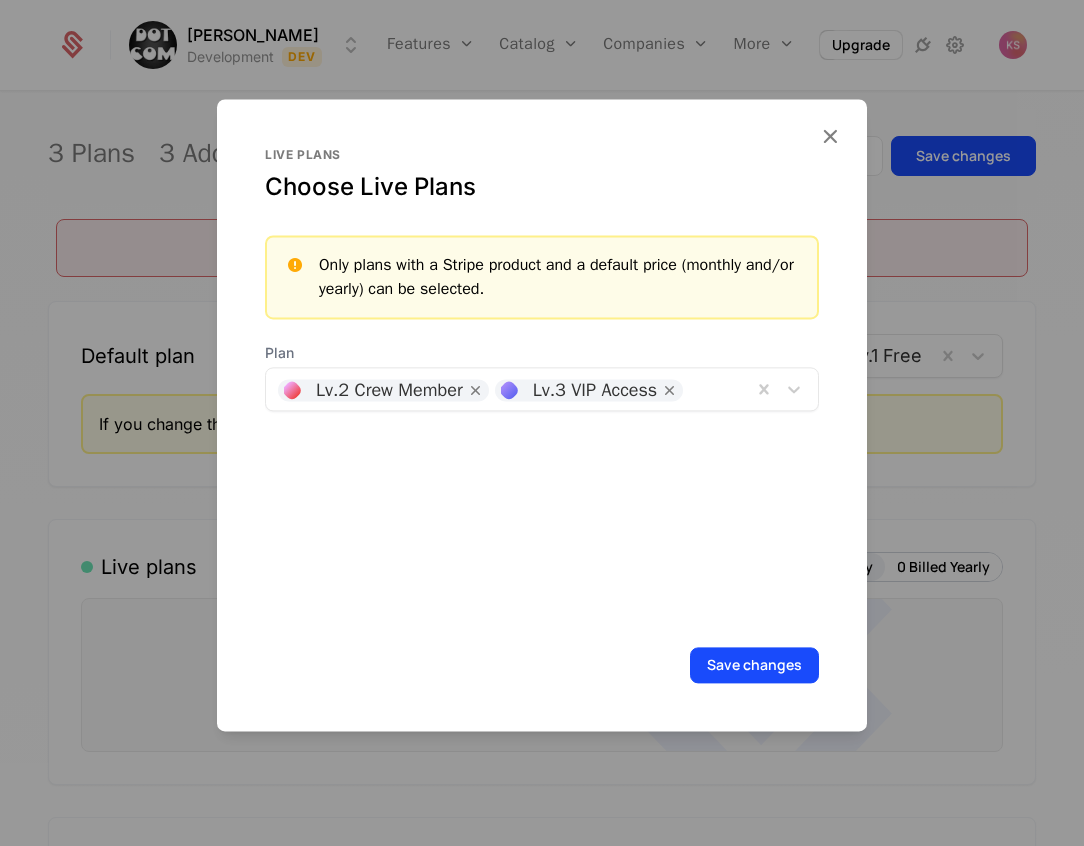 click on "Live plans Choose Live Plans Only plans with a Stripe product and a default price (monthly and/or yearly) can be selected. Plan Lv.2 Crew Member Lv.3 VIP Access Save changes" at bounding box center [542, 415] 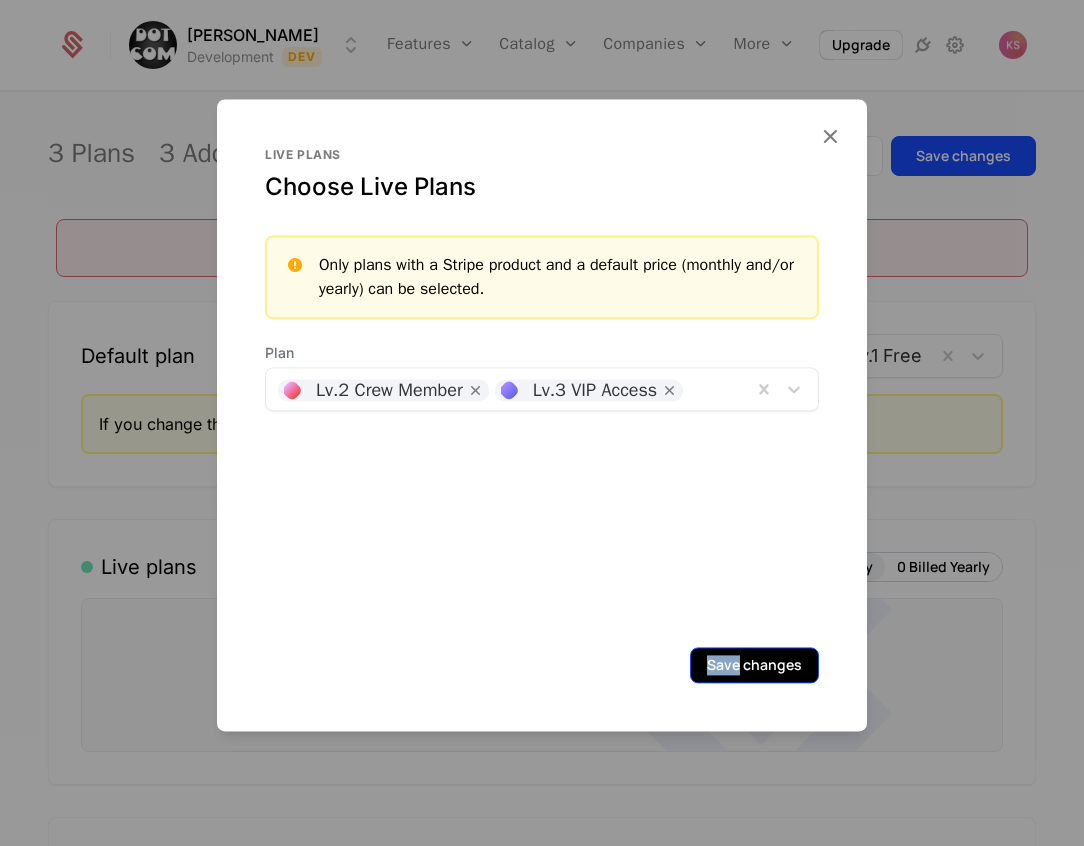drag, startPoint x: 732, startPoint y: 639, endPoint x: 732, endPoint y: 657, distance: 18 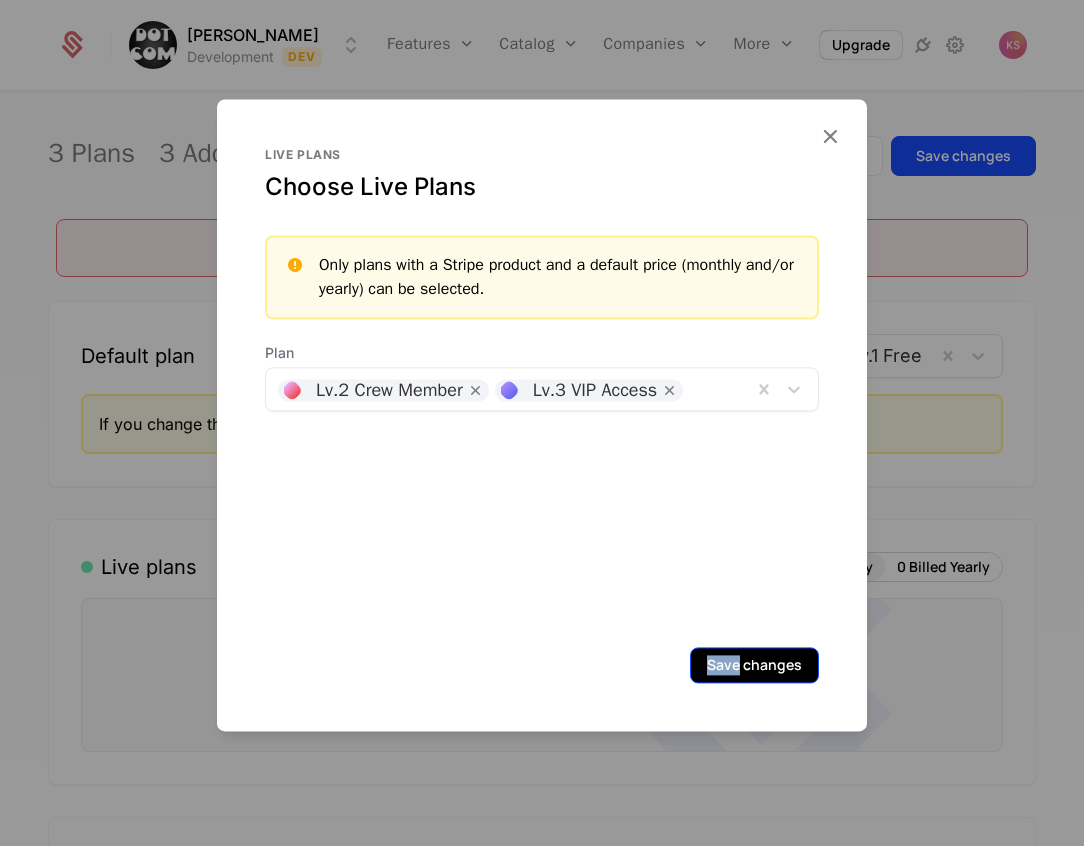 click on "Save changes" at bounding box center (754, 665) 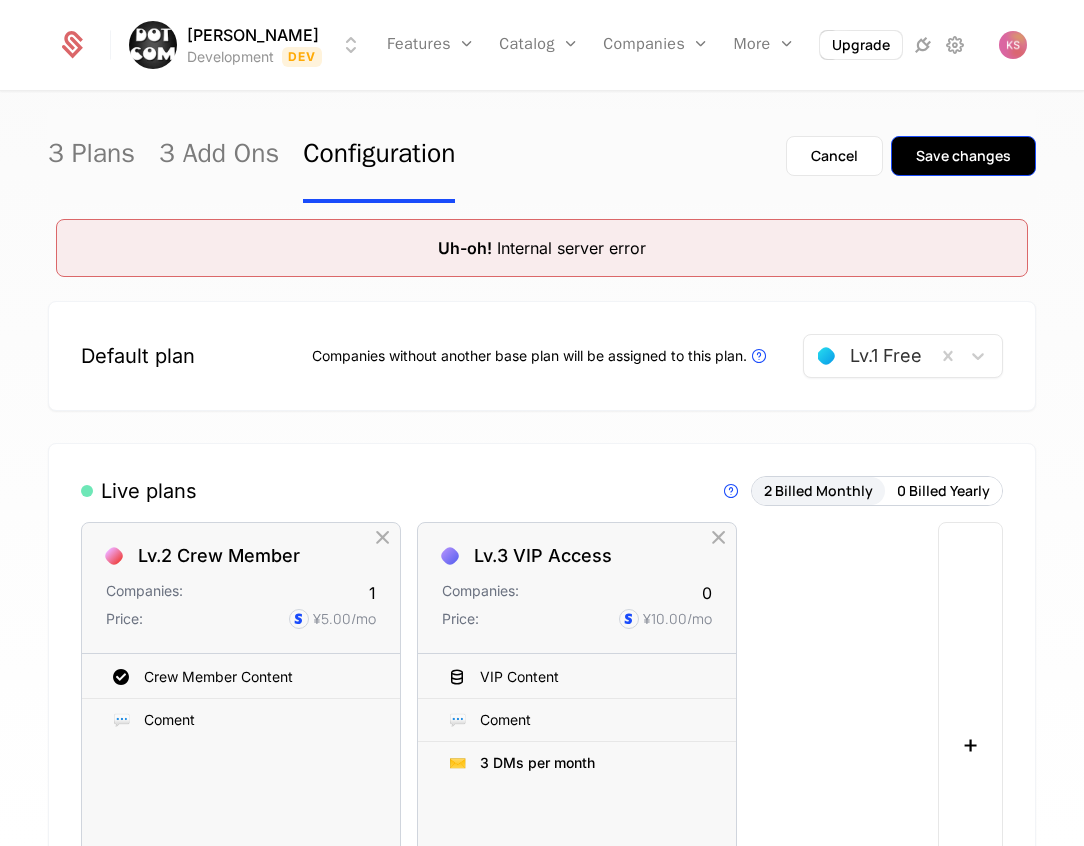 click on "Save changes" at bounding box center (963, 156) 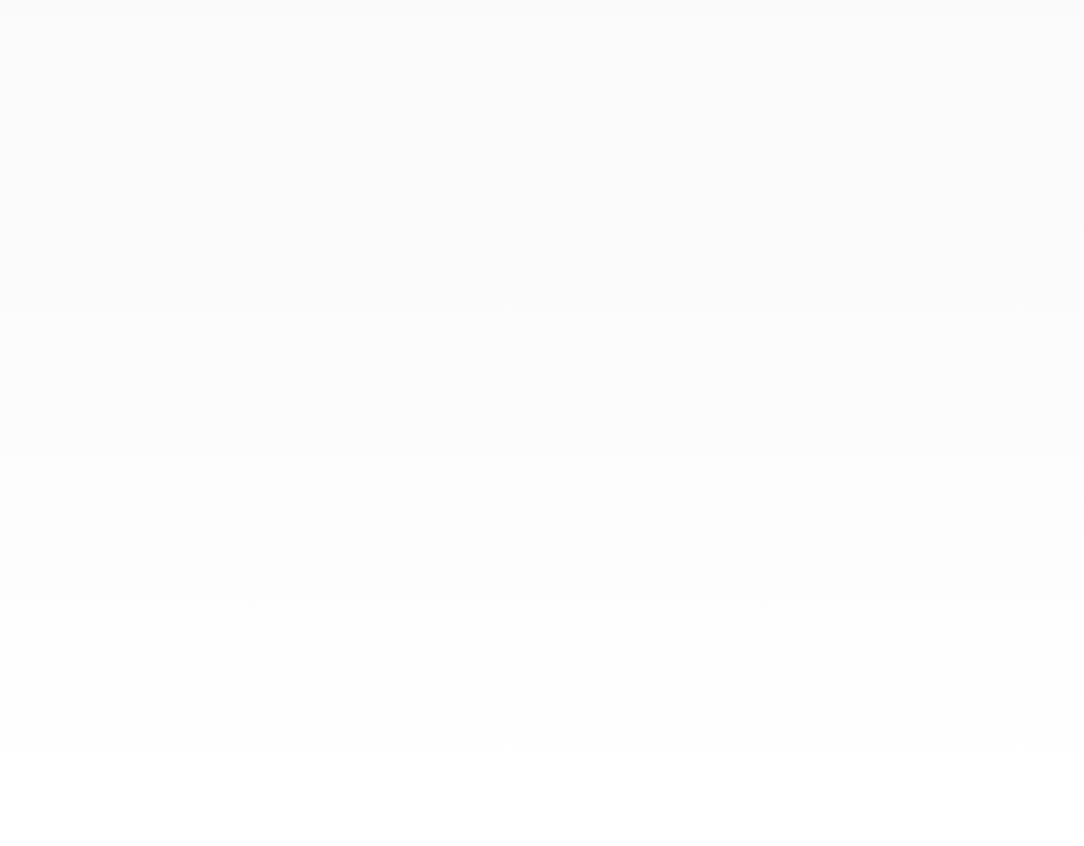 scroll, scrollTop: 0, scrollLeft: 0, axis: both 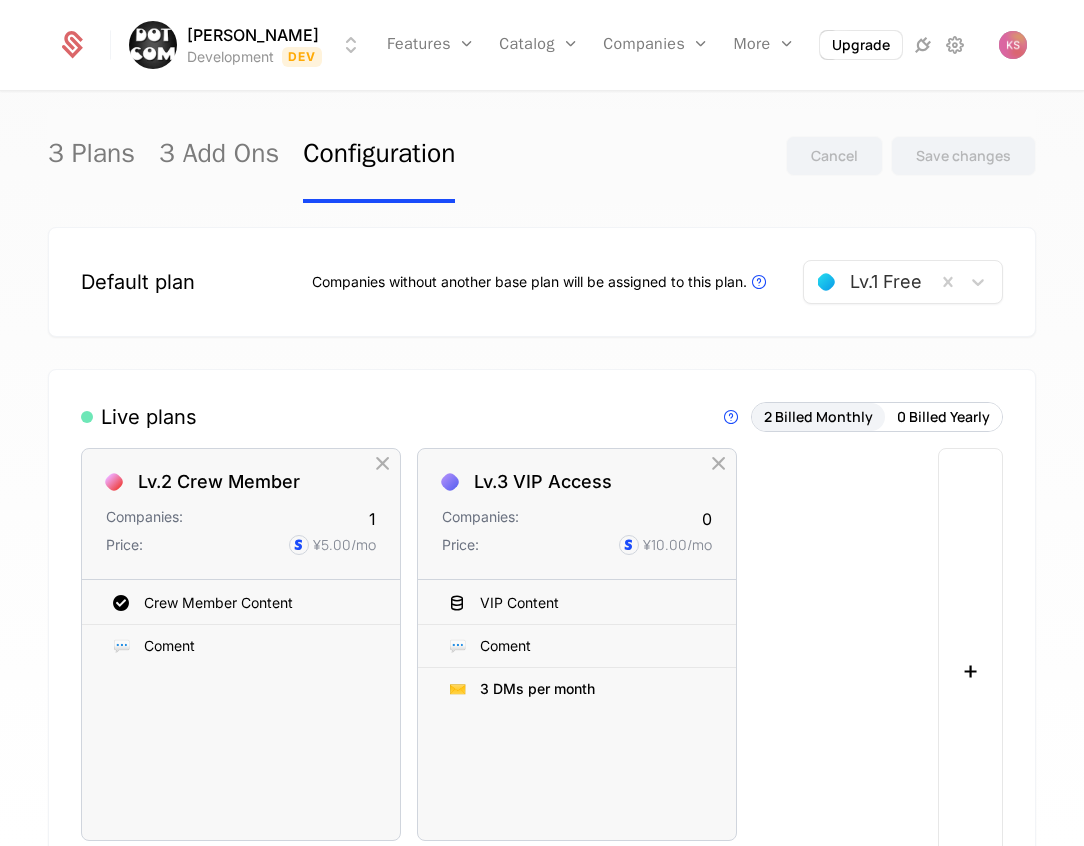 click on "Live plans Live Plans are visible in components and available for purchase. 2 Billed Monthly 0 Billed Yearly Lv.2 Crew Member Companies: 1 Price: ¥5.00 /mo Crew Member Content 💬 Coment
To pick up a draggable item, press the space bar.
While dragging, use the arrow keys to move the item.
Press space again to drop the item in its new position, or press escape to cancel.
Old List: Crew Member Content 💬 Coment Custom Add Entitlements Lv.3 VIP Access Companies: 0 Price: ¥10.00 /mo VIP Content 💬 Coment ✉️ 3
DMs per month
To pick up a draggable item, press the space bar.
While dragging, use the arrow keys to move the item.
Press space again to drop the item in its new position, or press escape to cancel.
Old List: VIP Content 💬 Coment ✉️ 3
DMs per month Custom Add Entitlements +" at bounding box center (542, 647) 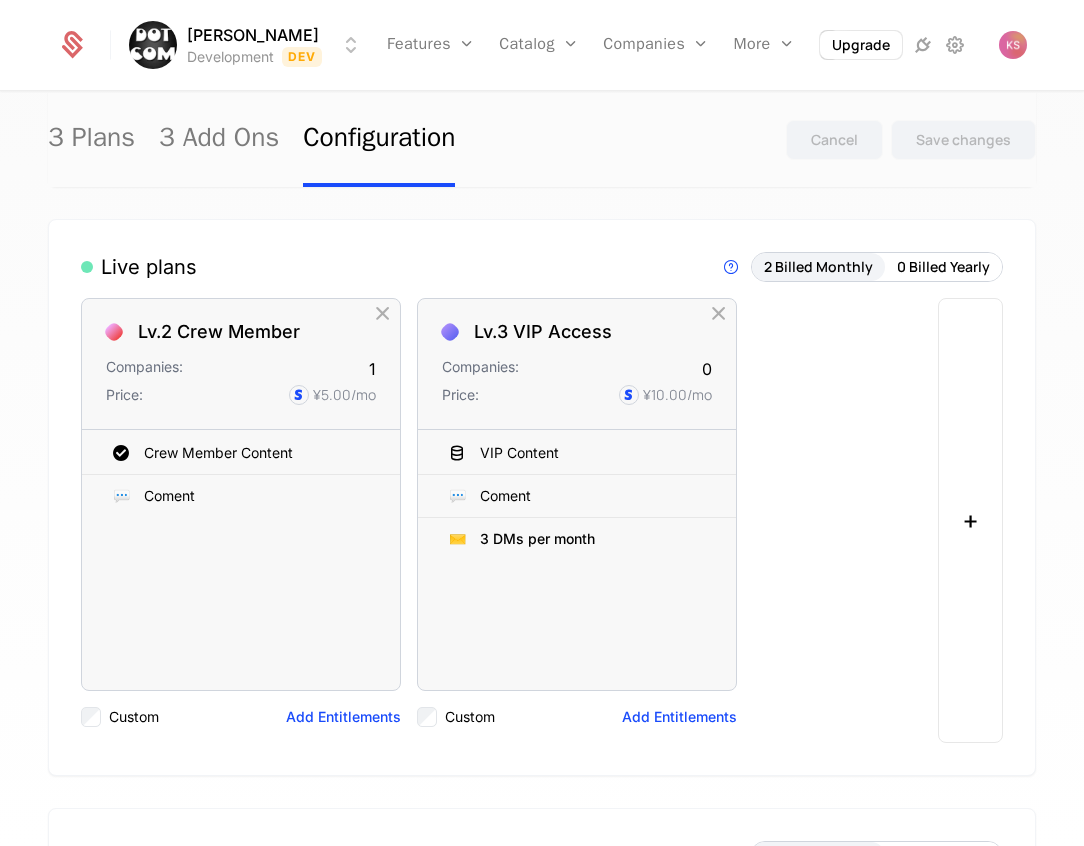 scroll, scrollTop: 0, scrollLeft: 0, axis: both 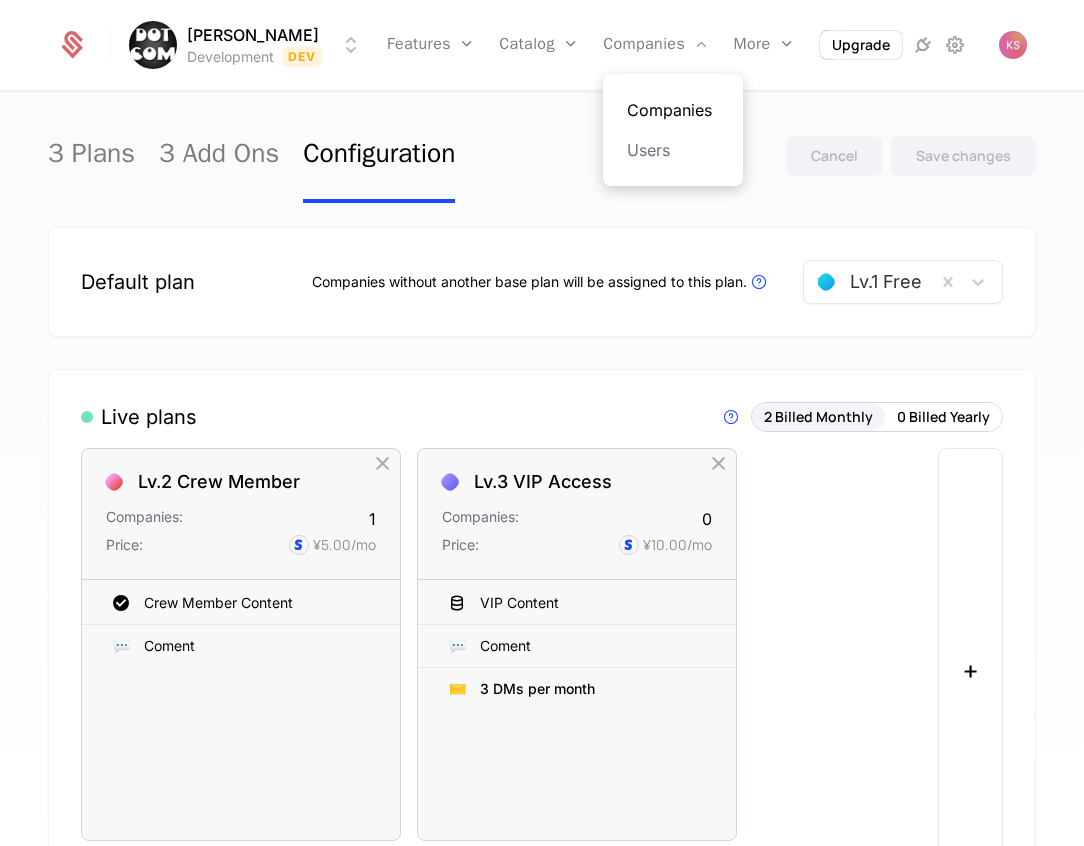 click on "Companies" at bounding box center [673, 110] 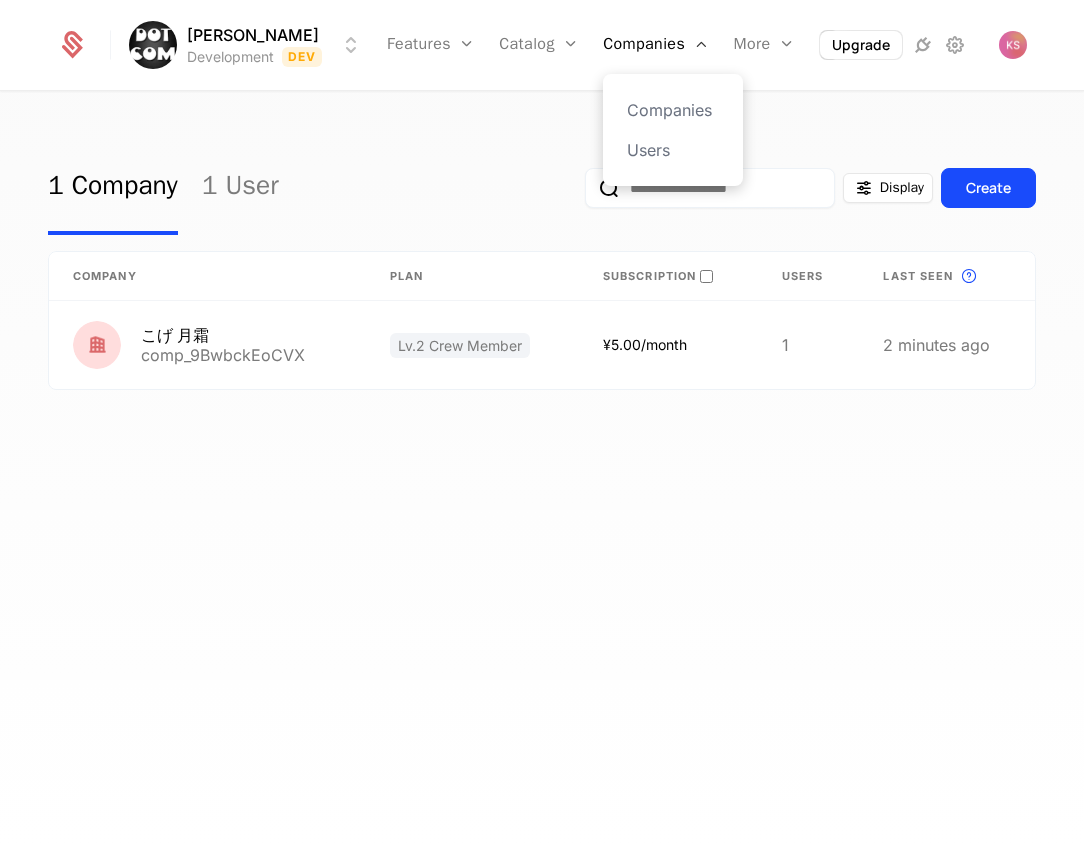 click on "Companies Users" at bounding box center (673, 130) 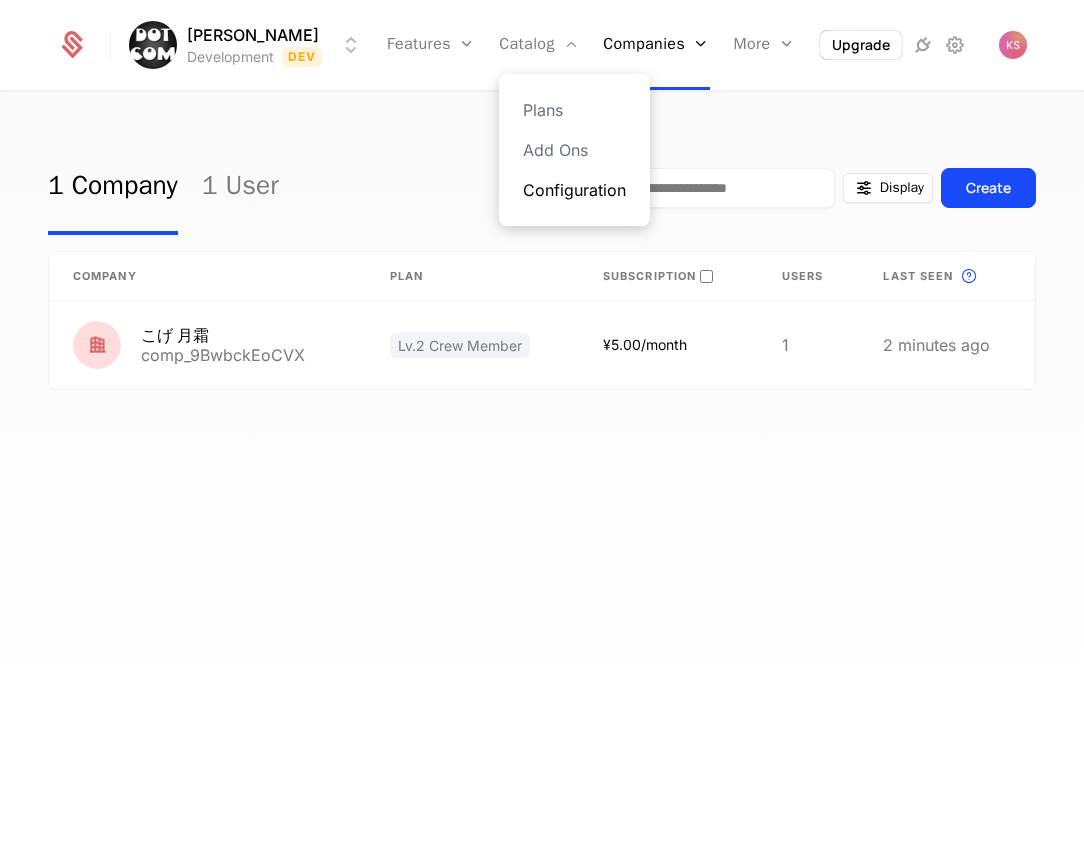 click on "Configuration" at bounding box center (574, 190) 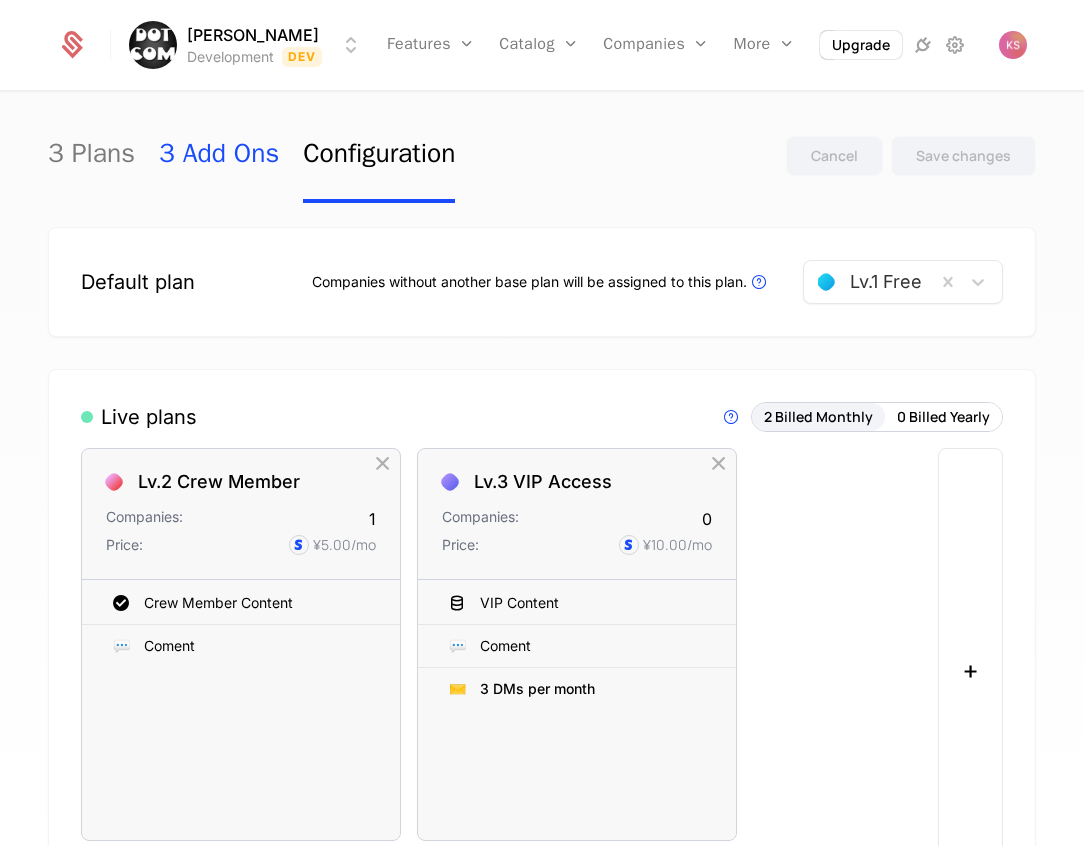 click on "3 Add Ons" at bounding box center (219, 156) 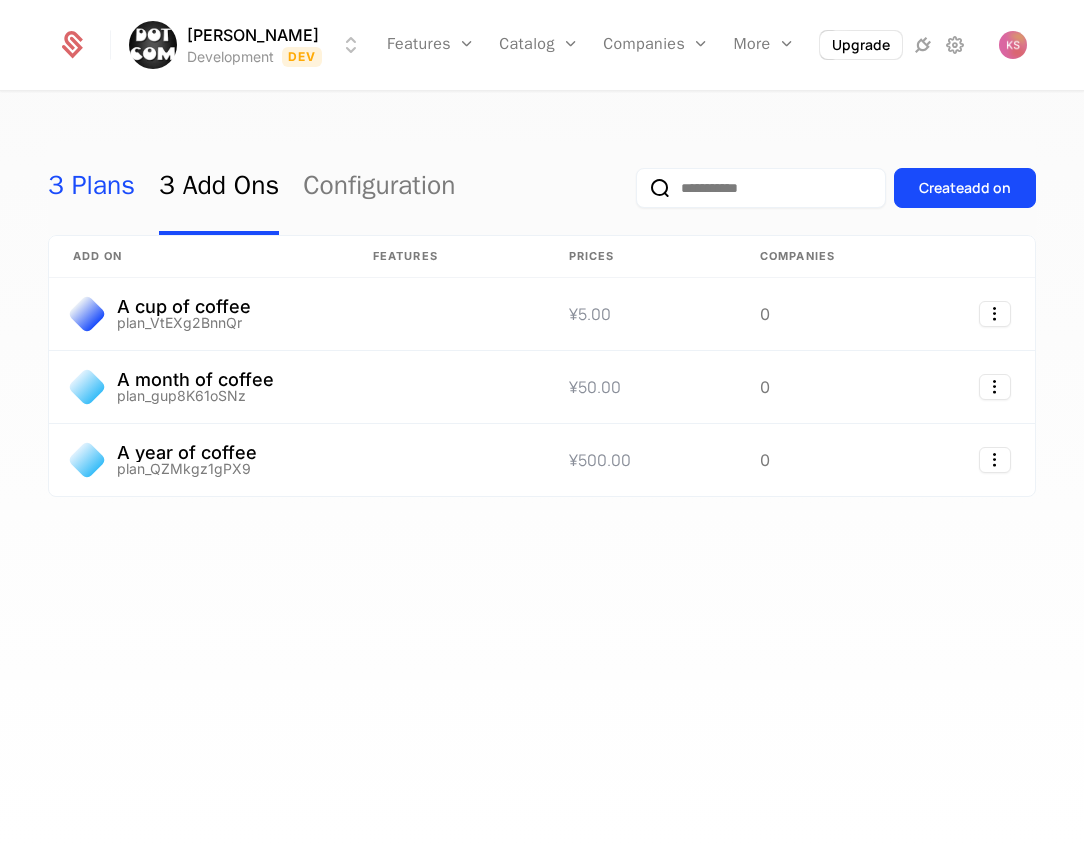 click on "3 Plans" at bounding box center (91, 188) 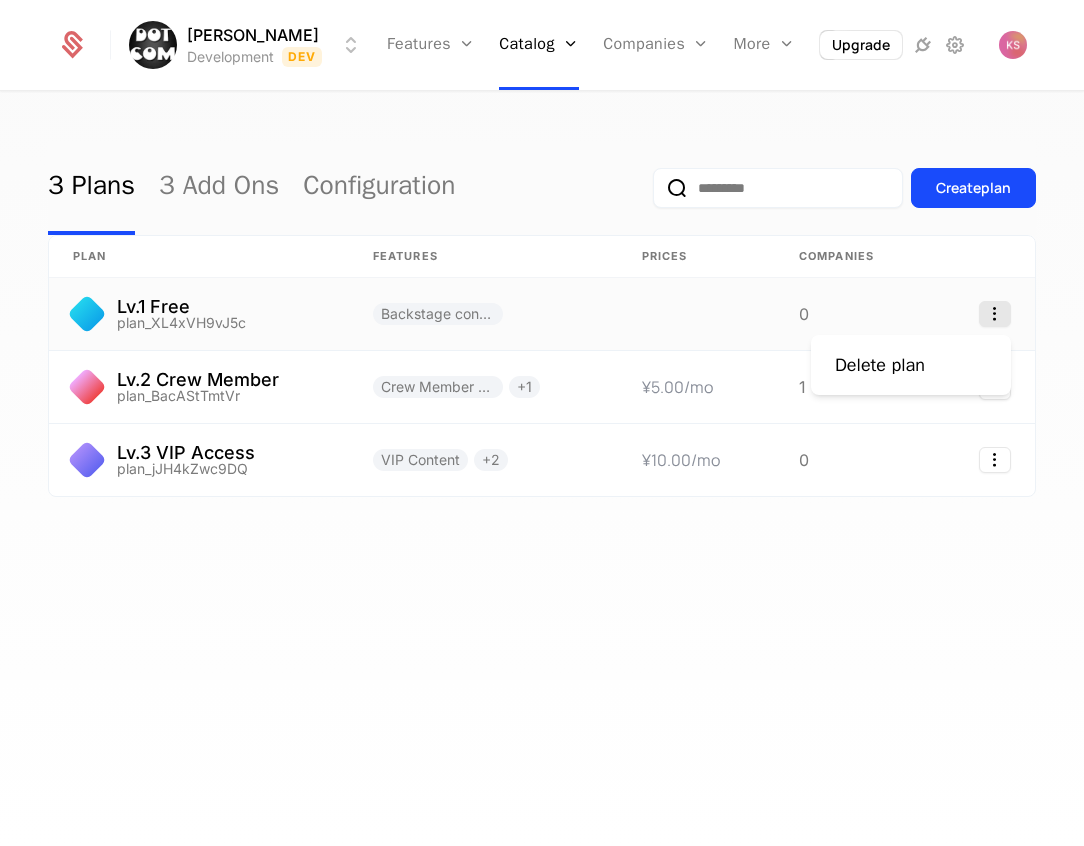 click on "[PERSON_NAME] Development Dev Features Features Flags Catalog Plans Add Ons Configuration Companies Companies Users More Events Components Upgrade 3 Plans 3 Add Ons Configuration Create  plan plan Features Prices Companies Lv.1 Free plan_XL4xVH9vJ5c Backstage content 0 Lv.2 Crew Member plan_BacAStTmtVr Crew Member Content + 1 ¥5.00 /mo 1 Lv.3 VIP Access plan_jJH4kZwc9DQ VIP Content + 2 ¥10.00 /mo 0
Best Viewed on Desktop You're currently viewing this on a  mobile device . For the best experience,   we recommend using a desktop or larger screens , as the application isn't fully optimized for smaller resolutions just yet. Got it  Delete plan" at bounding box center [542, 423] 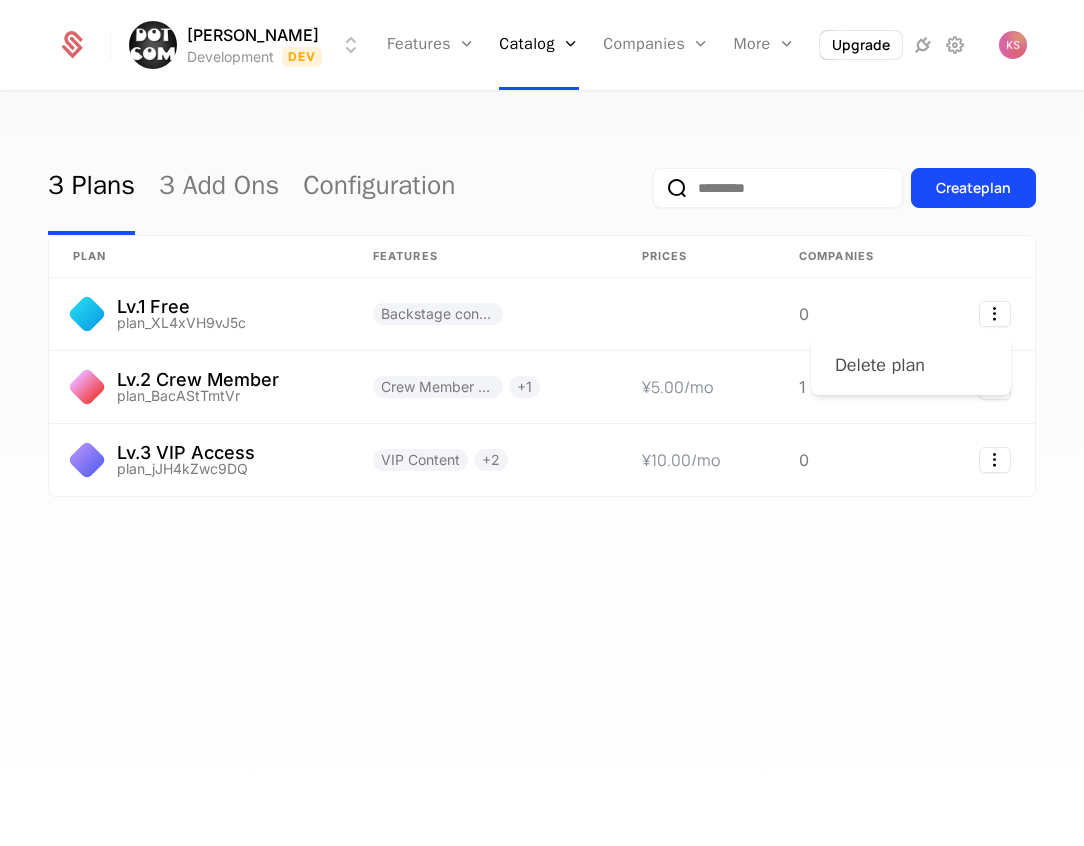 click on "Delete plan" at bounding box center [888, 365] 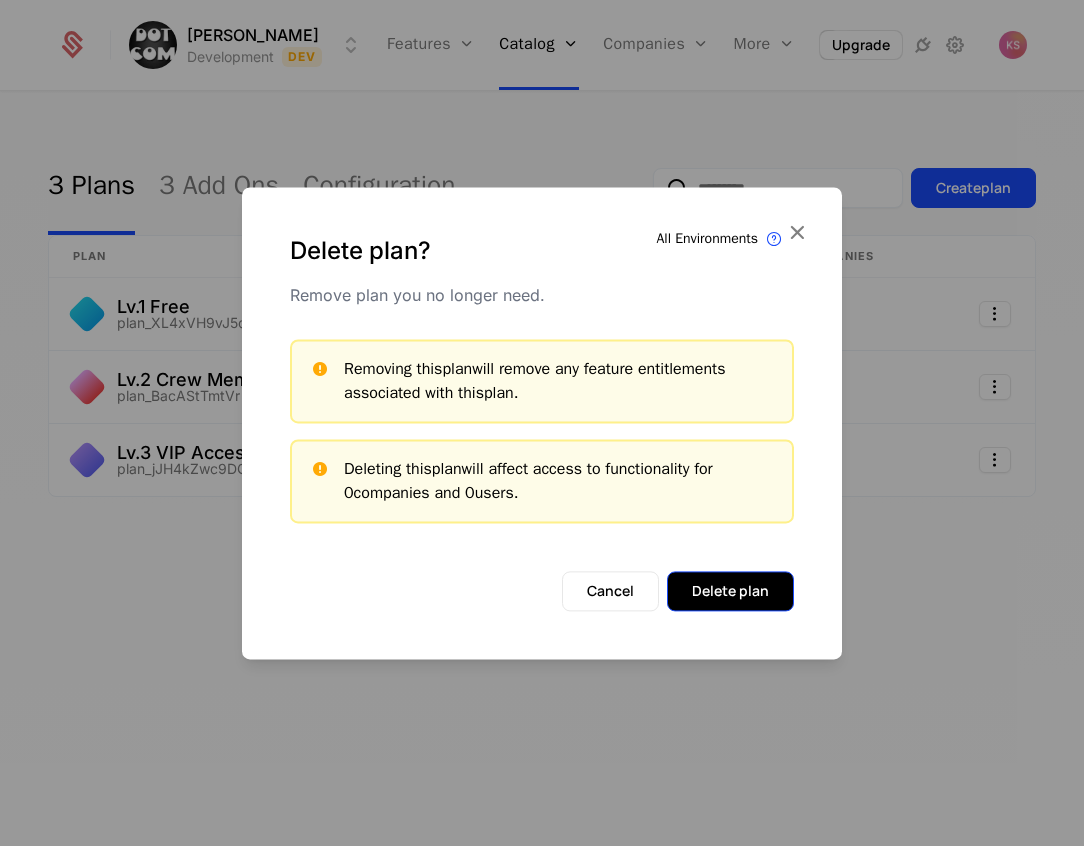 click on "Delete plan" at bounding box center (730, 591) 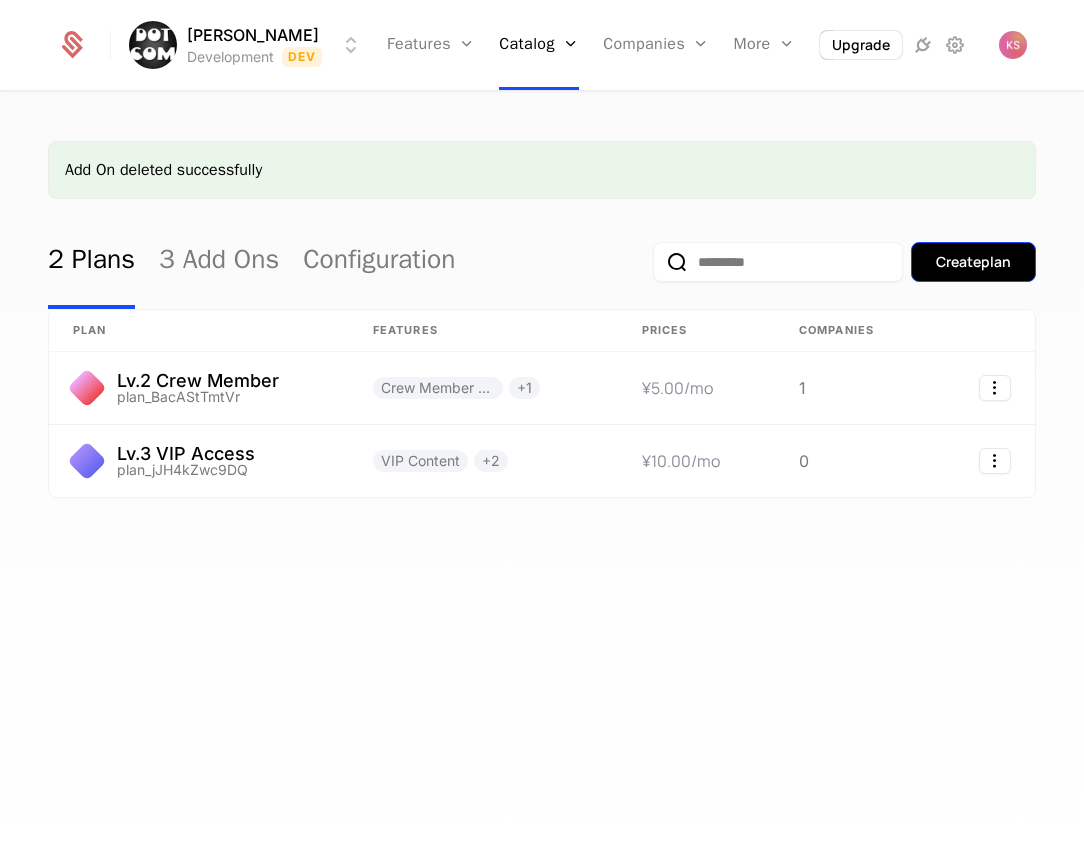 click on "Create  plan" at bounding box center (973, 262) 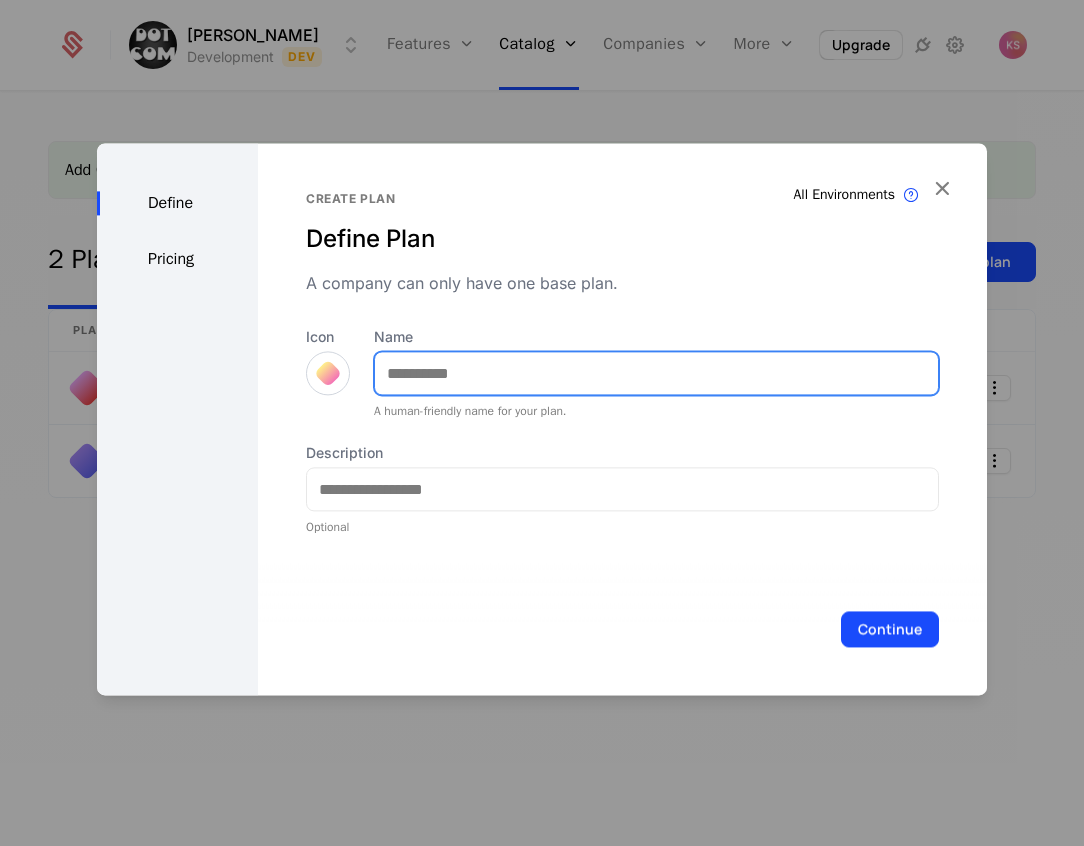 click on "Name" at bounding box center [656, 373] 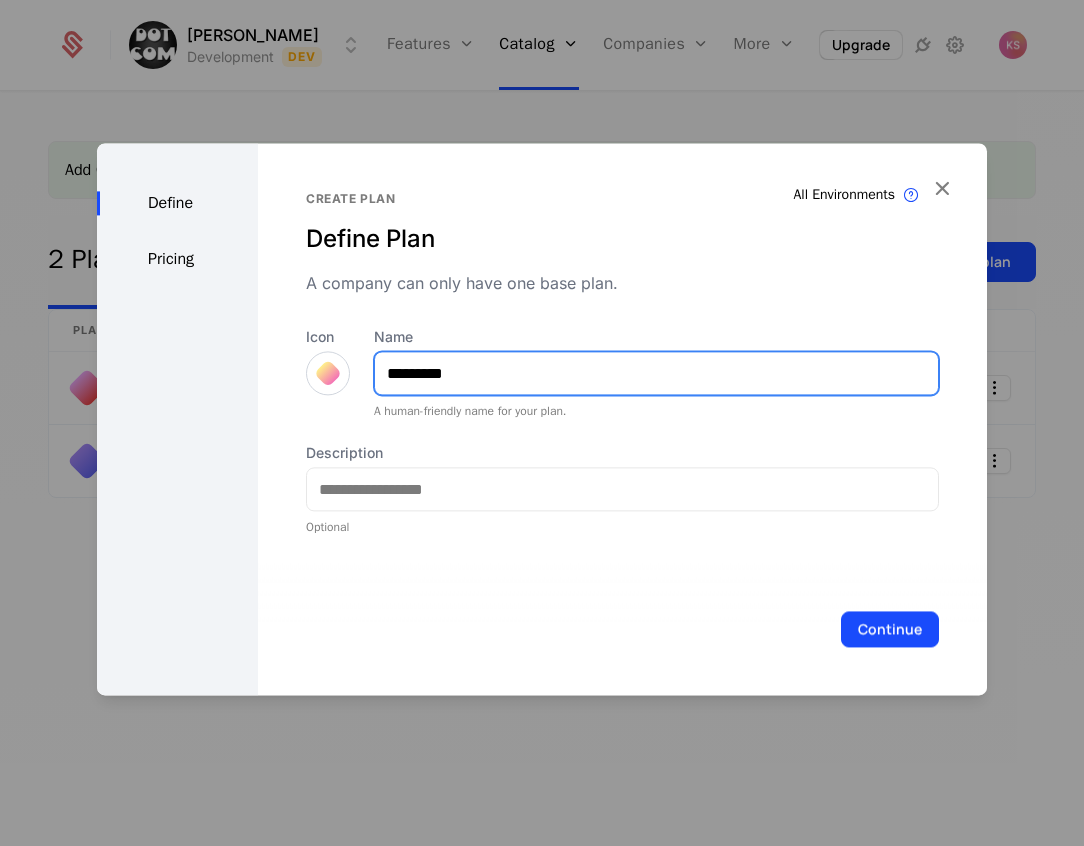 type on "*********" 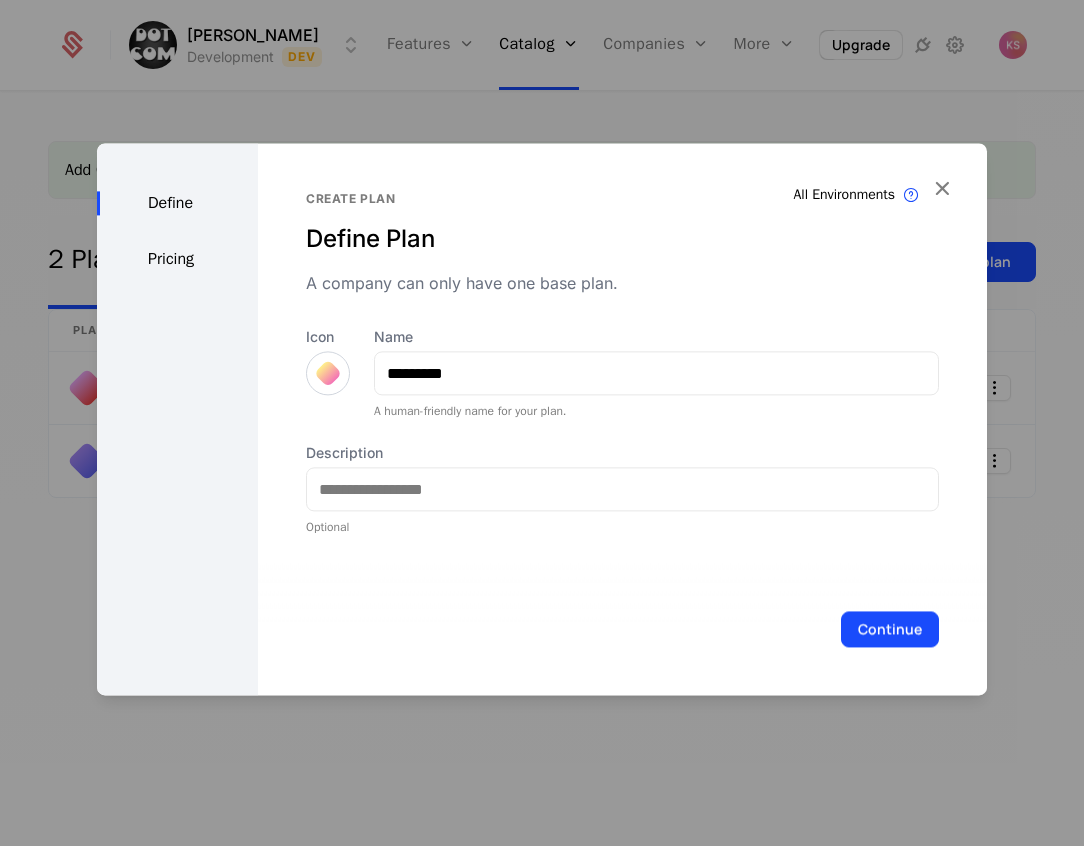 click on "Define Pricing" at bounding box center [177, 419] 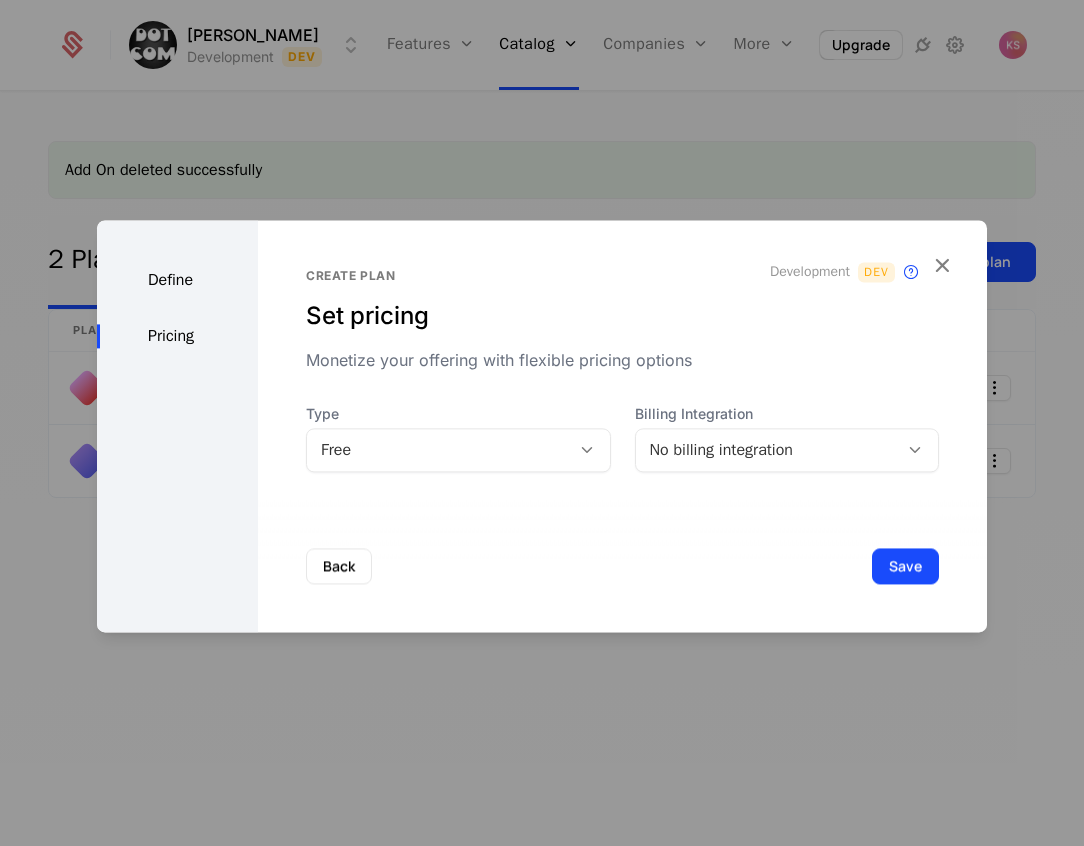 click on "Create plan Set pricing Monetize your offering with flexible pricing options Development Dev This plan's audience will be synchronized with a billing product
on this environment only. Type Free Billing Integration No billing integration" at bounding box center [622, 426] 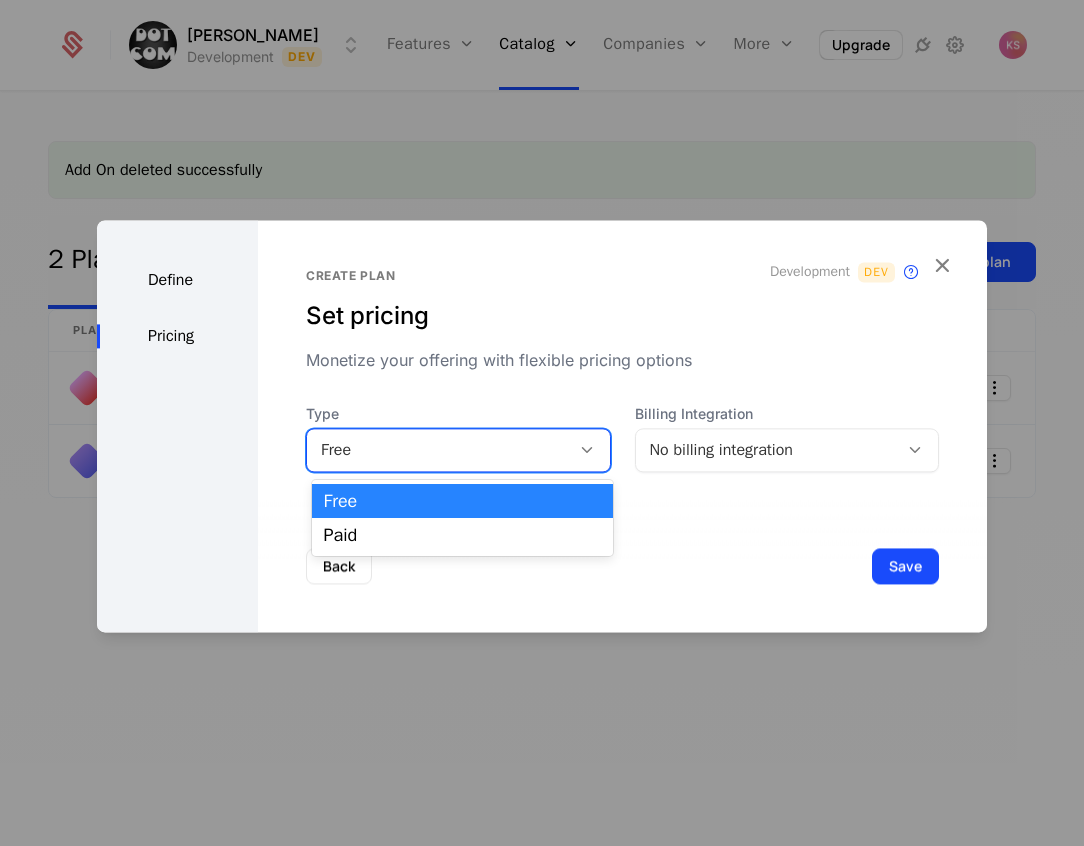 click on "Free" at bounding box center [438, 450] 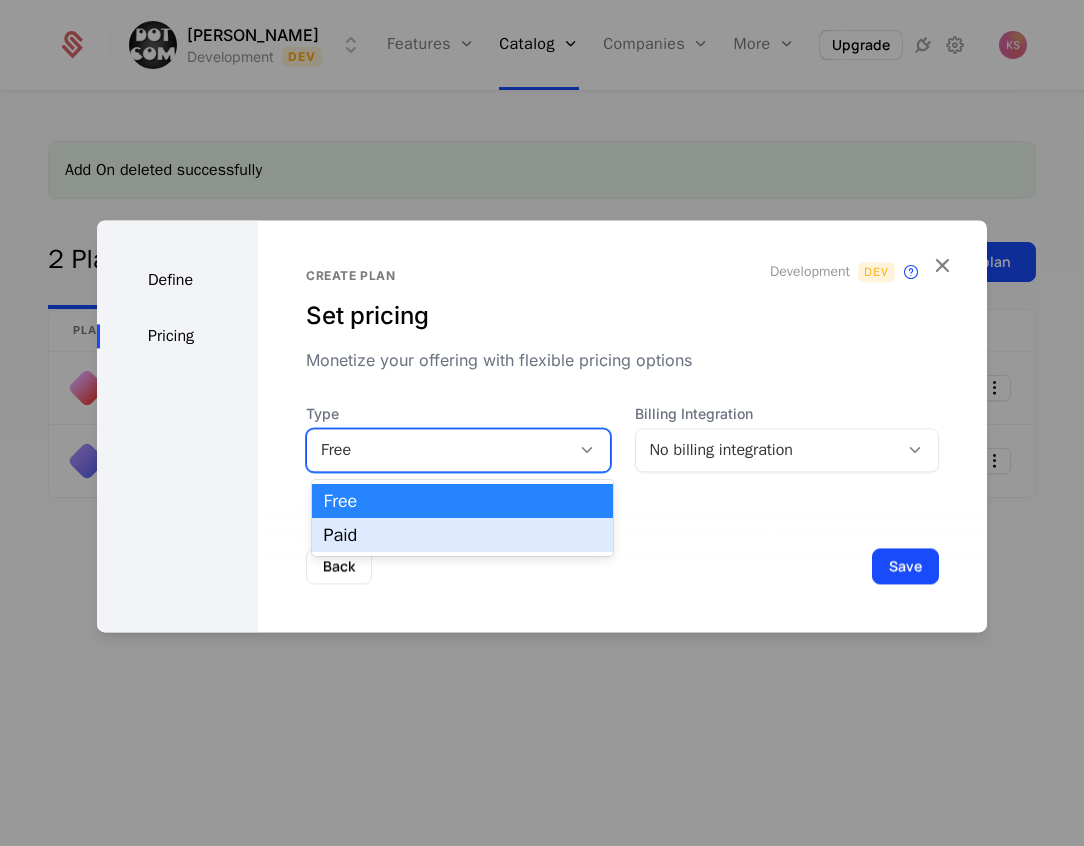 click on "Paid" at bounding box center (463, 535) 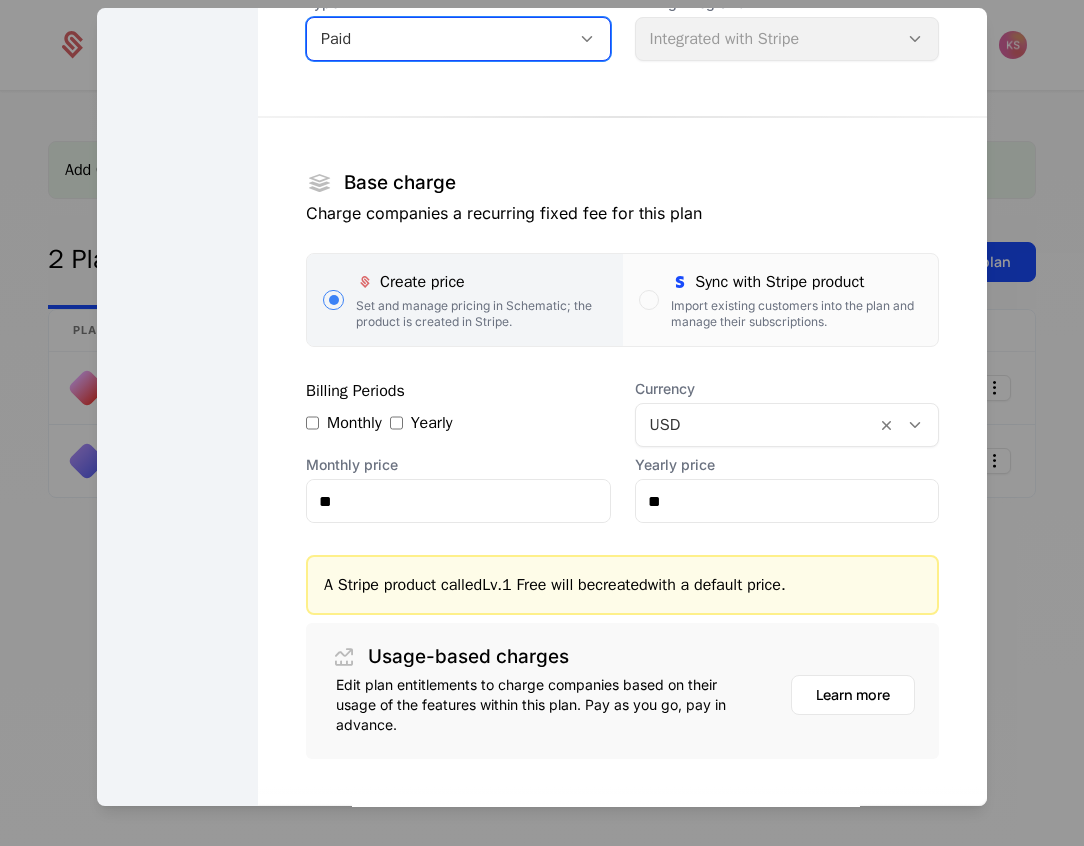 scroll, scrollTop: 213, scrollLeft: 0, axis: vertical 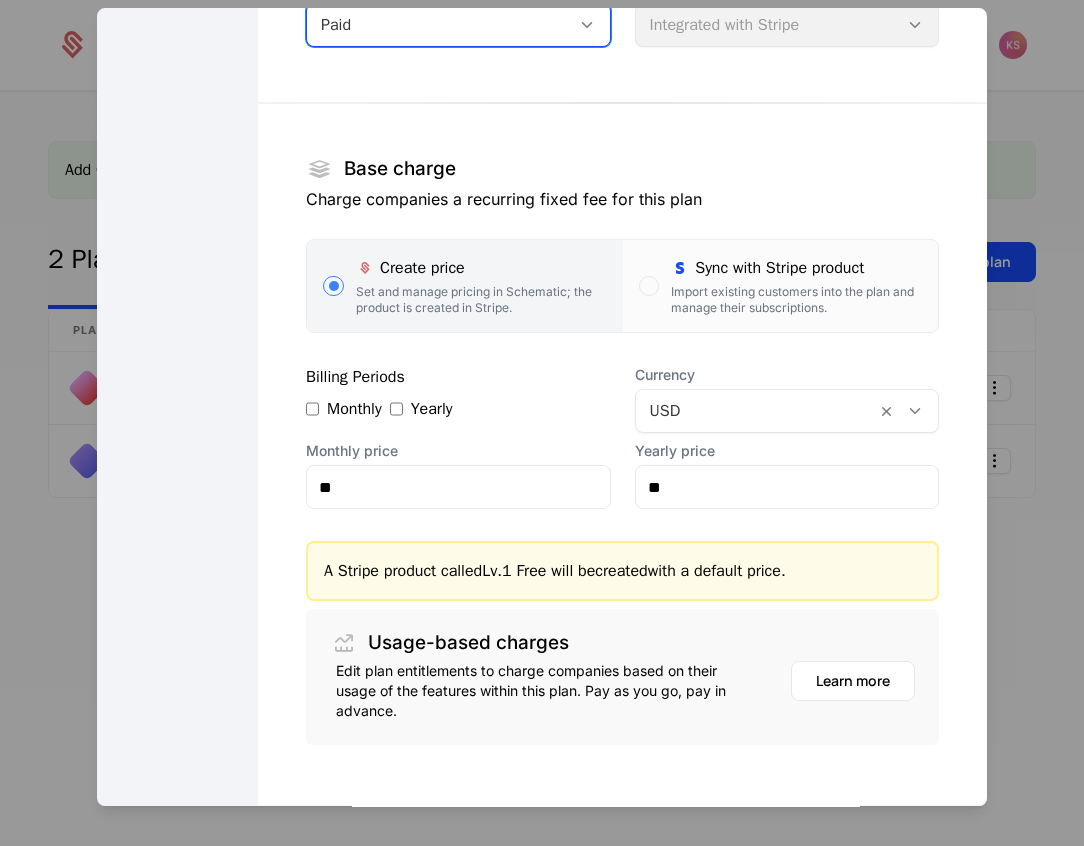 click at bounding box center (756, 411) 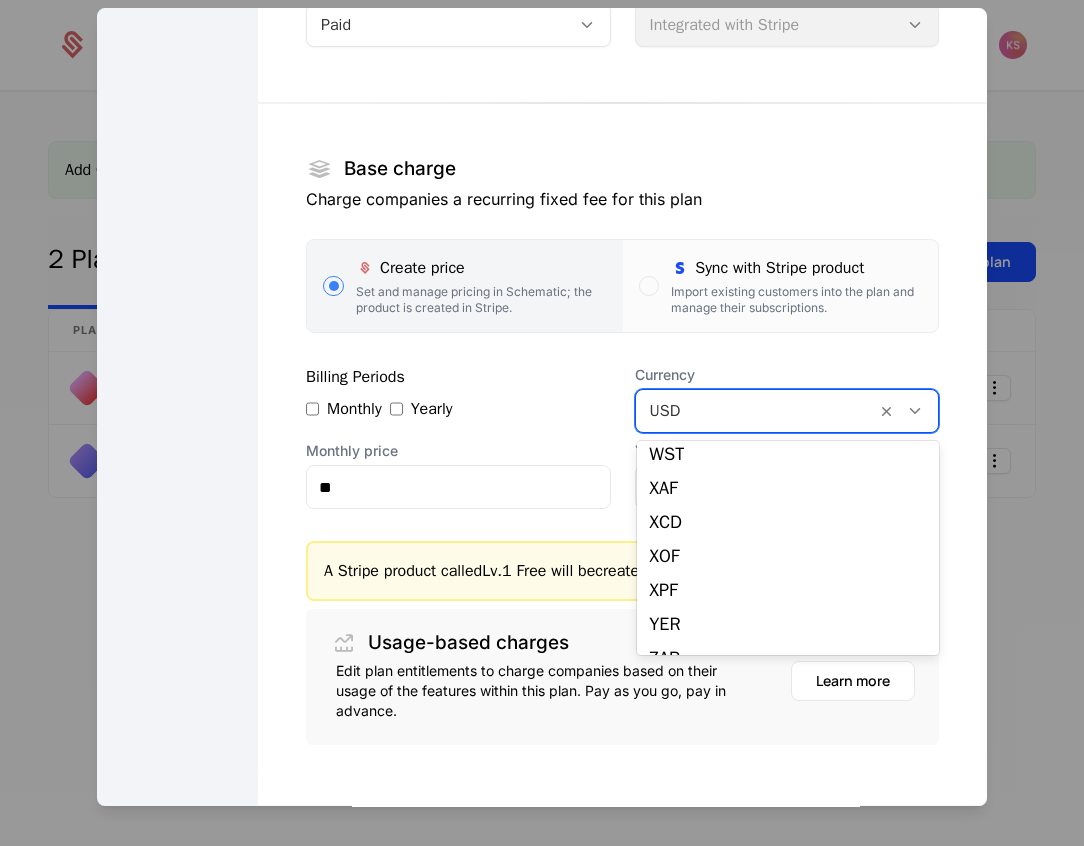 scroll, scrollTop: 4520, scrollLeft: 0, axis: vertical 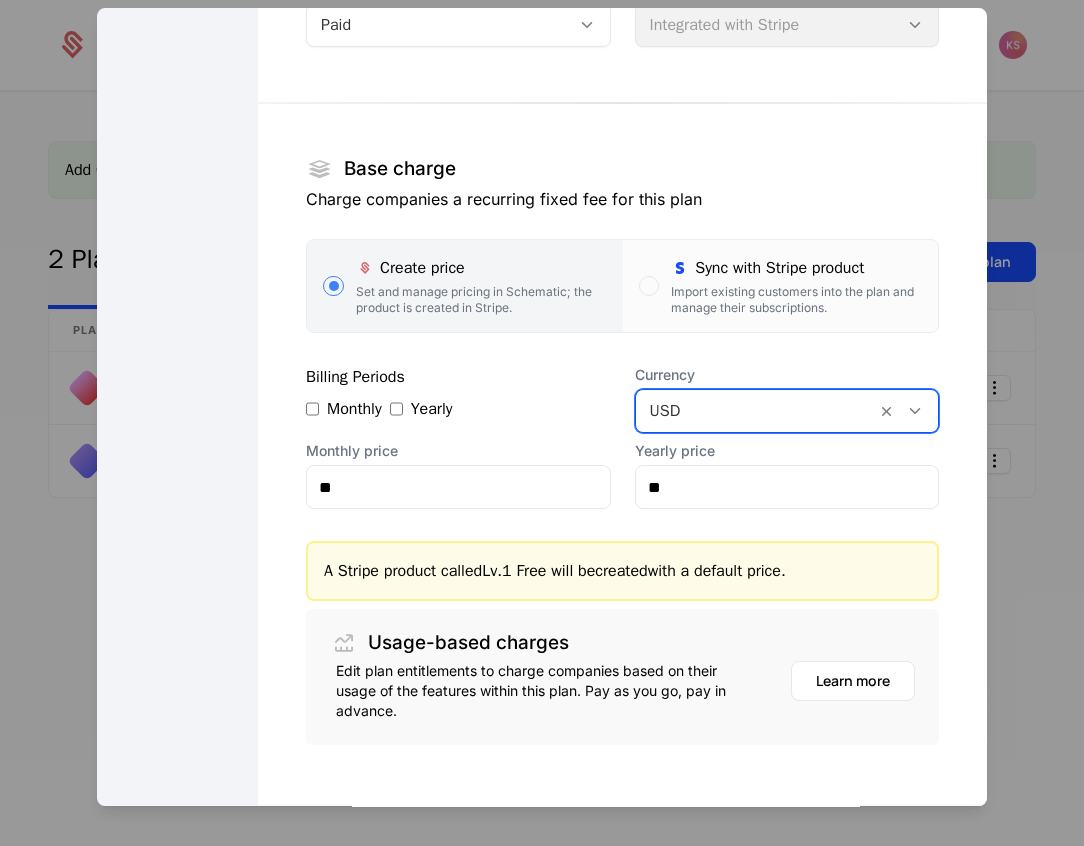 click at bounding box center (756, 411) 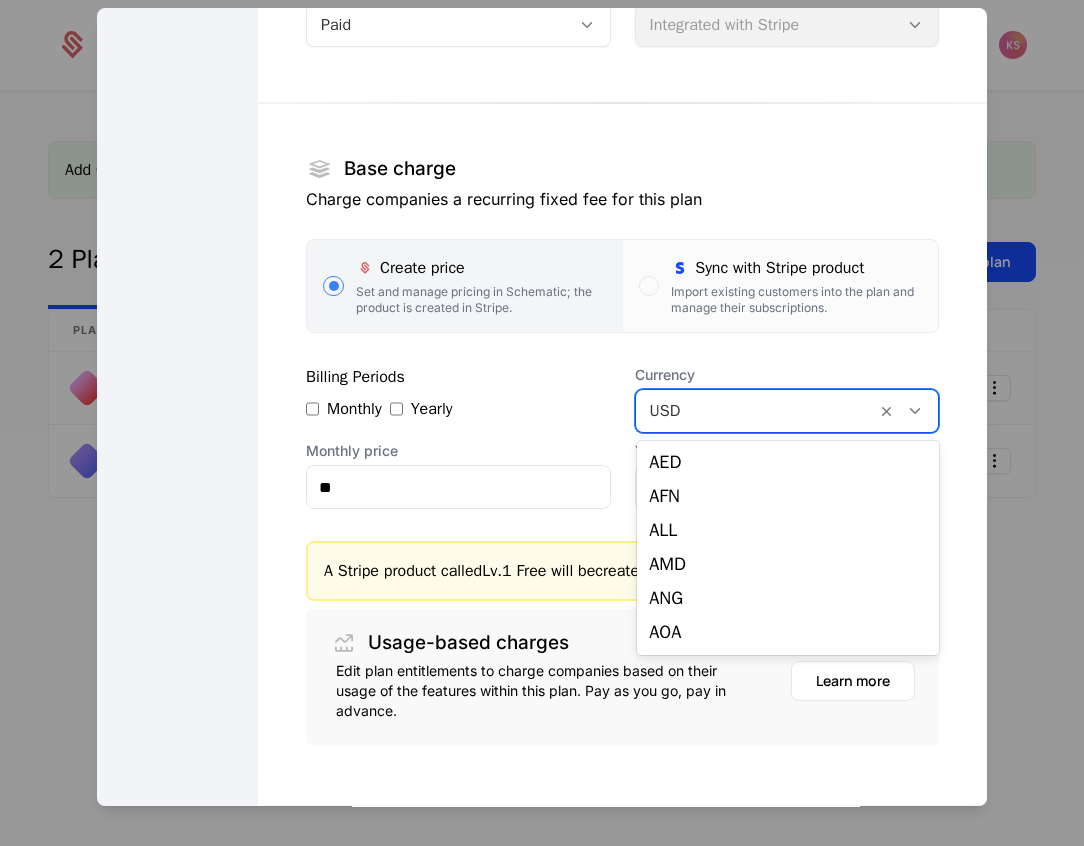 click at bounding box center (756, 411) 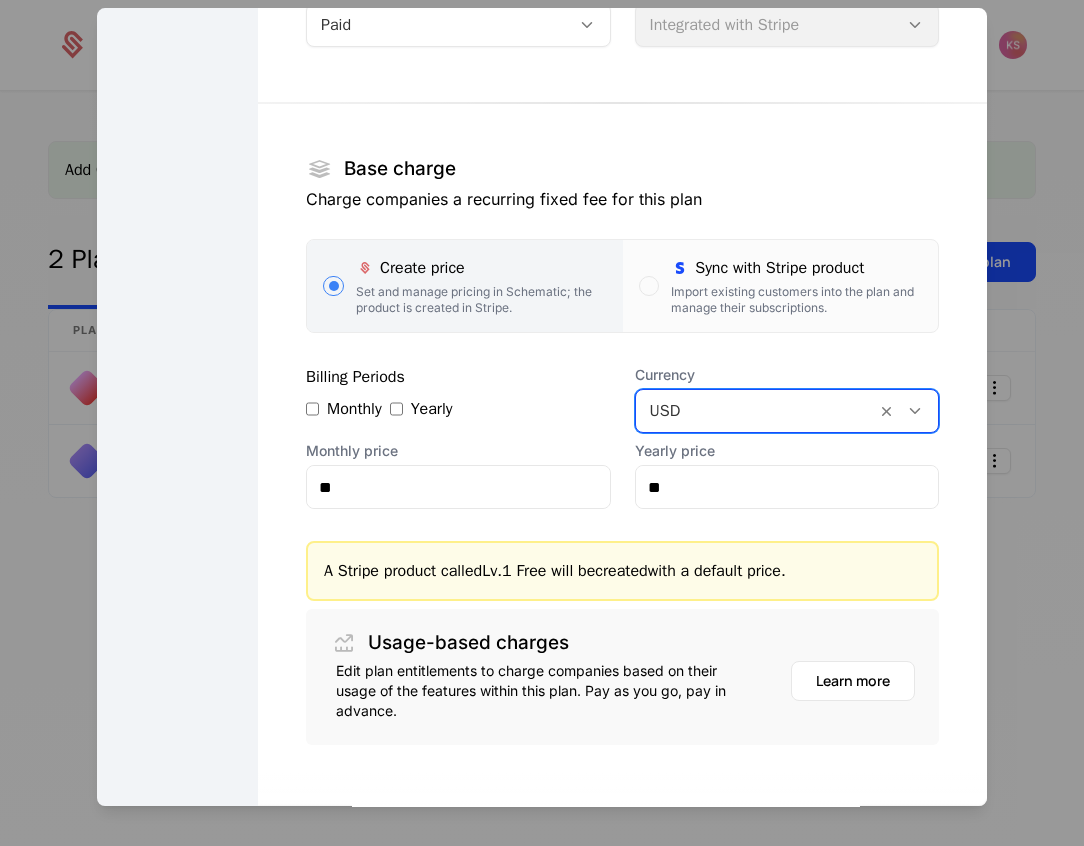 click at bounding box center [756, 411] 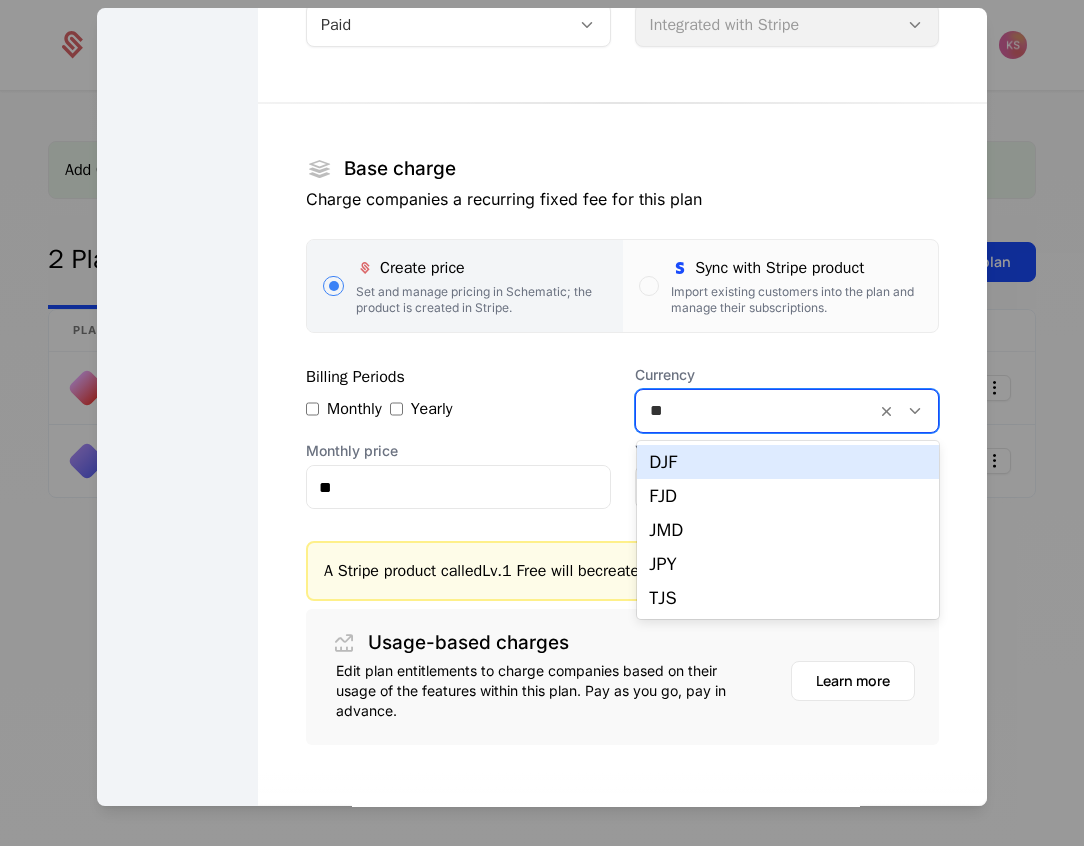 type on "***" 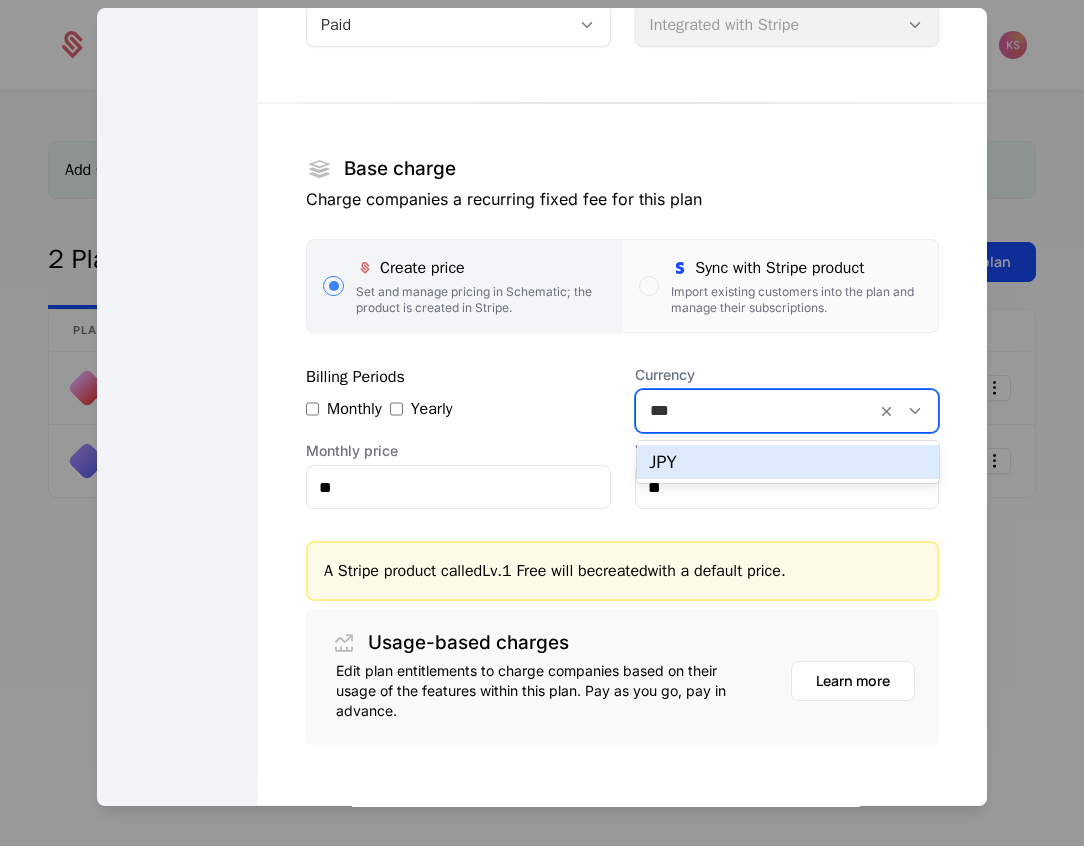 click on "JPY" at bounding box center (788, 462) 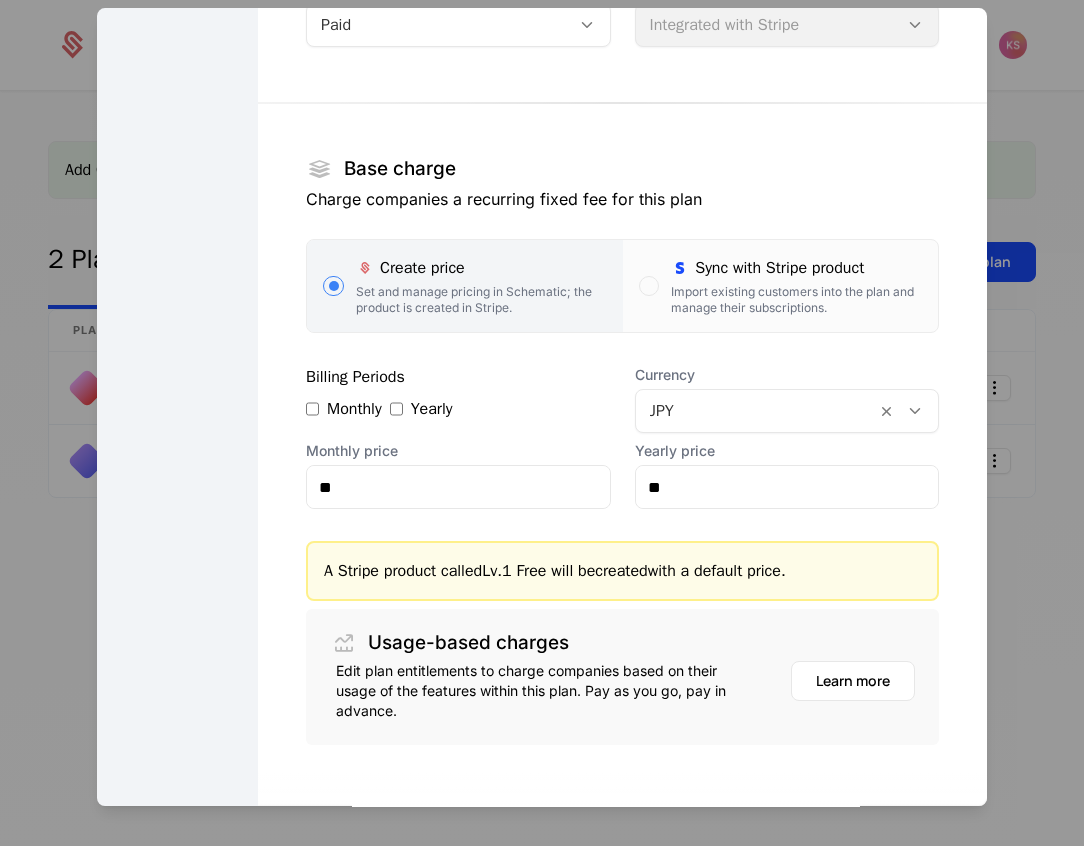 click on "Yearly" at bounding box center [421, 409] 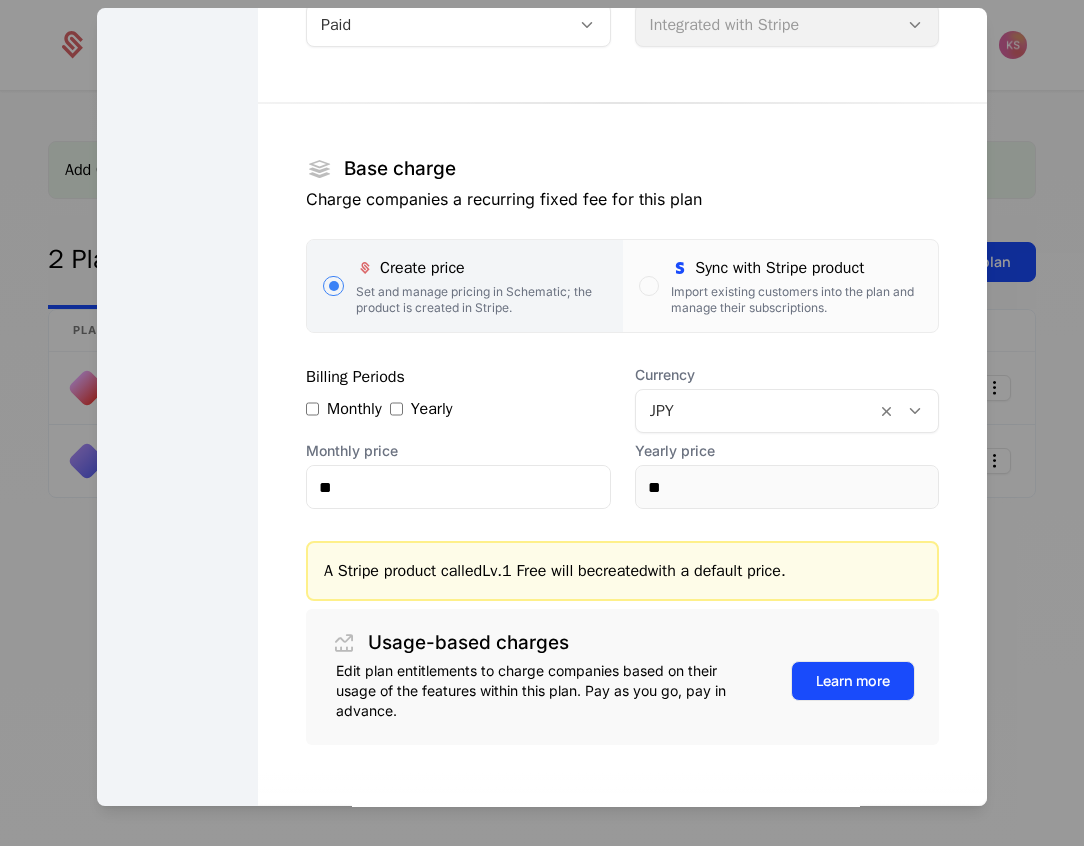 scroll, scrollTop: 312, scrollLeft: 0, axis: vertical 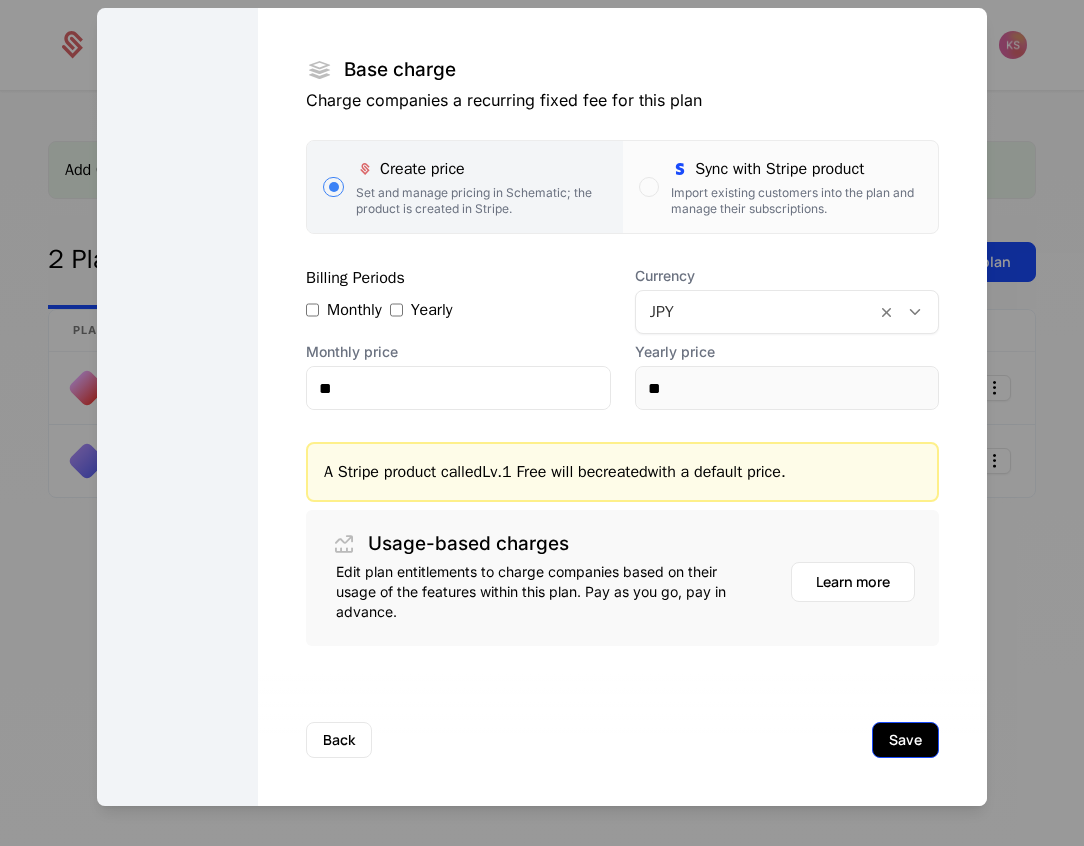 click on "Save" at bounding box center (905, 740) 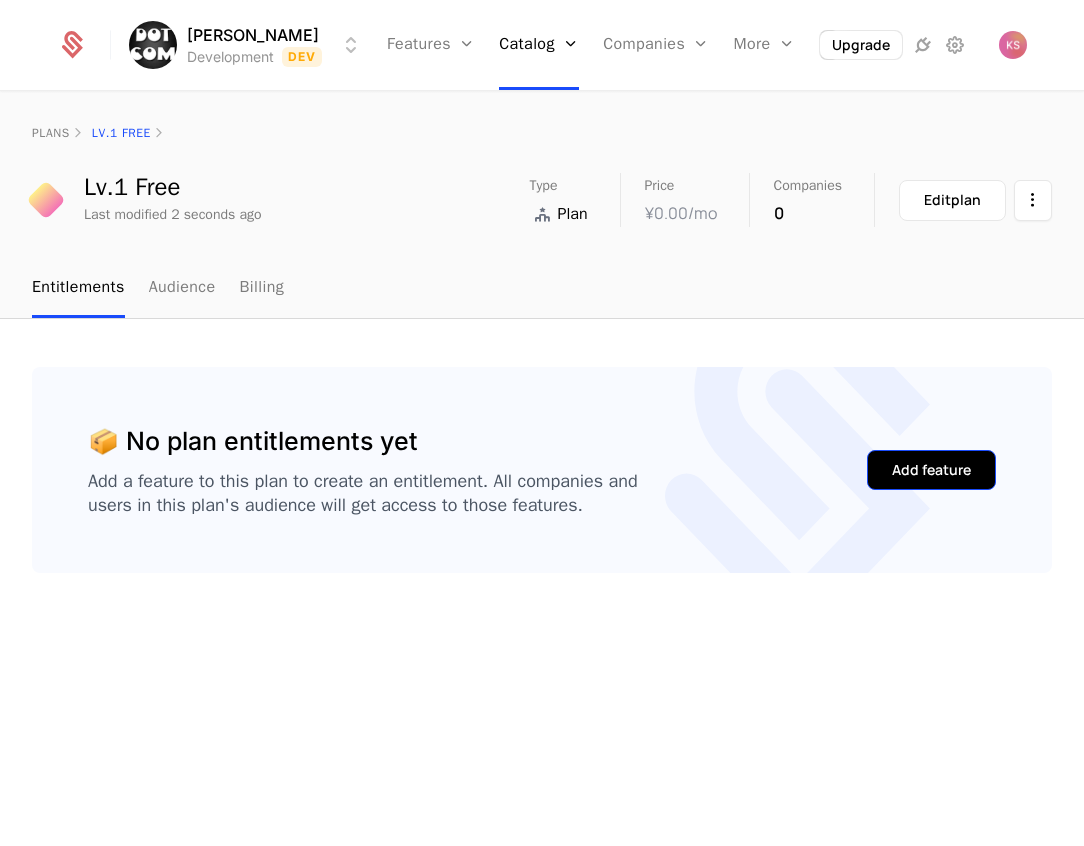 click on "Add feature" at bounding box center (931, 470) 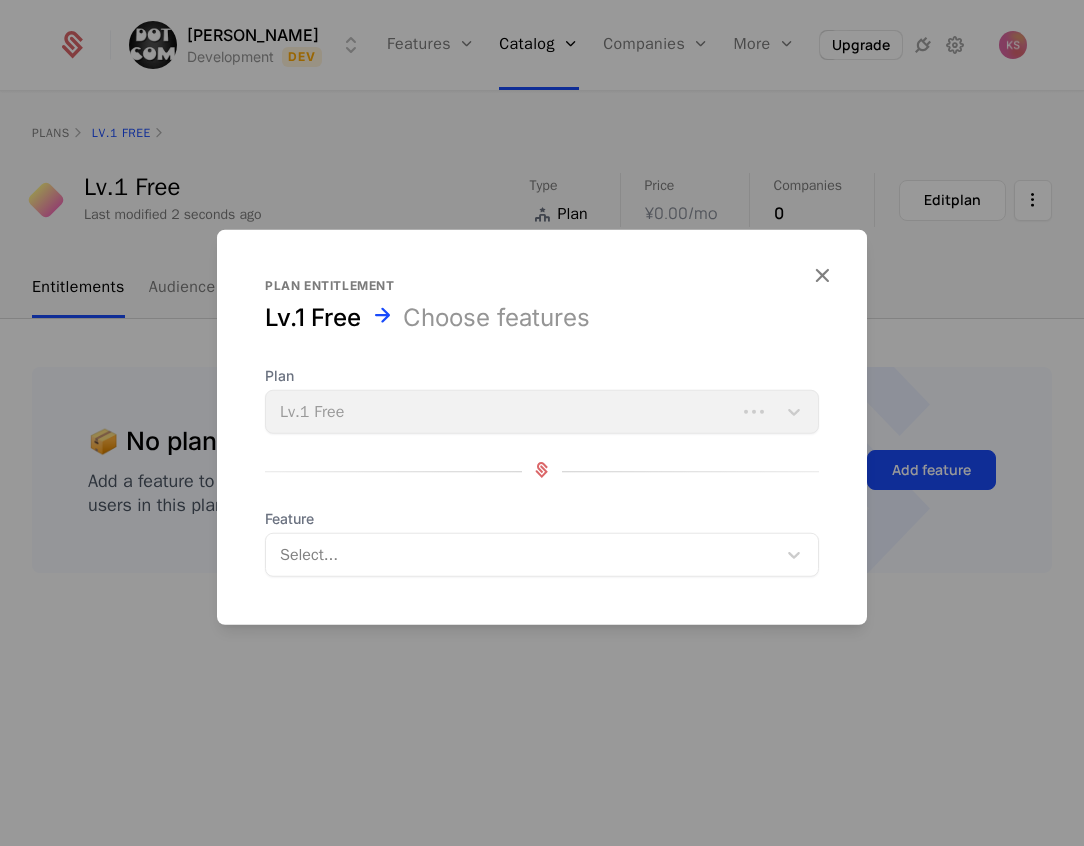 click on "Plan entitlement Lv.1 Free Choose features Plan Lv.1 Free Feature Select..." at bounding box center [542, 427] 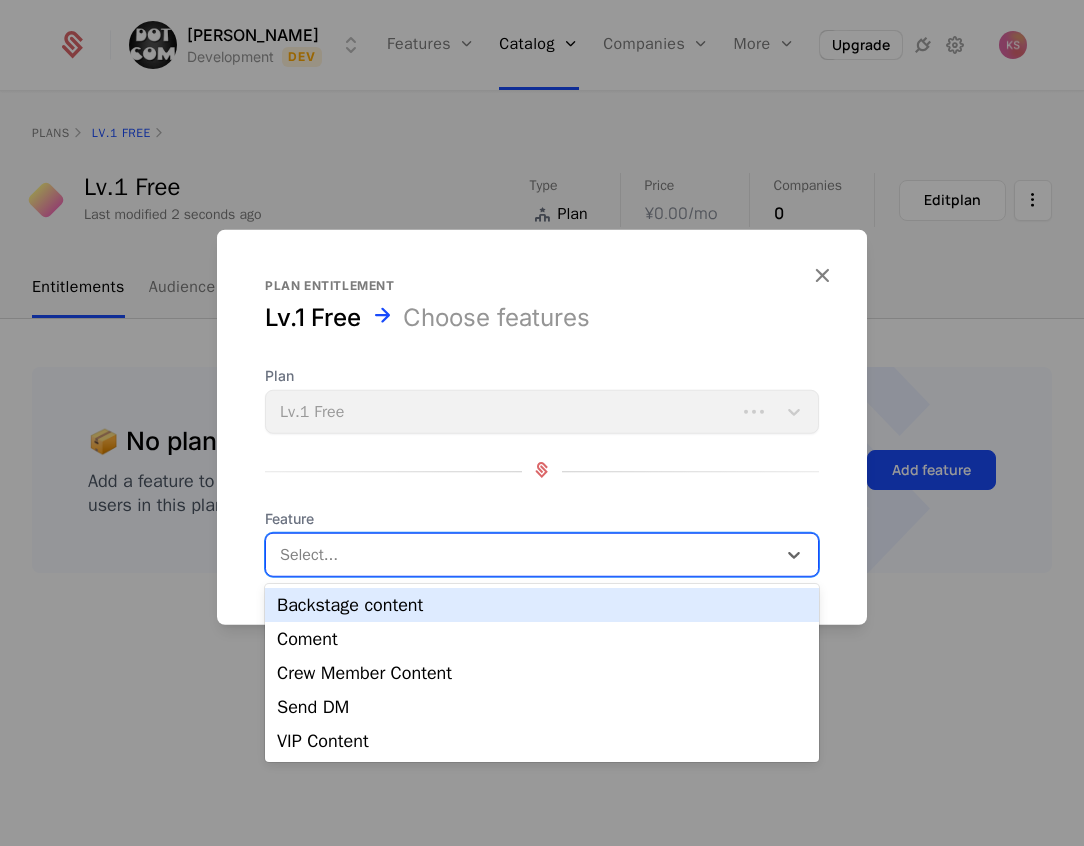 click at bounding box center [523, 555] 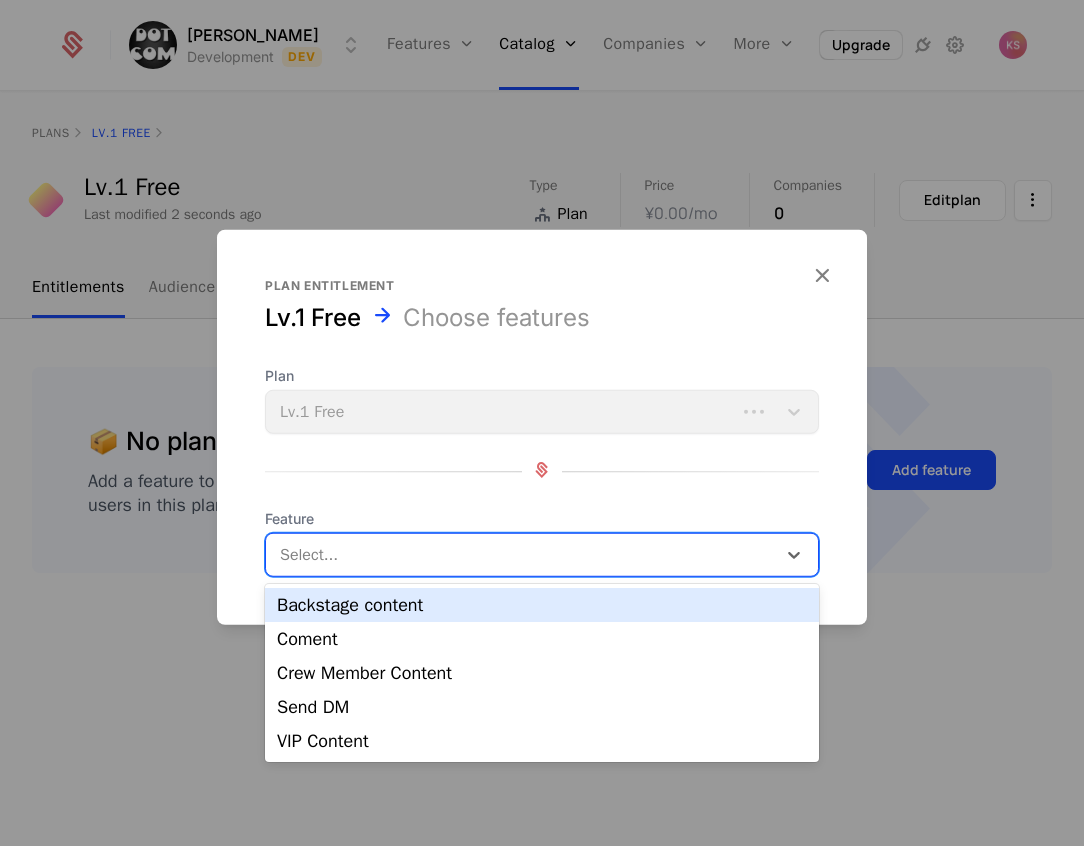 click on "Backstage content" at bounding box center (542, 605) 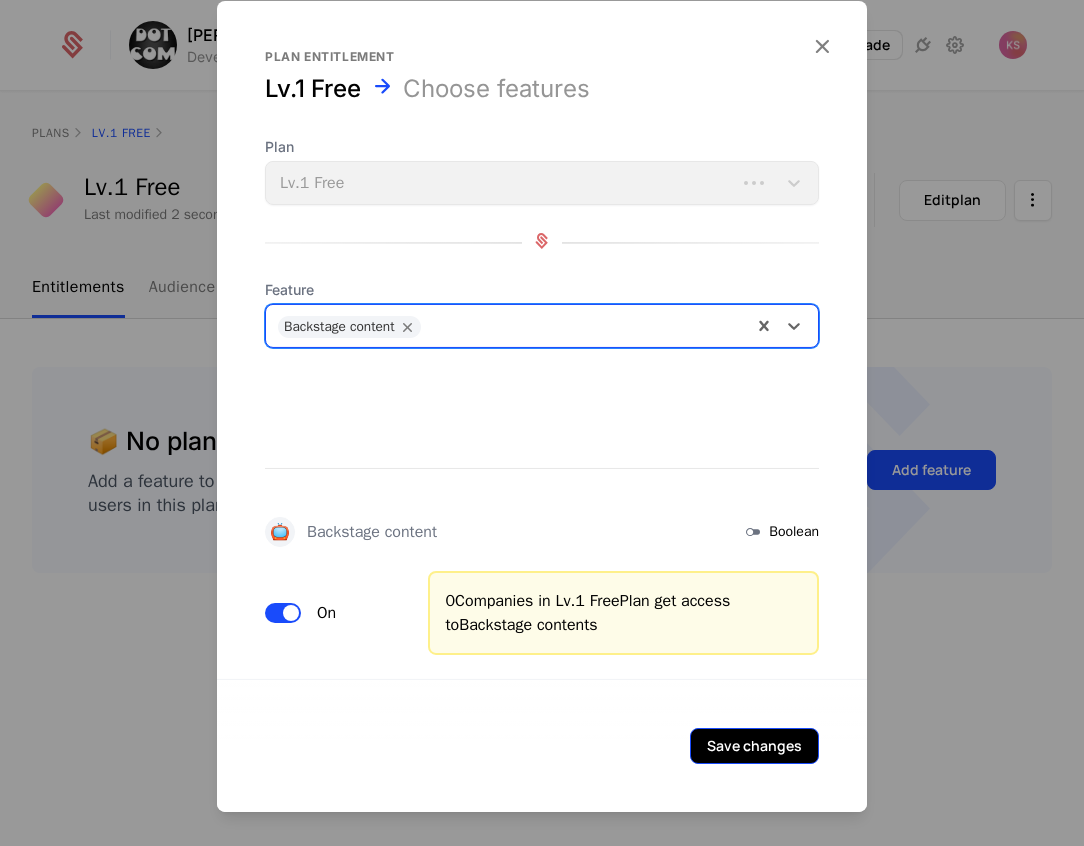 click on "Save changes" at bounding box center (754, 746) 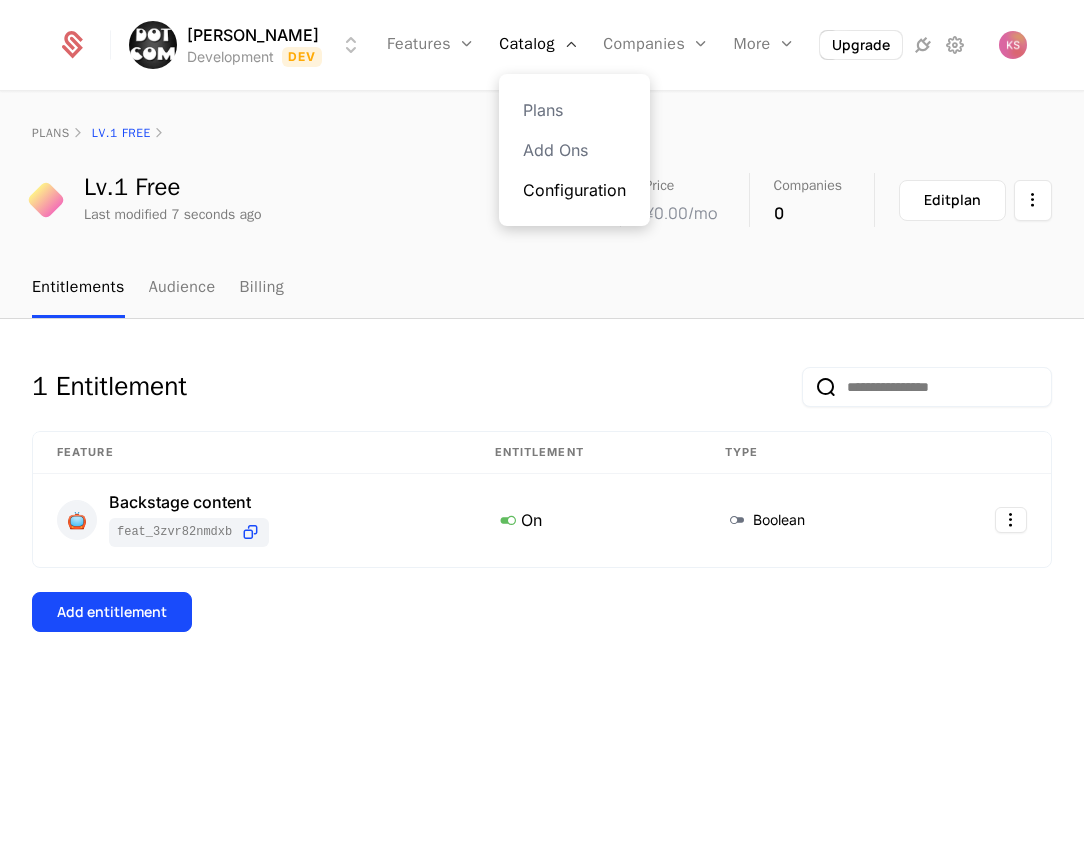 click on "Configuration" at bounding box center (574, 190) 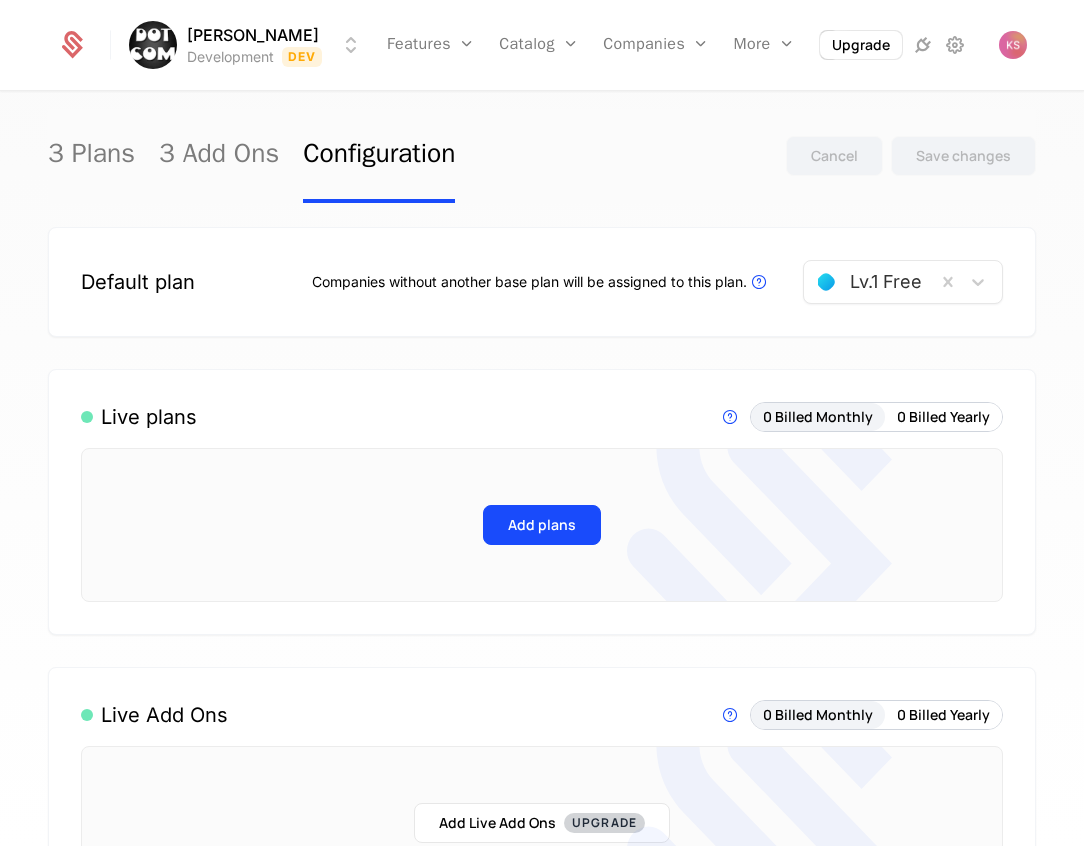 drag, startPoint x: 573, startPoint y: 486, endPoint x: 572, endPoint y: 496, distance: 10.049875 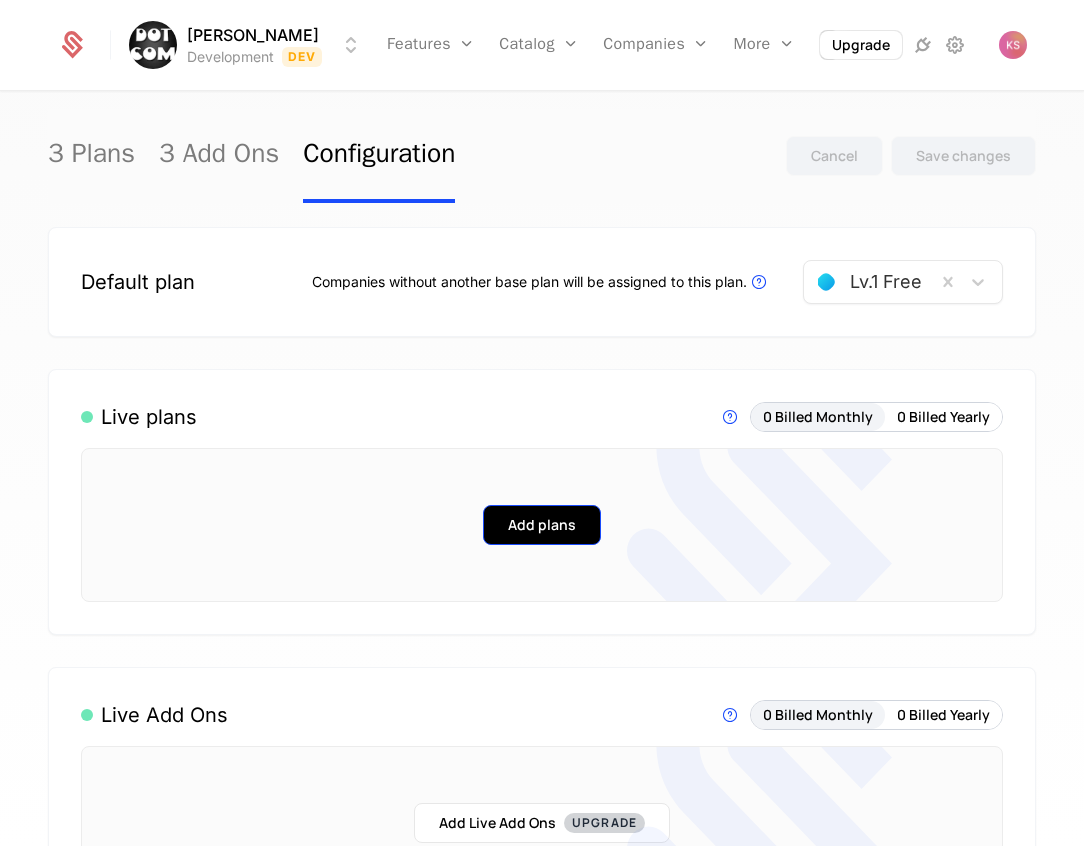click on "Add plans" at bounding box center [542, 525] 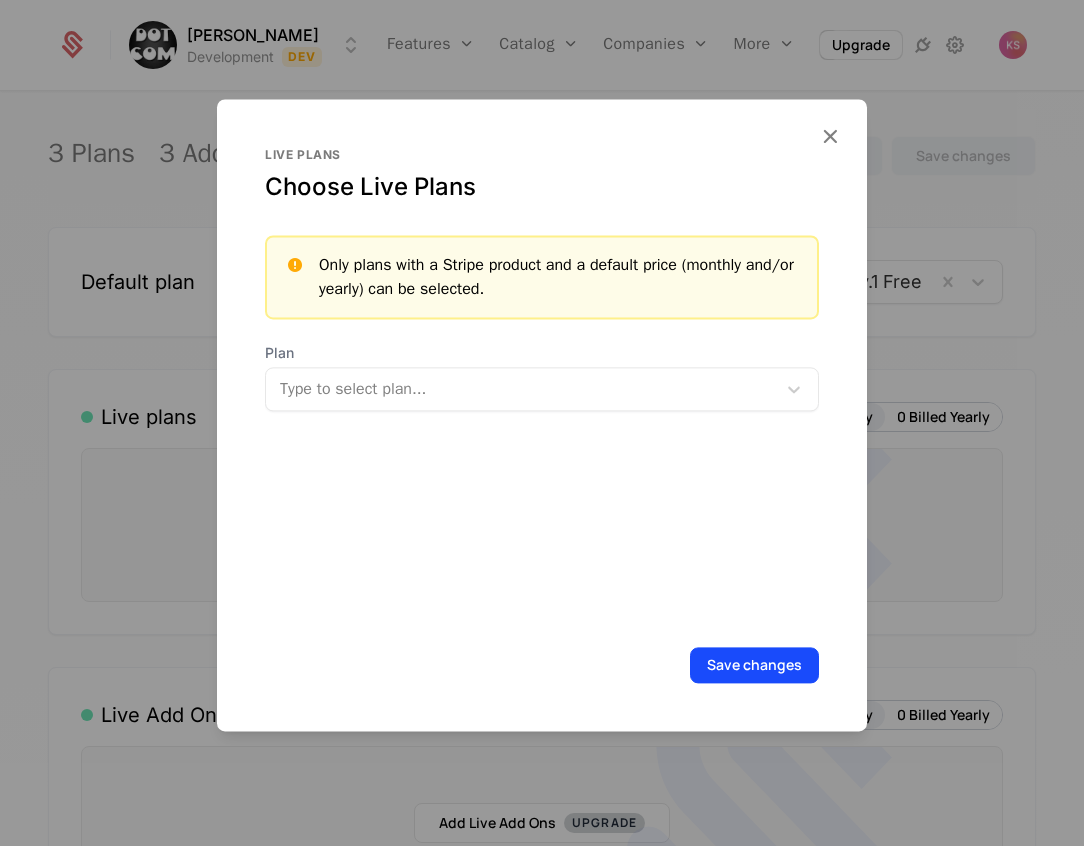click on "Live plans Choose Live Plans Only plans with a Stripe product and a default price (monthly and/or yearly) can be selected. Plan Type to select plan..." at bounding box center [542, 385] 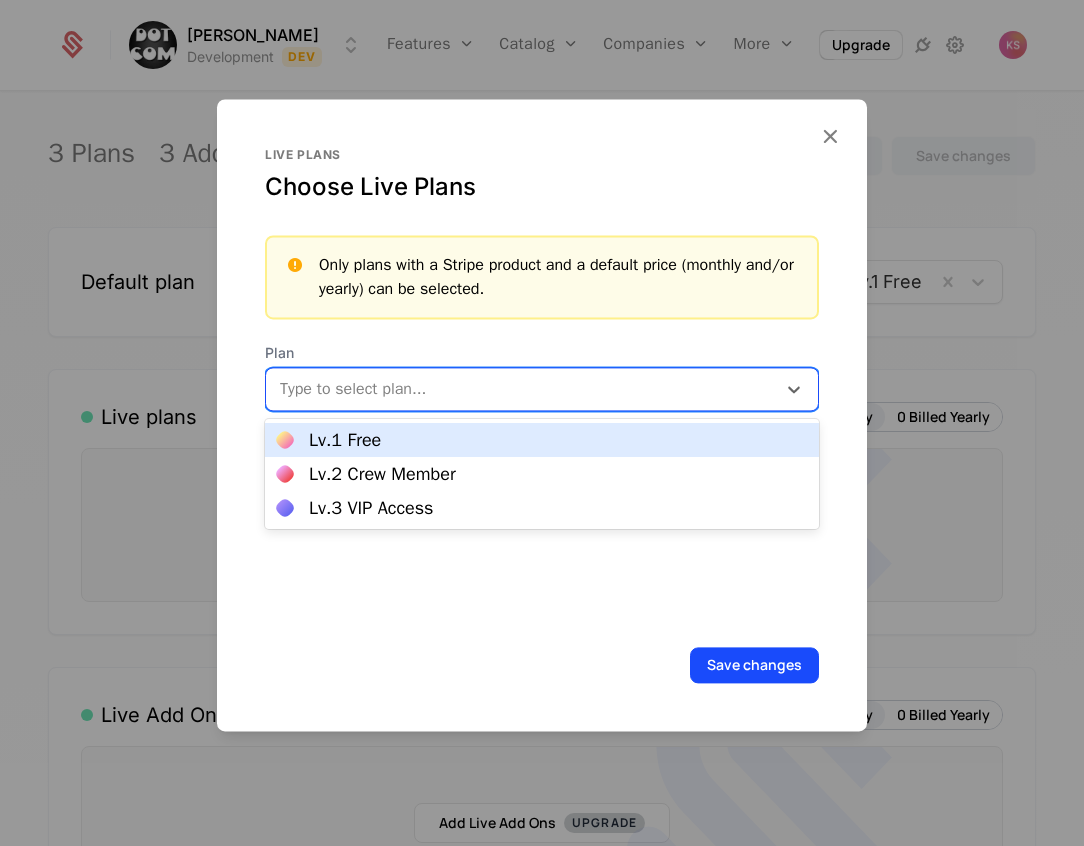 click at bounding box center (523, 389) 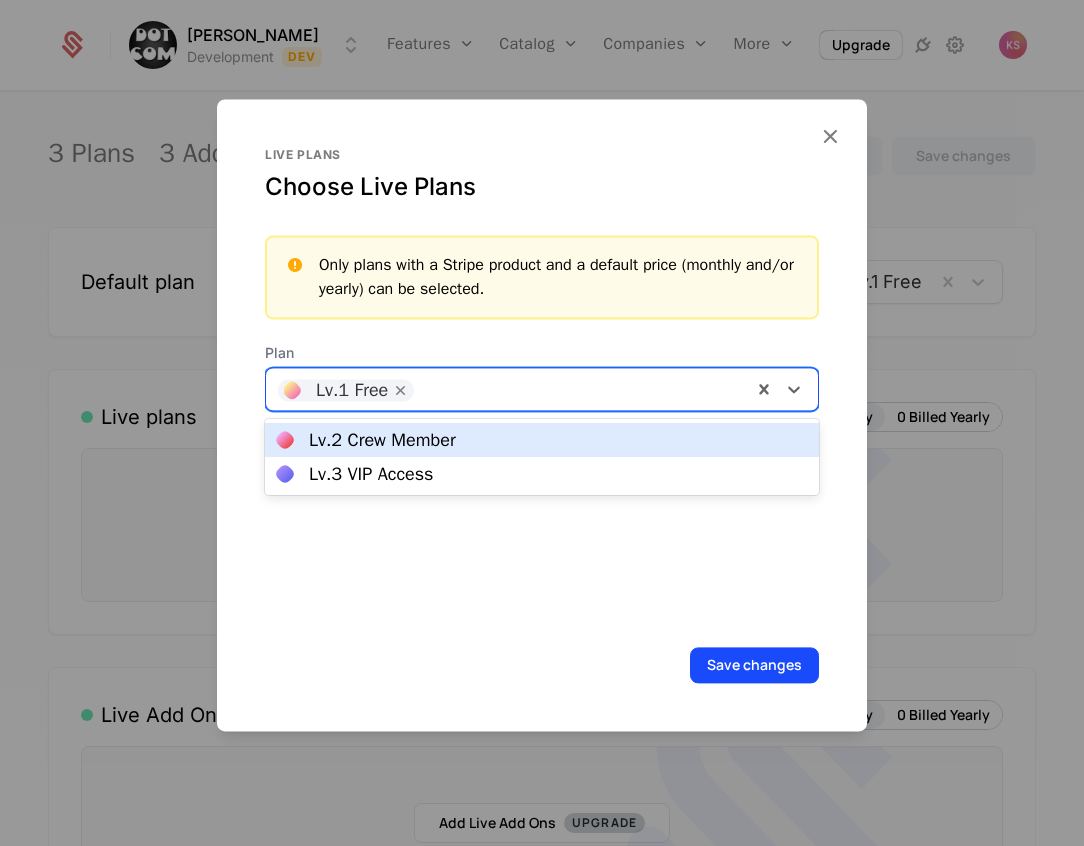 click at bounding box center [582, 387] 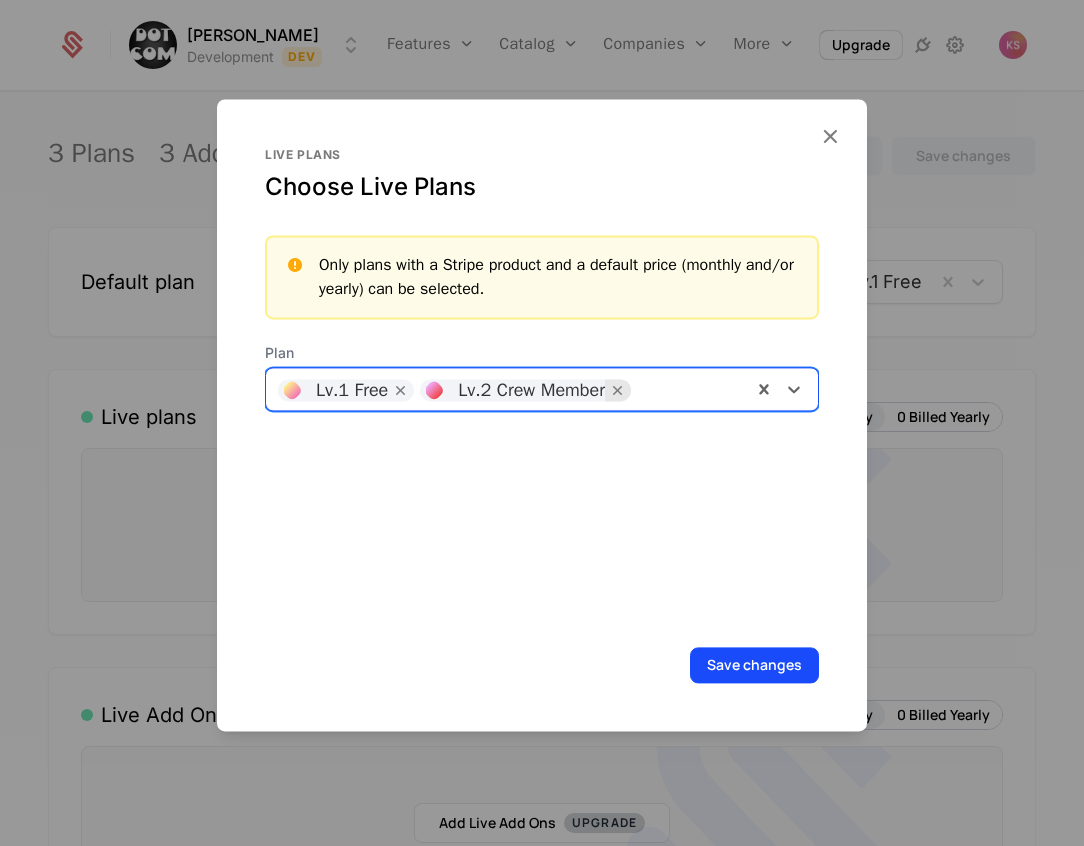 click at bounding box center (618, 390) 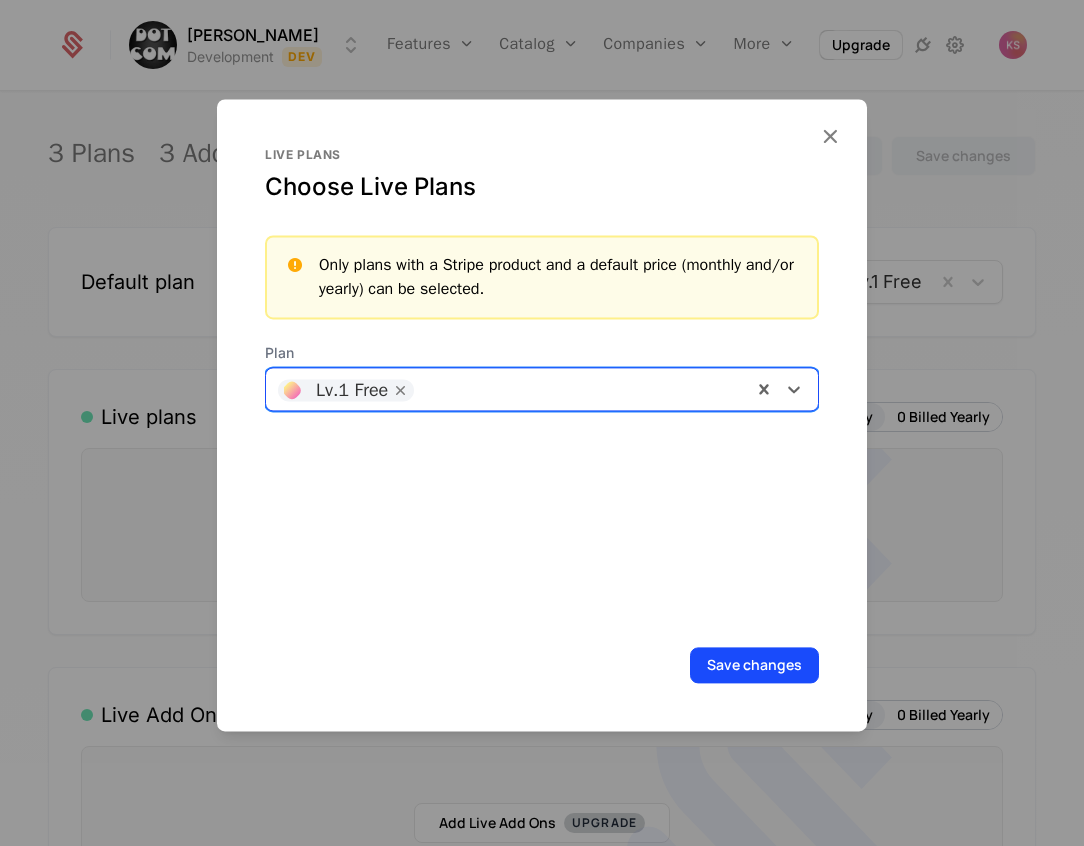 click at bounding box center (582, 387) 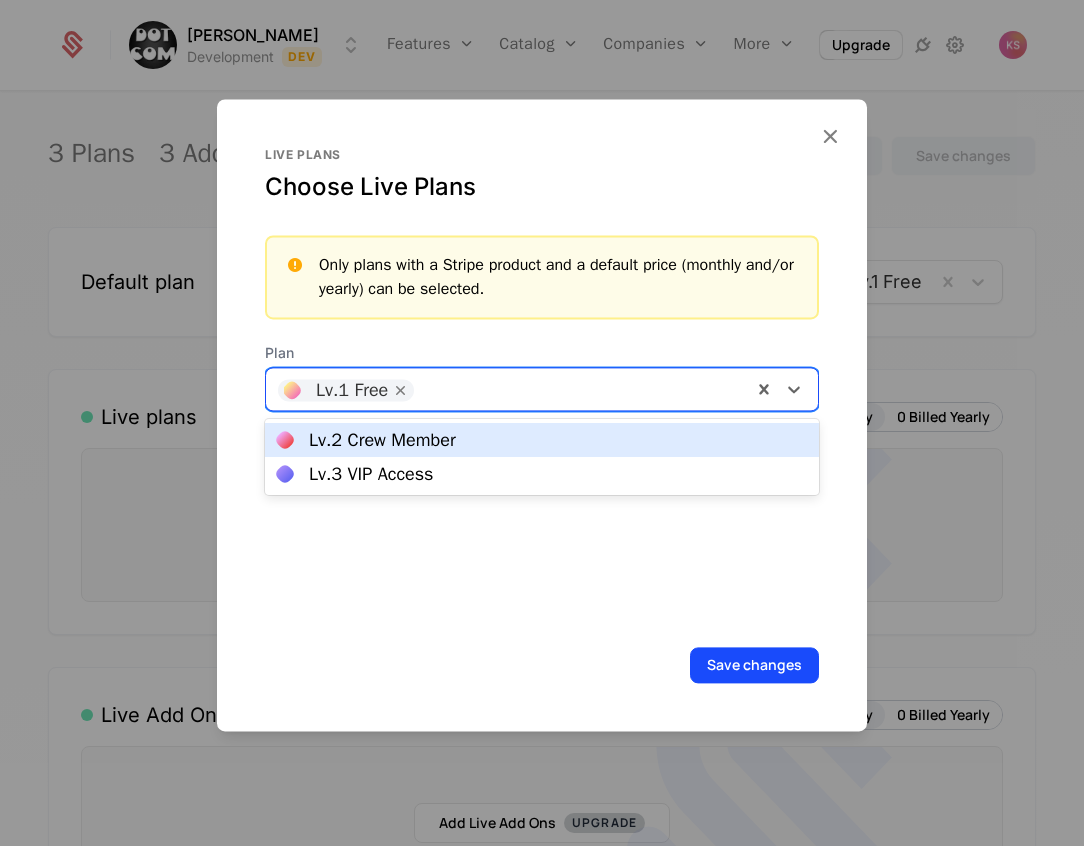 click on "Lv.2 Crew Member" at bounding box center (542, 440) 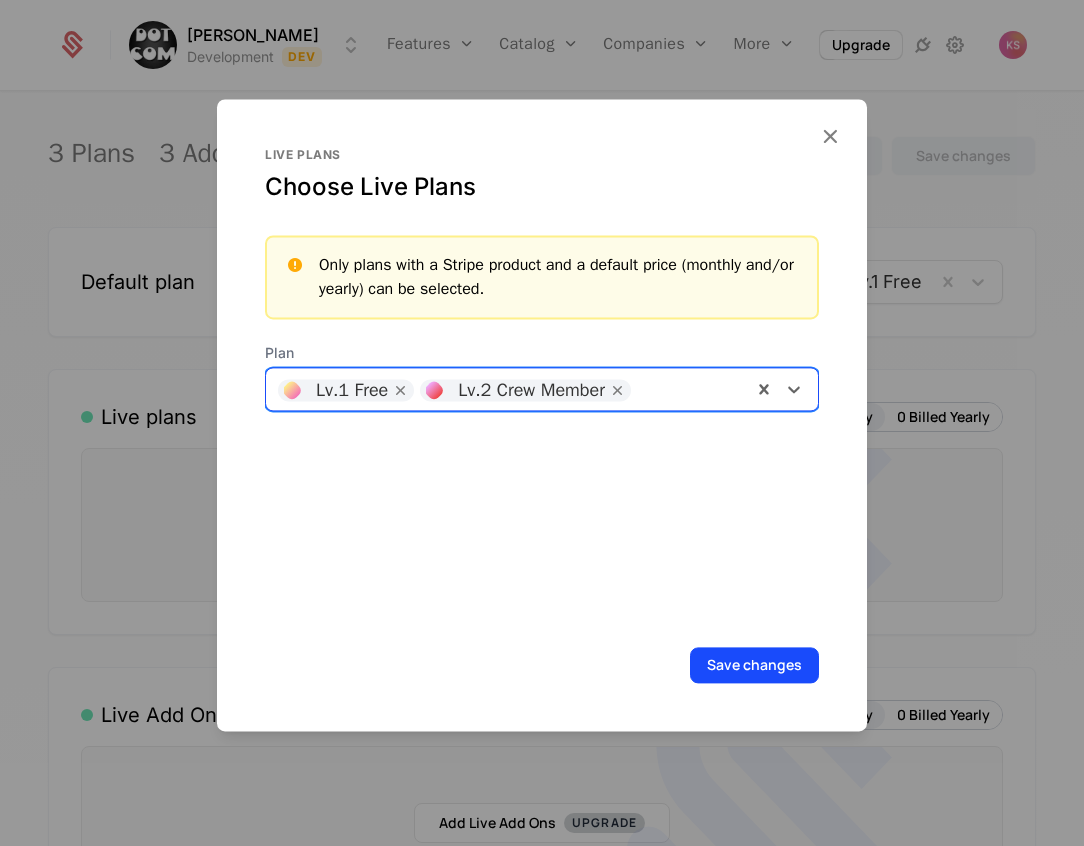 click at bounding box center [690, 387] 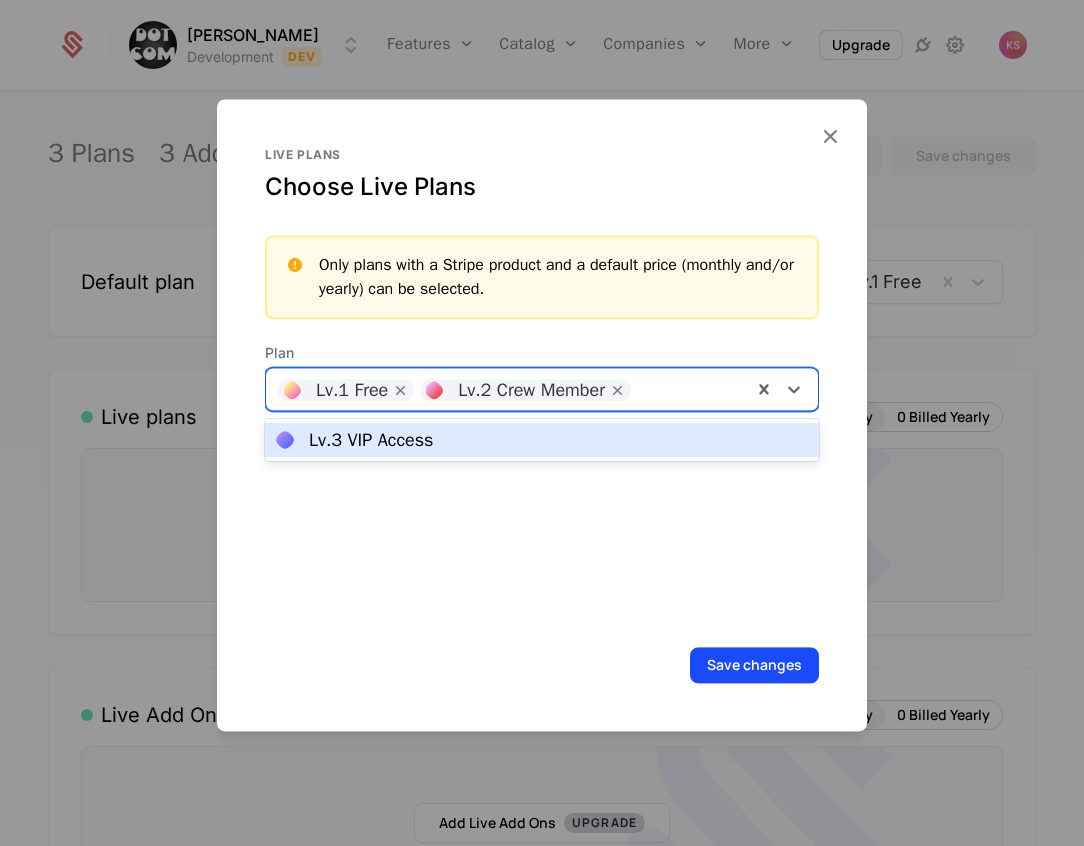click on "Lv.3 VIP Access" at bounding box center (542, 440) 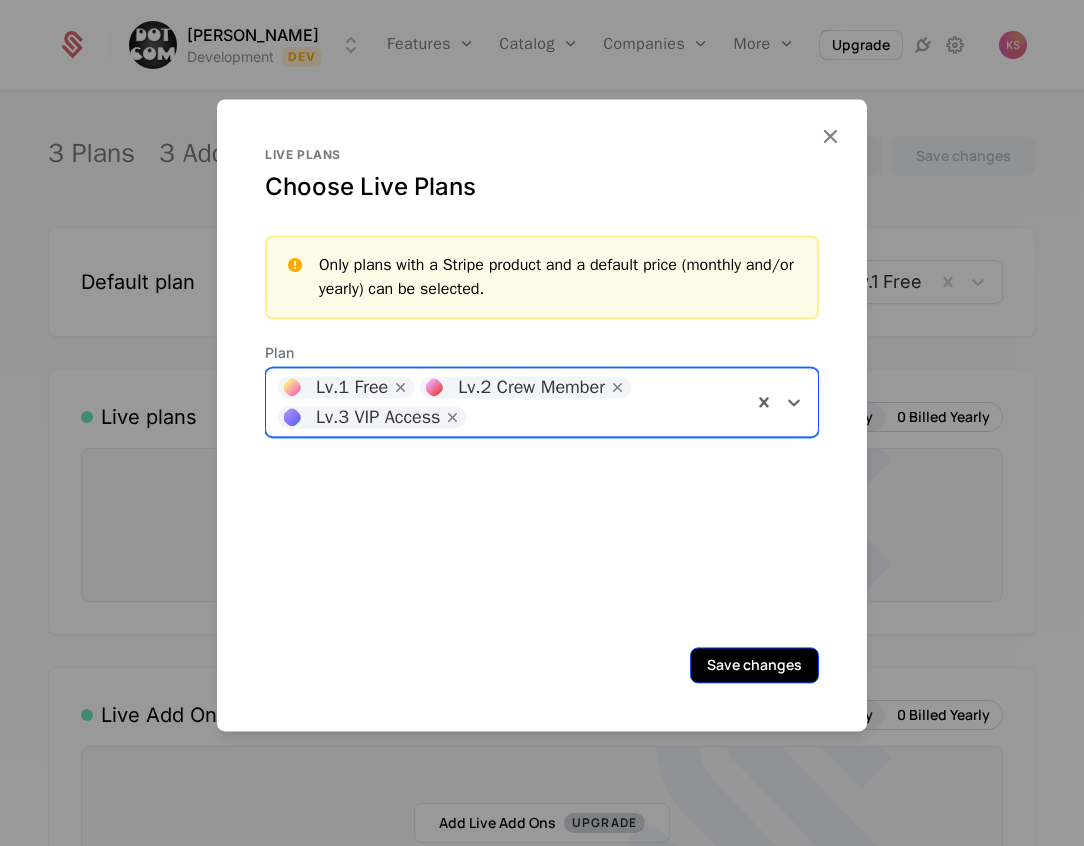 click on "Save changes" at bounding box center (754, 665) 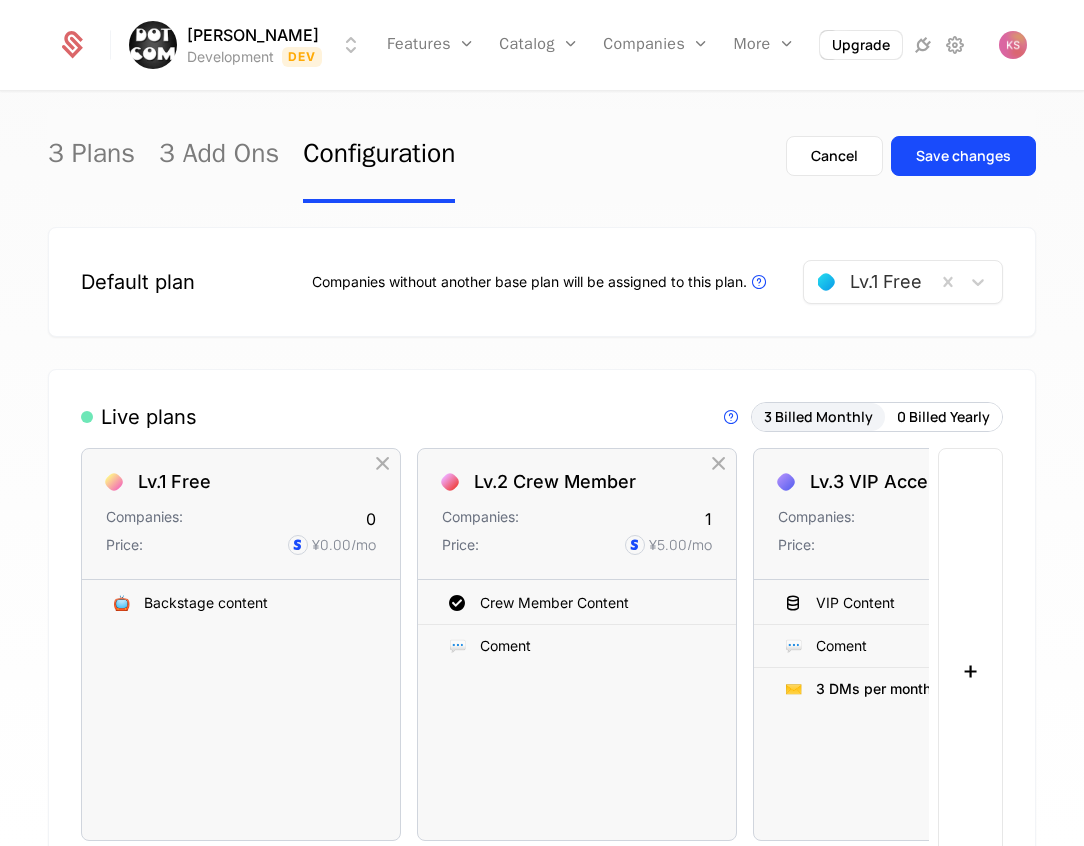 click at bounding box center [870, 282] 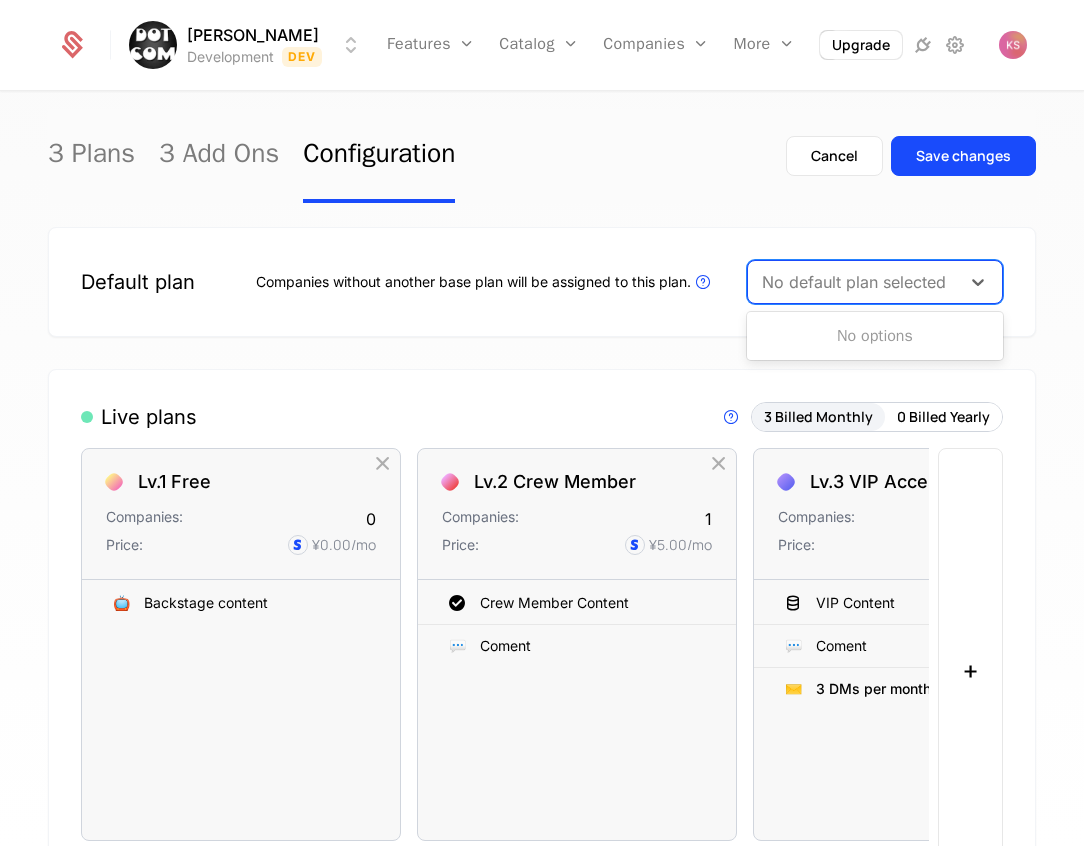 click at bounding box center [854, 282] 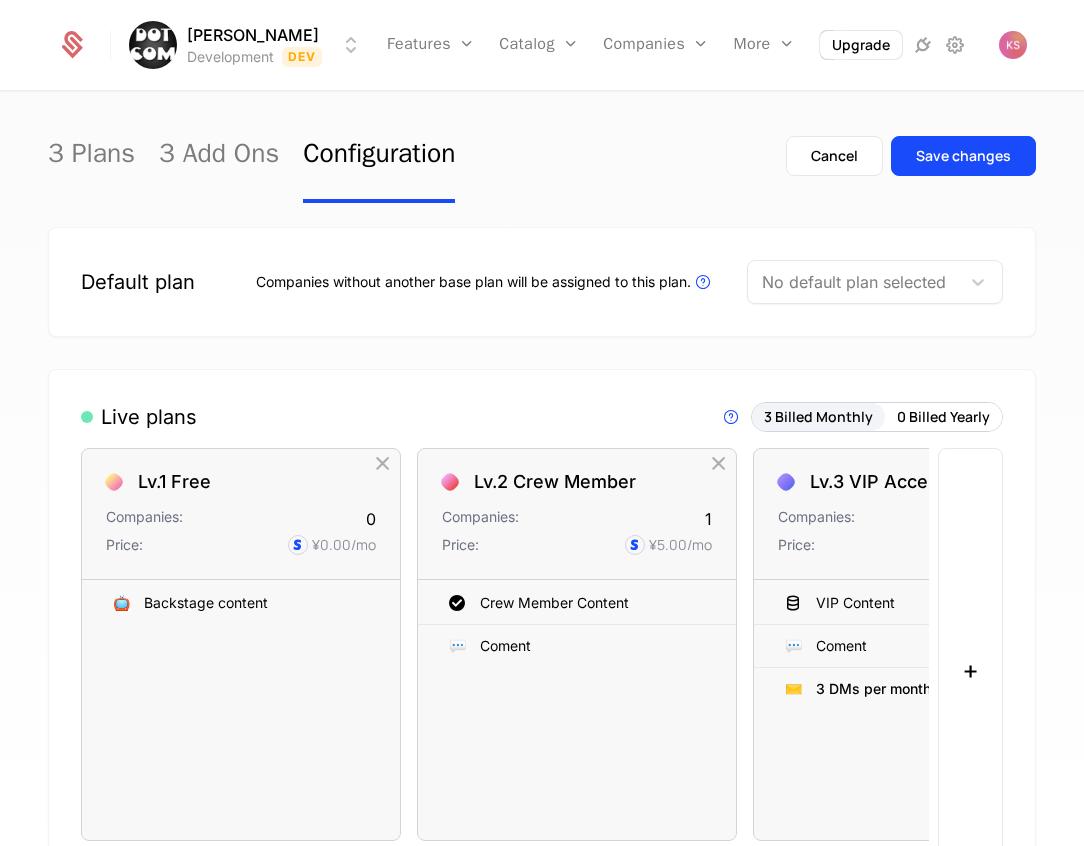 click on "Default plan Companies without another base plan will be assigned to this plan. Plans that are linked to paid billing products cannot be selected as the default plan No default plan selected" at bounding box center [542, 282] 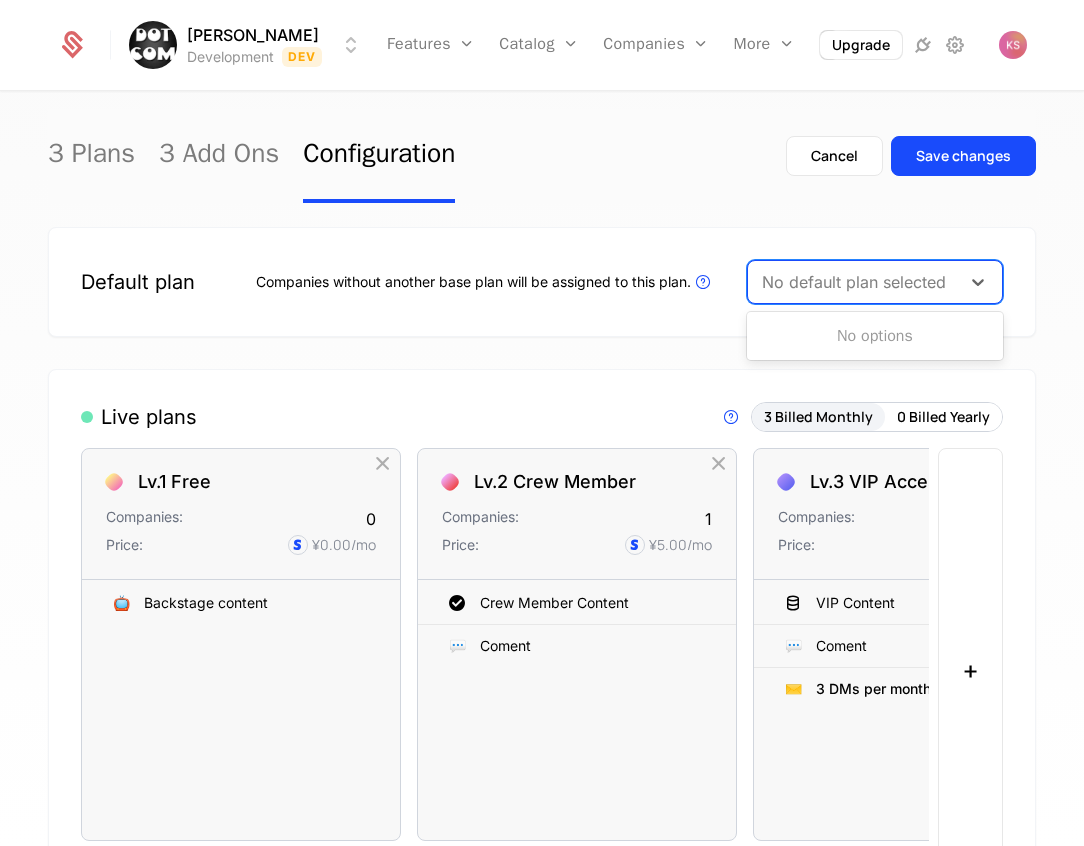 click at bounding box center (854, 282) 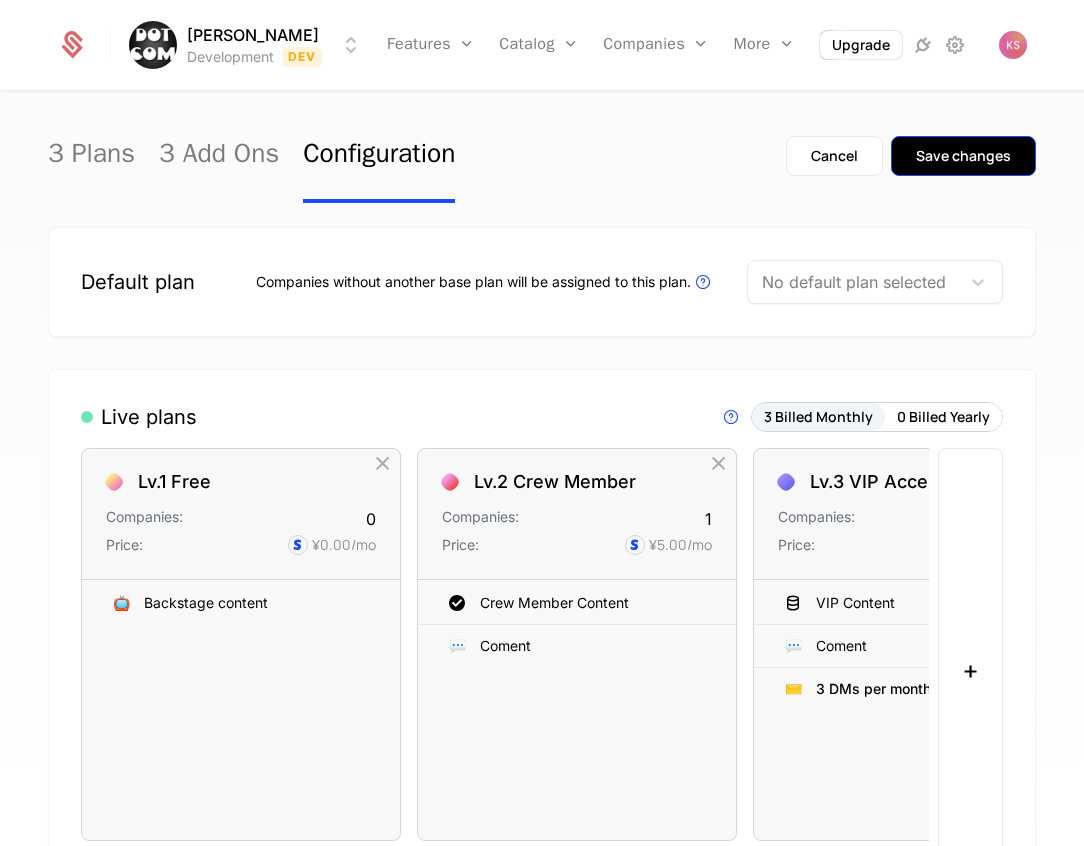 click on "Save changes" at bounding box center (963, 156) 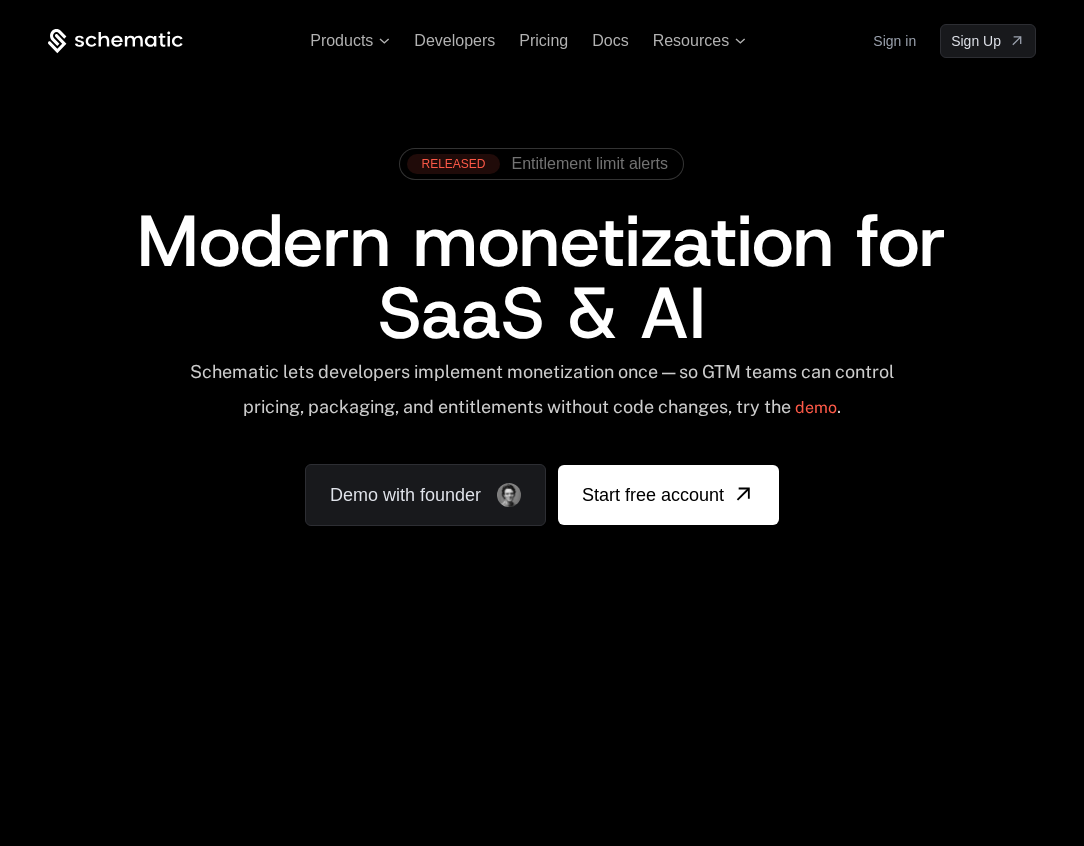 scroll, scrollTop: 0, scrollLeft: 0, axis: both 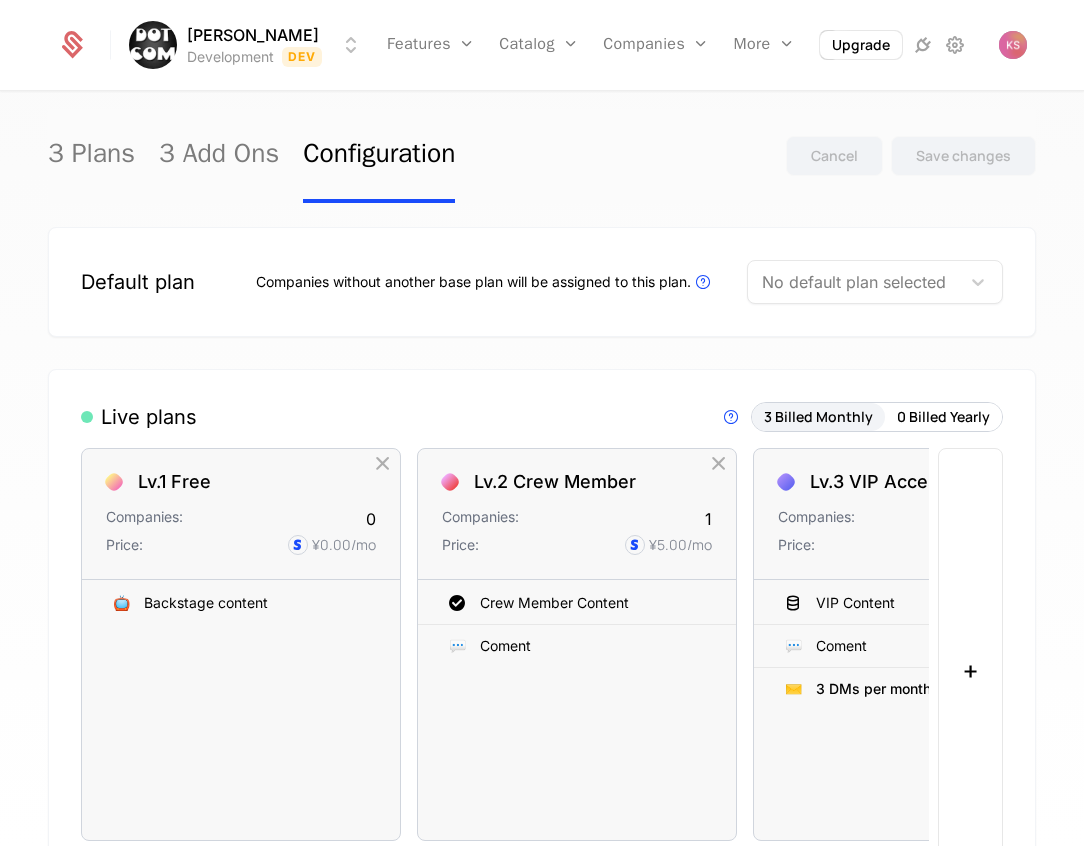 click on "Default plan Companies without another base plan will be assigned to this plan. Plans that are linked to paid billing products cannot be selected as the default plan No default plan selected Live plans Live Plans are visible in components and available for purchase. 3 Billed Monthly 0 Billed Yearly Lv.1 Free Companies: 0 Price: ¥0.00 /mo 📺 Backstage content
To pick up a draggable item, press the space bar.
While dragging, use the arrow keys to move the item.
Press space again to drop the item in its new position, or press escape to cancel.
Old List: 📺 Backstage content Custom Add Entitlements Lv.2 Crew Member Companies: 1 Price: ¥5.00 /mo Crew Member Content 💬 Coment
To pick up a draggable item, press the space bar.
While dragging, use the arrow keys to move the item.
Press space again to drop the item in its new position, or press escape to cancel.
Old List: Crew Member Content 💬 Coment Custom Add Entitlements Lv.3 VIP Access Companies: 0 Price: ¥10.00 /mo 💬" at bounding box center (542, 1196) 